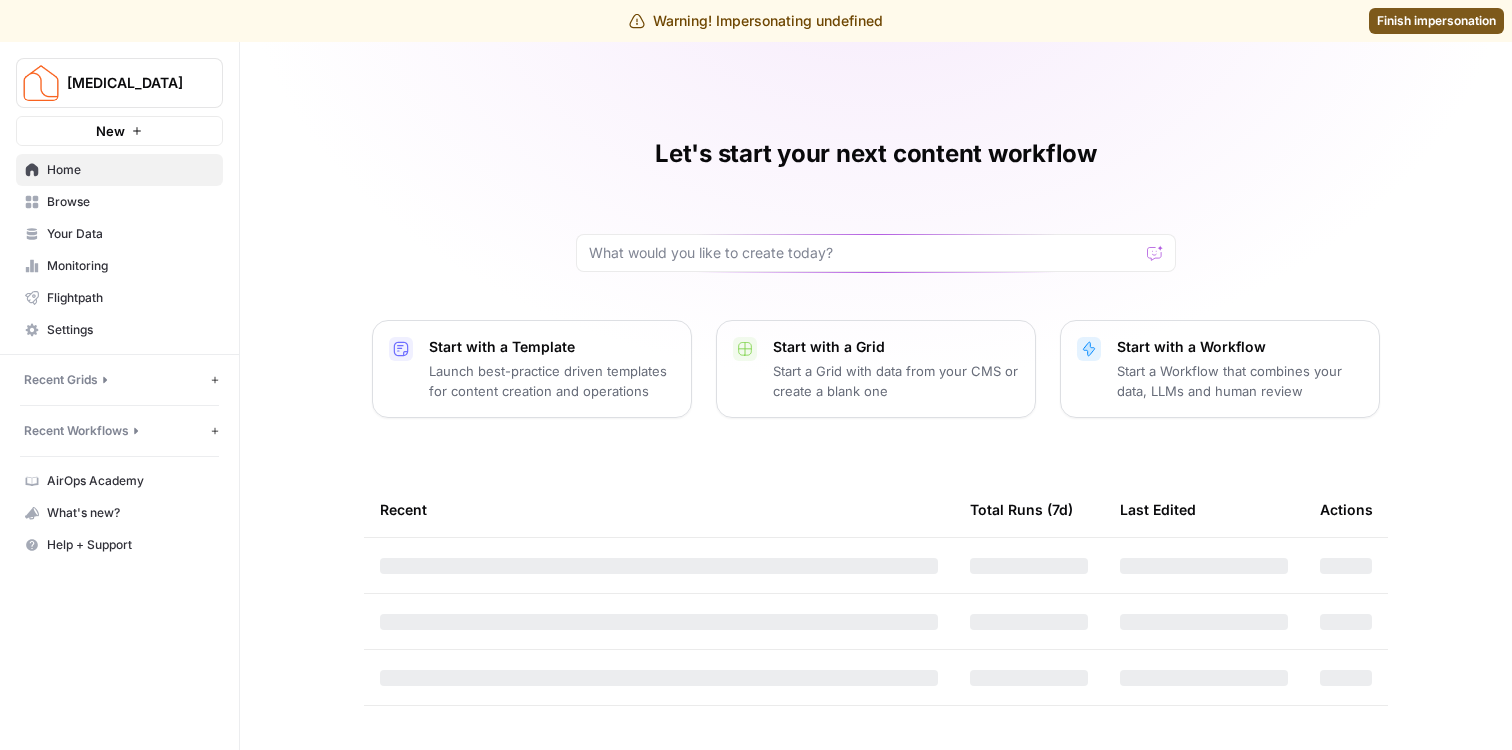 scroll, scrollTop: 0, scrollLeft: 0, axis: both 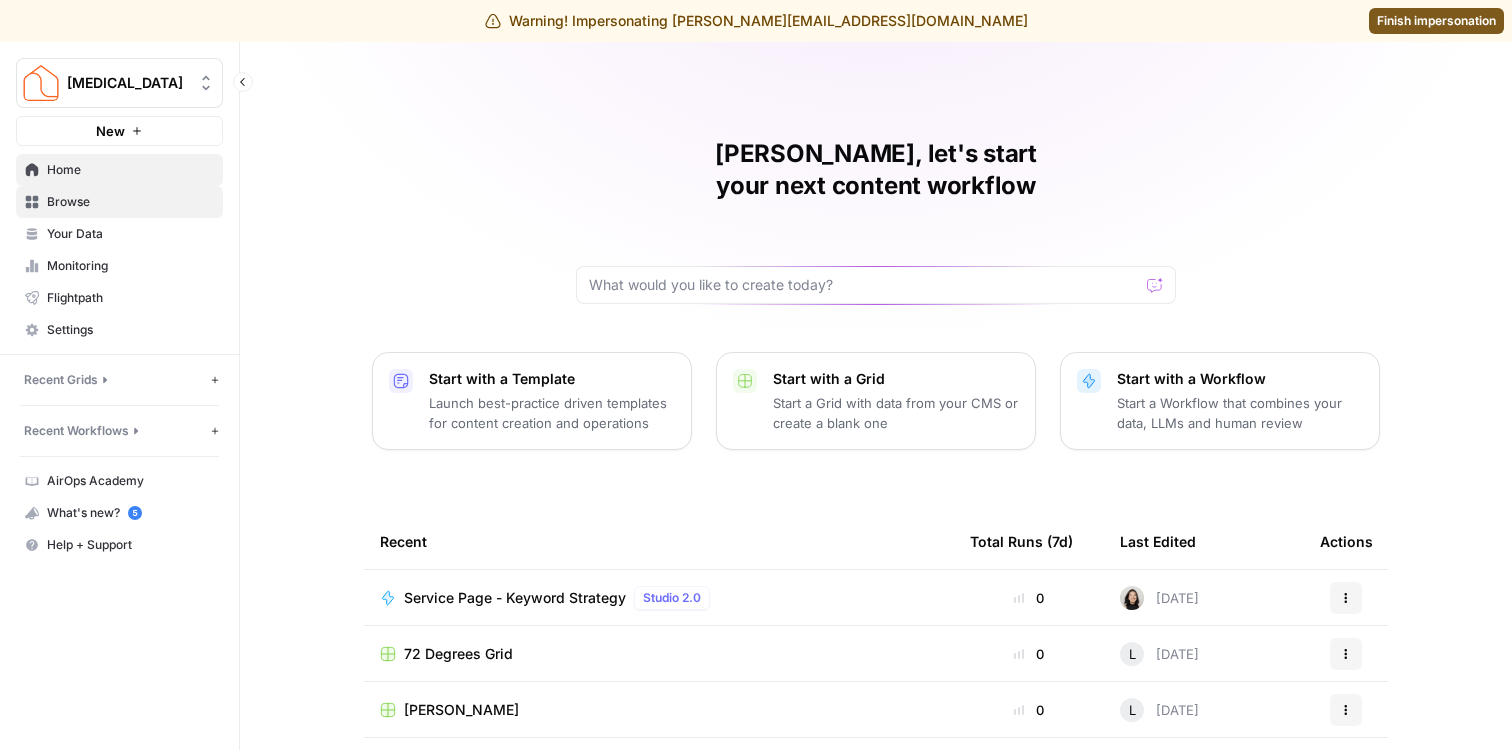 click on "Browse" at bounding box center [130, 202] 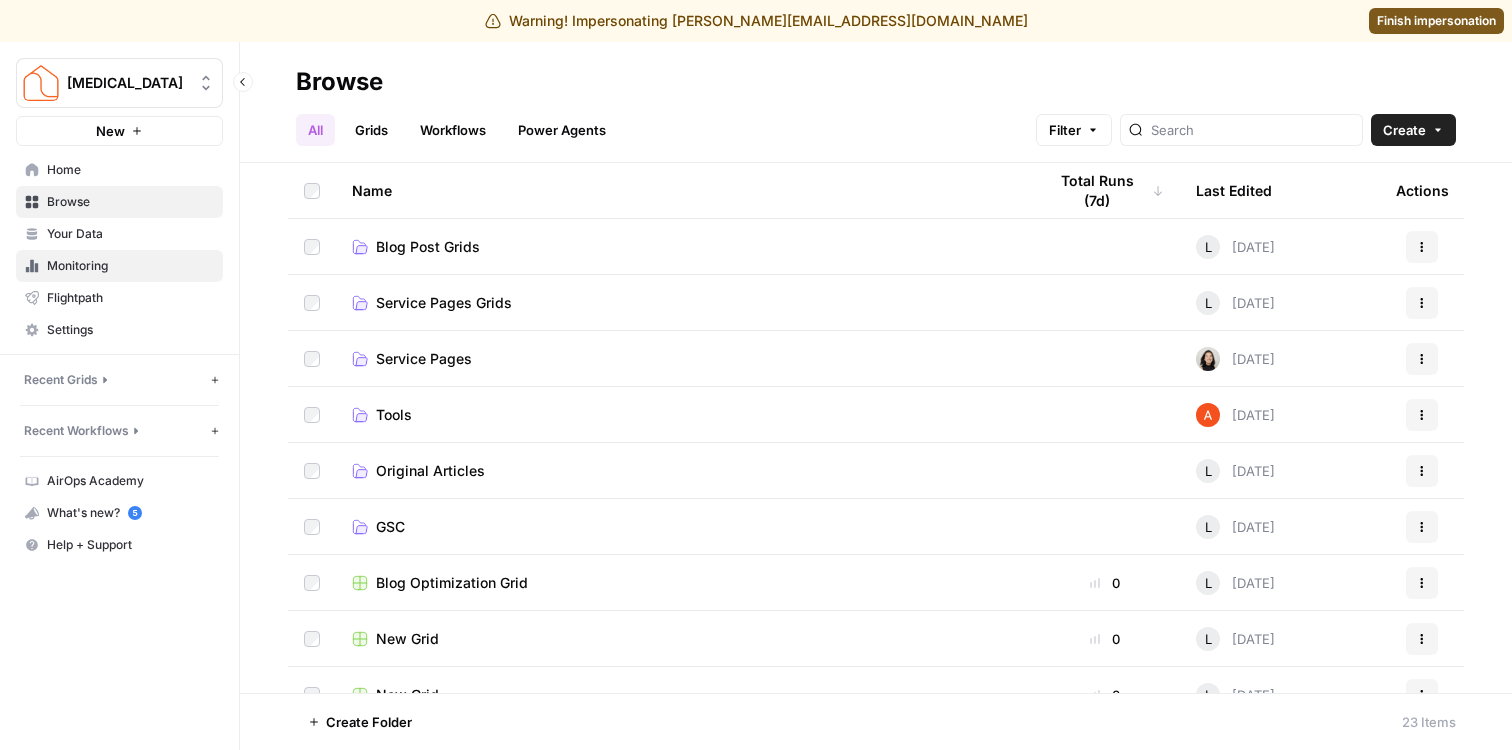 click on "Monitoring" at bounding box center [130, 266] 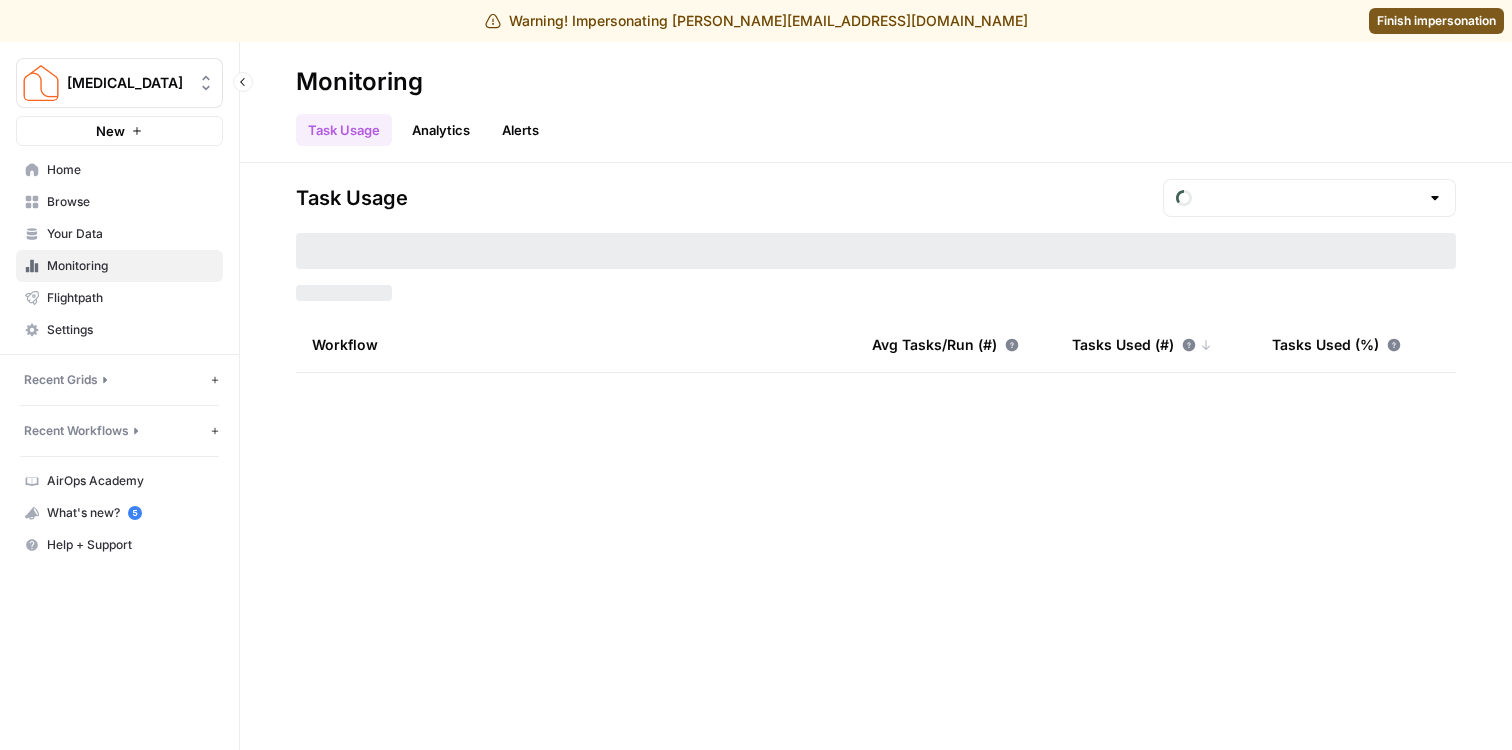 type on "June  Tasks" 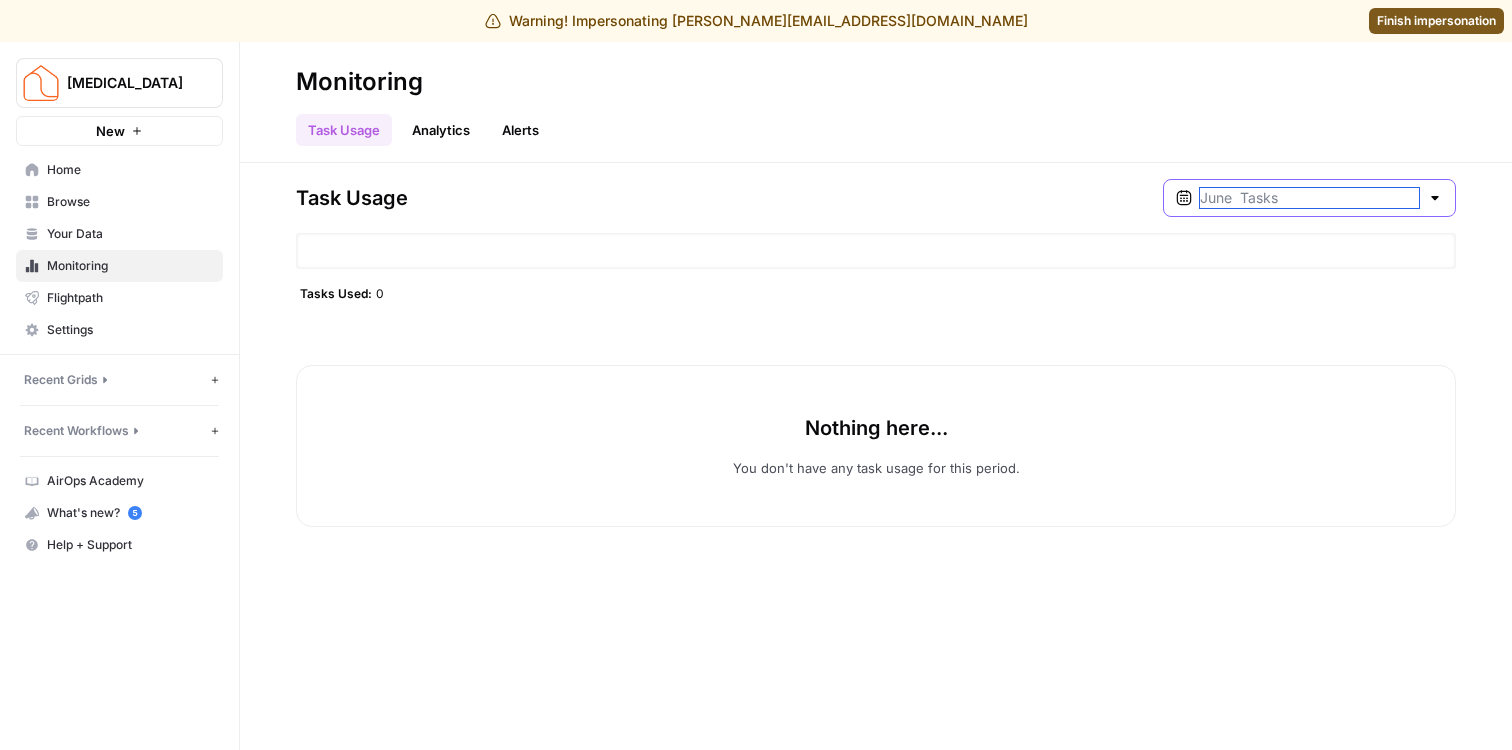 click at bounding box center [1309, 198] 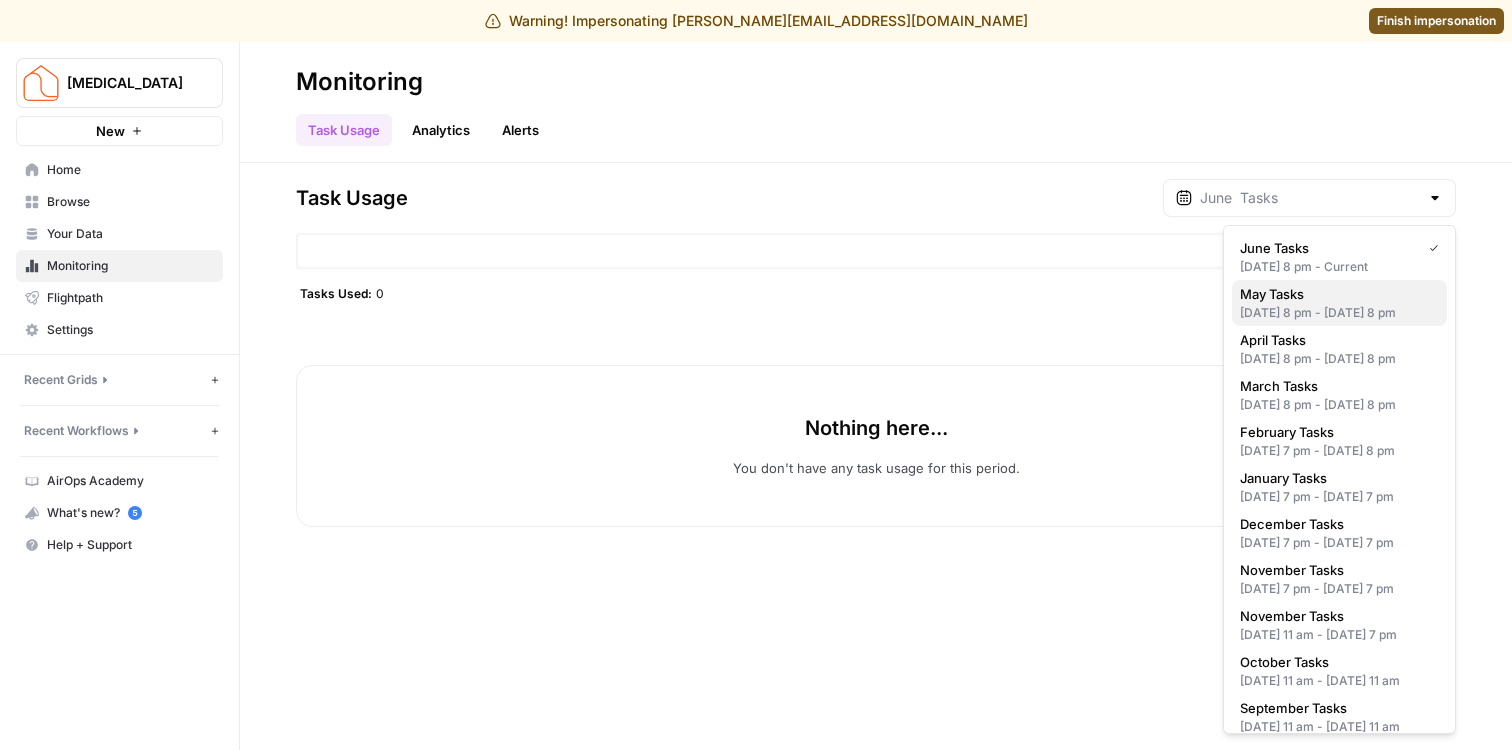 click on "May  Tasks" at bounding box center (1339, 294) 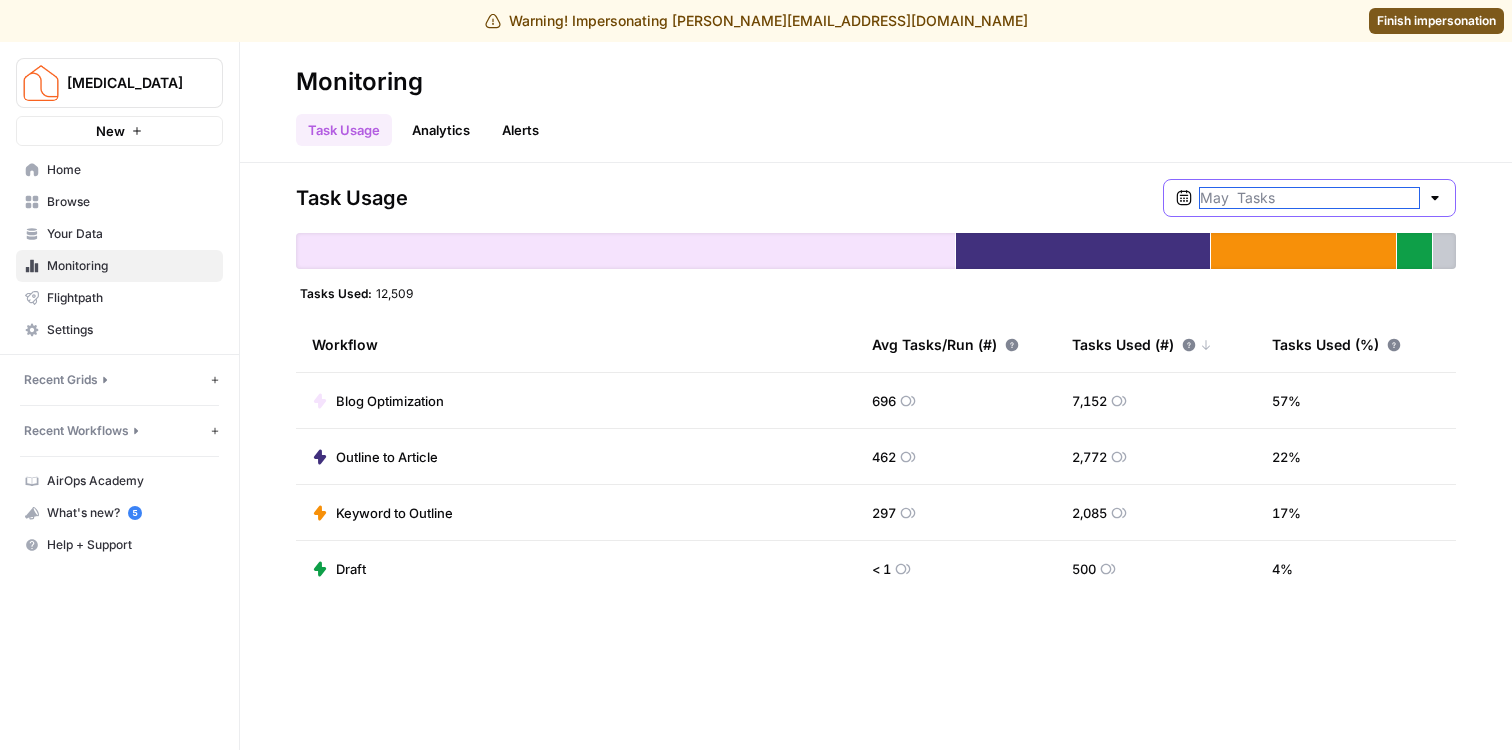 click at bounding box center [1309, 198] 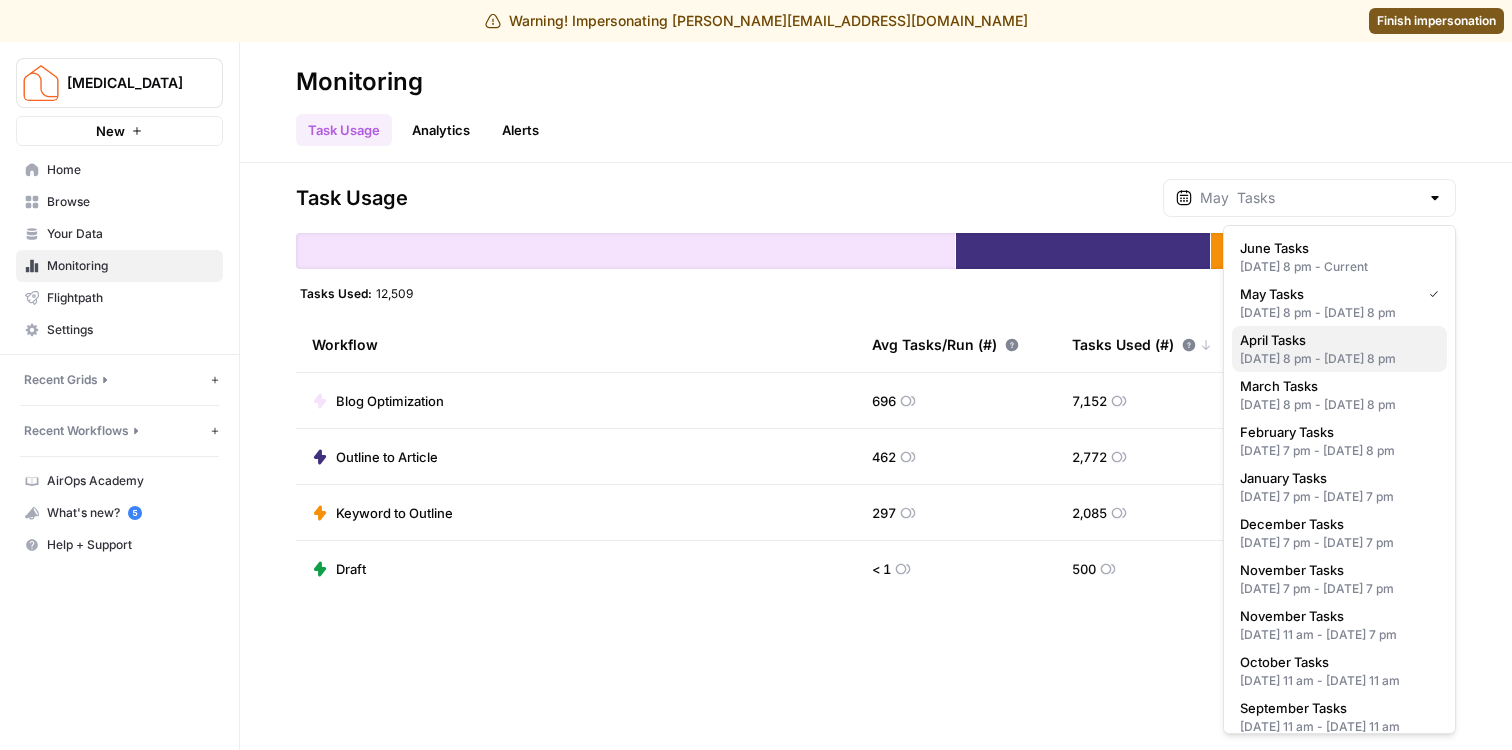 click on "April  Tasks" at bounding box center [1339, 340] 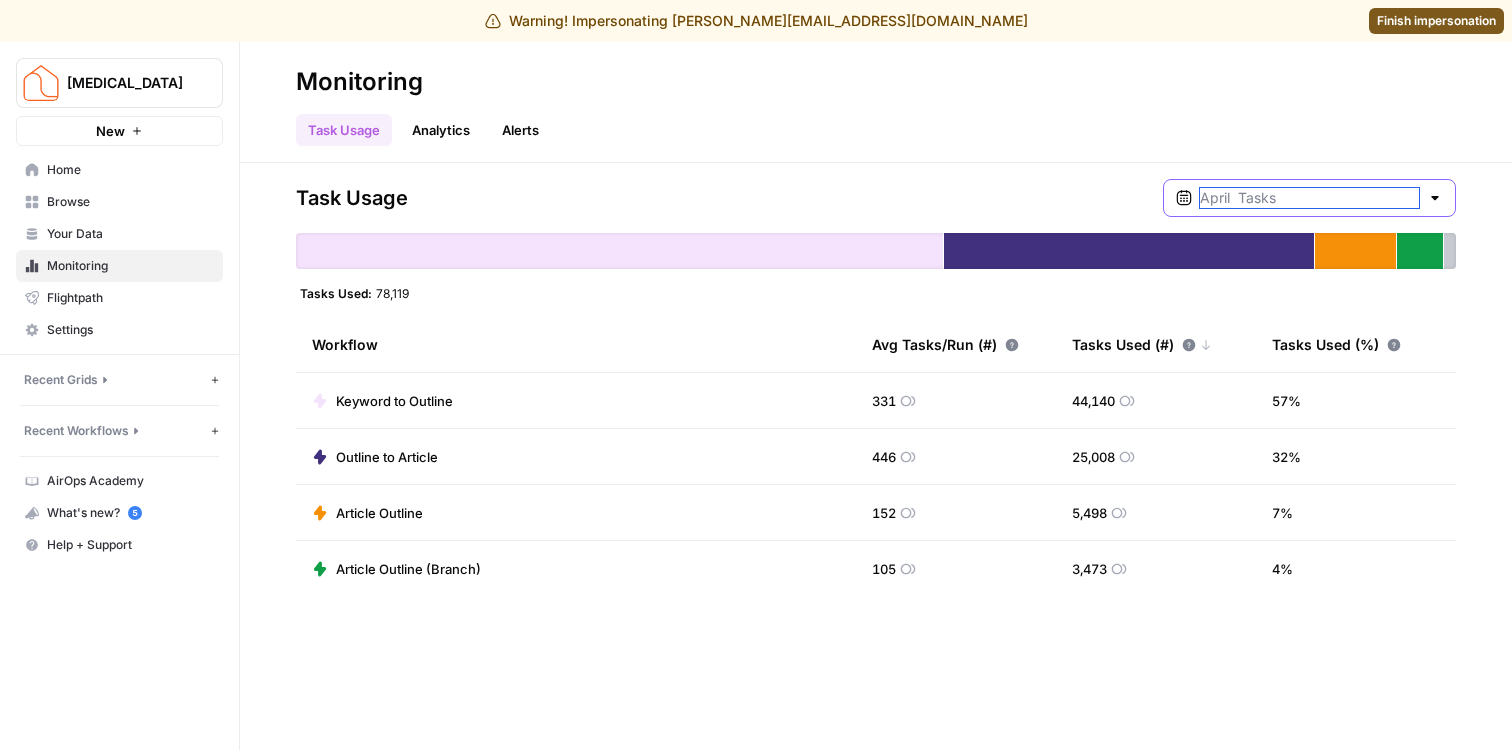 click at bounding box center (1309, 198) 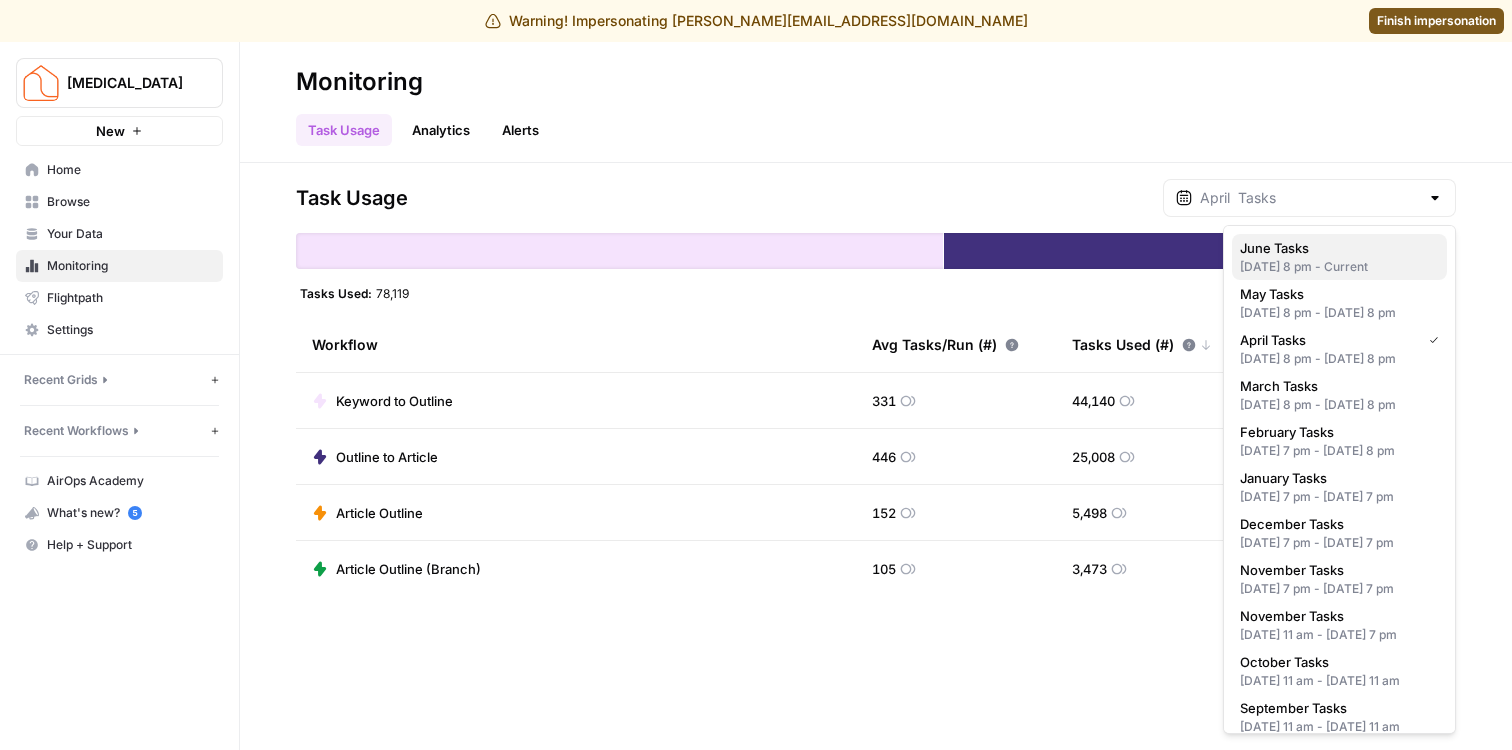 click on "[DATE] 8 pm - Current" at bounding box center [1339, 267] 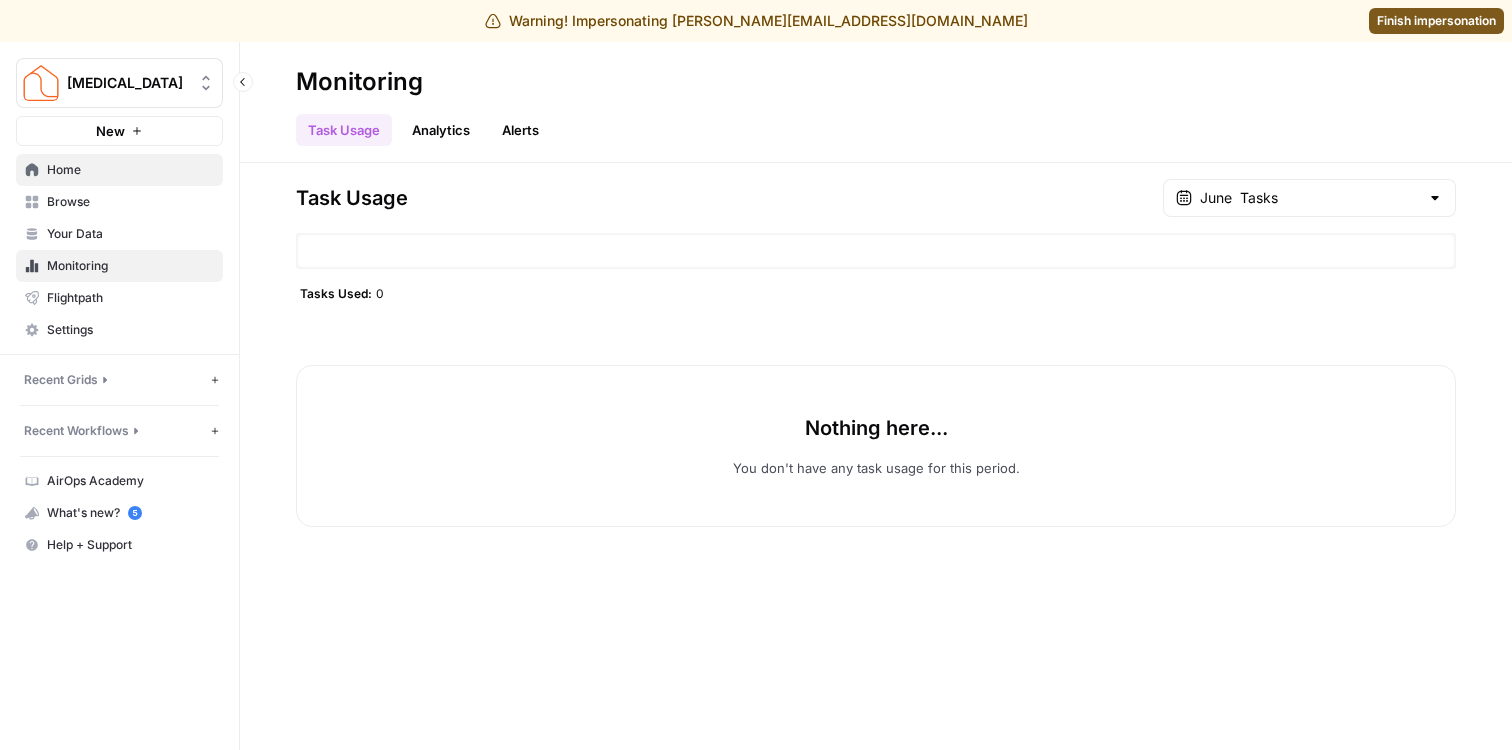 click on "Home" at bounding box center (119, 170) 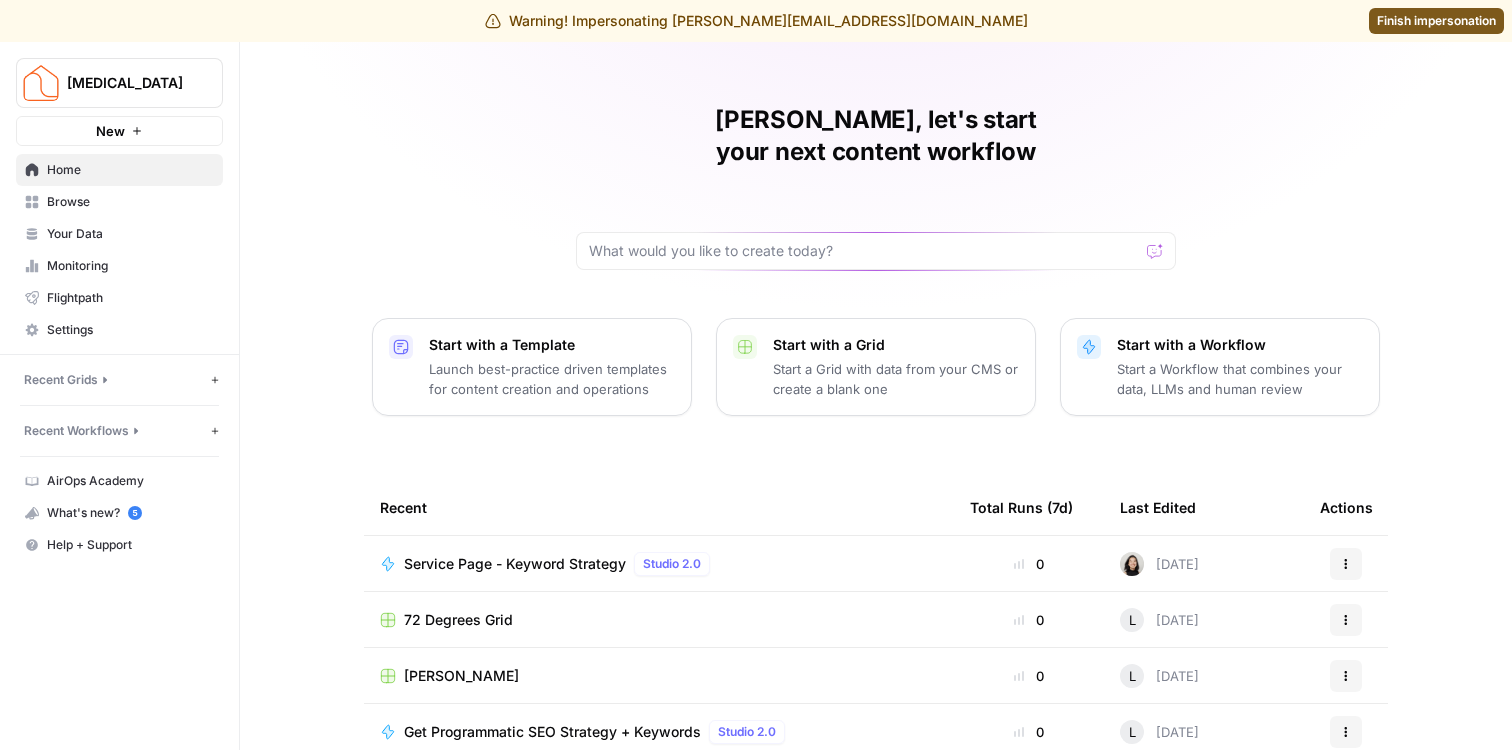 scroll, scrollTop: 0, scrollLeft: 0, axis: both 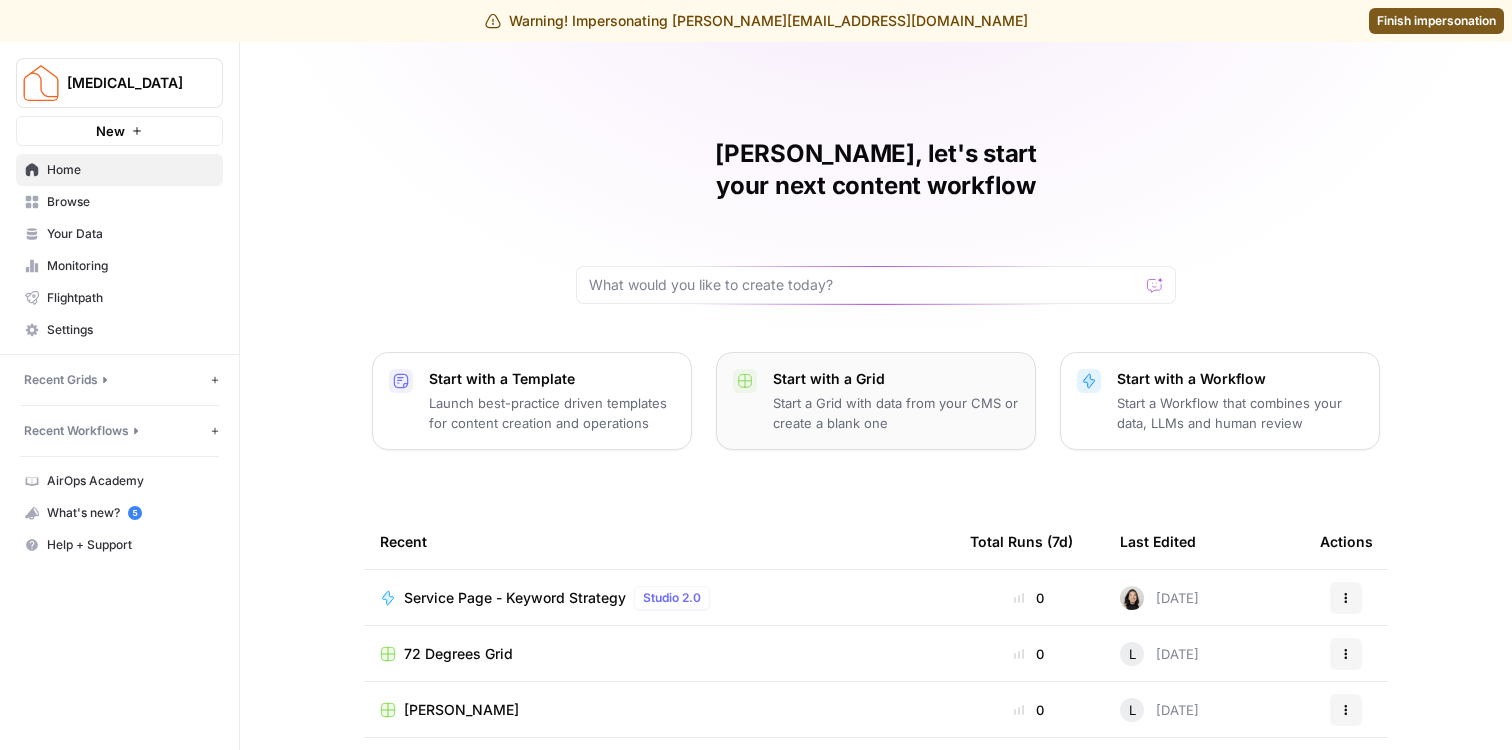 click on "Start a Grid with data from your CMS or create a blank one" at bounding box center [896, 413] 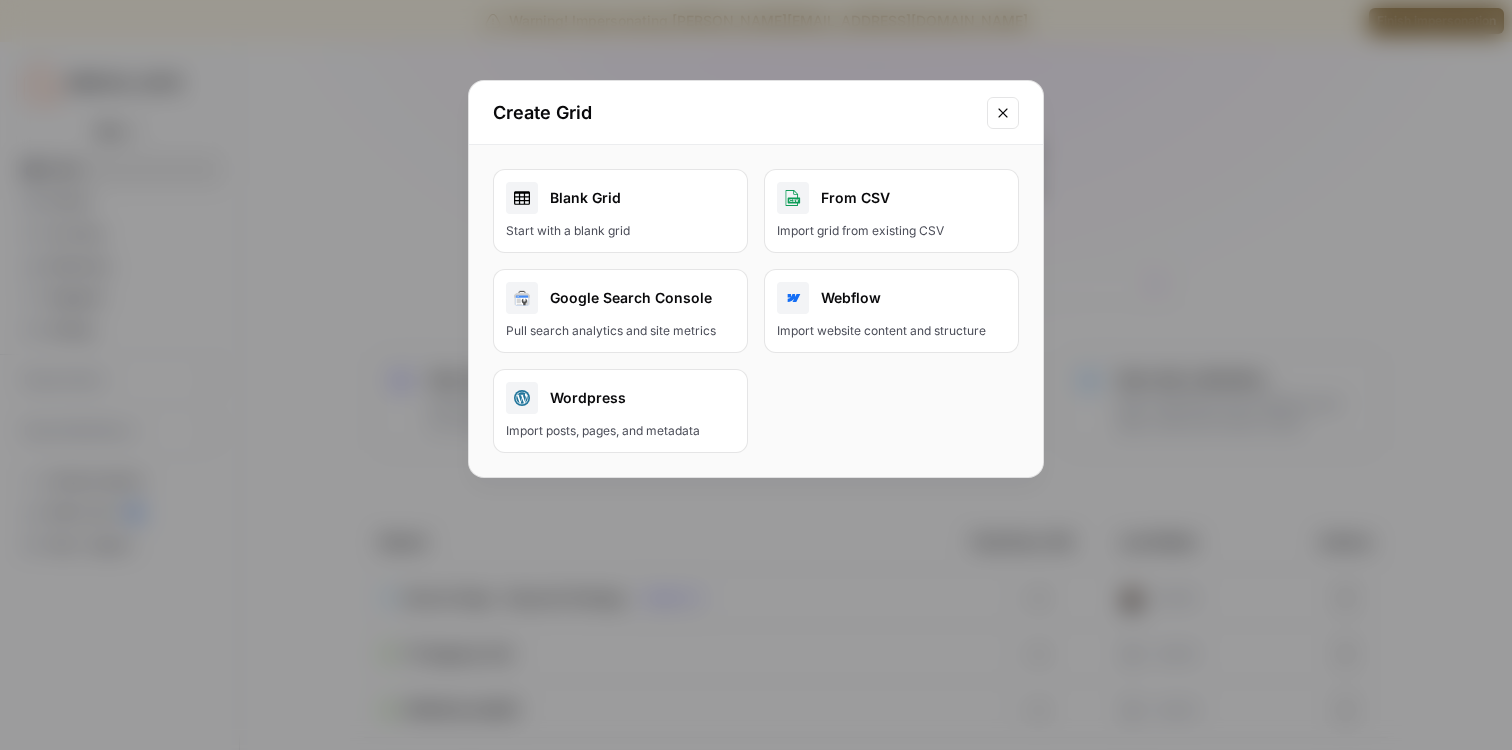 click at bounding box center (1003, 113) 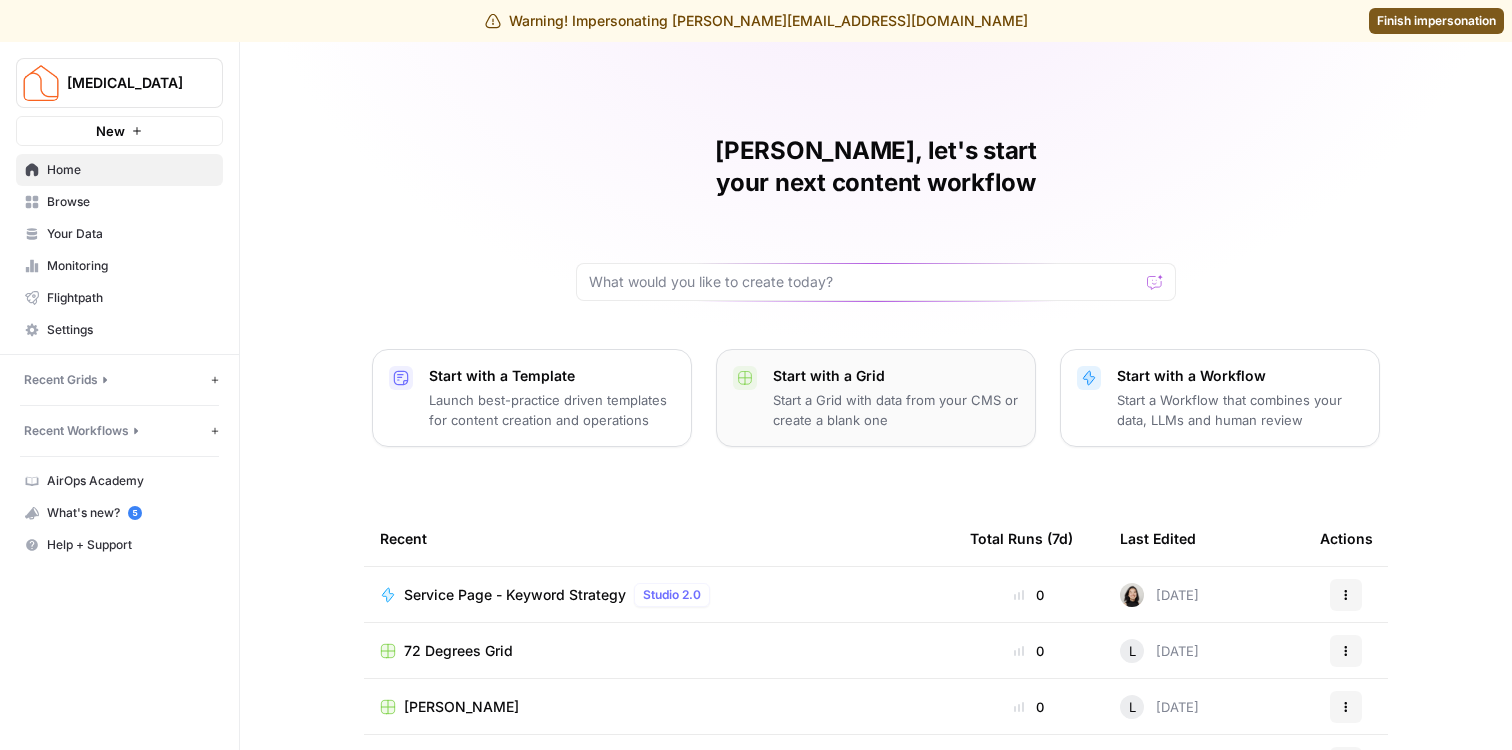 scroll, scrollTop: 0, scrollLeft: 0, axis: both 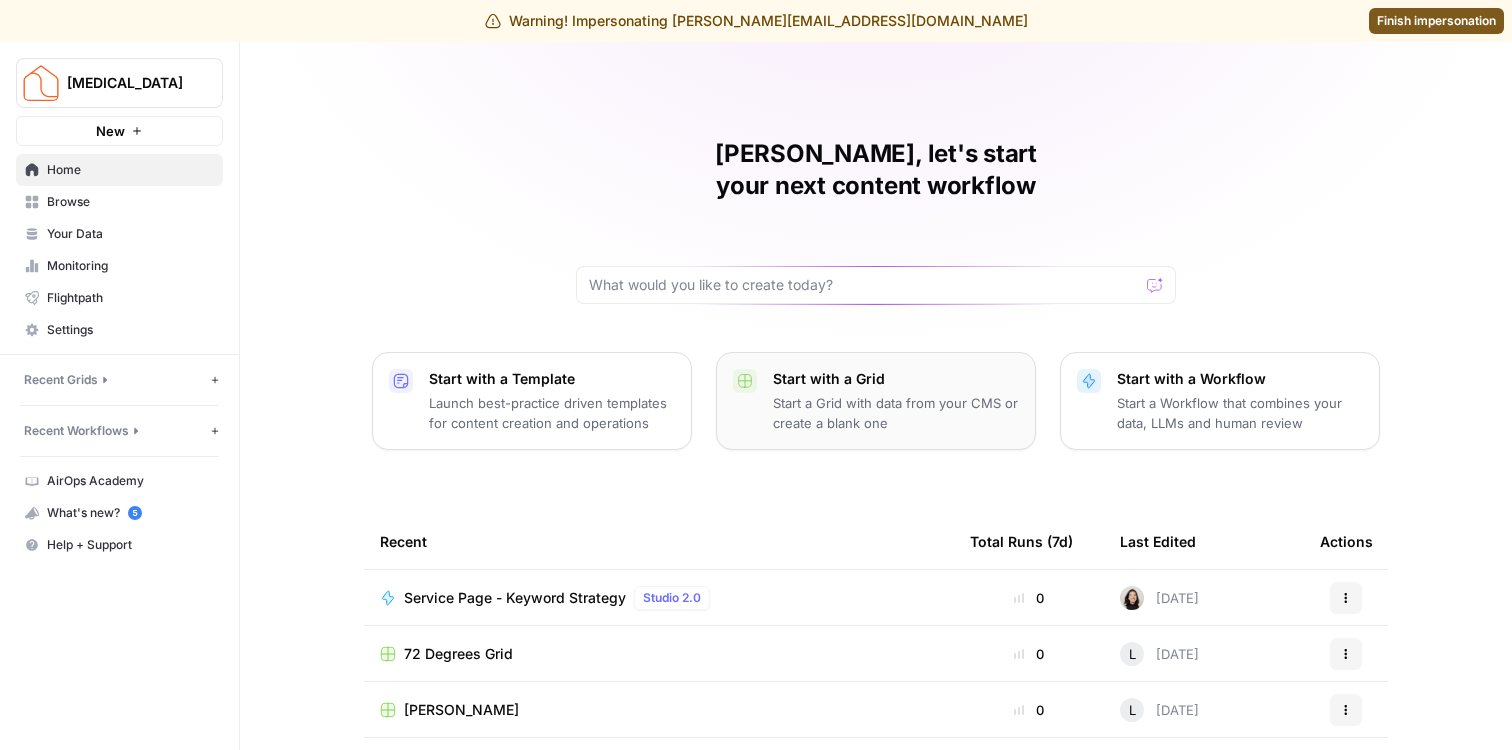 click on "Start a Grid with data from your CMS or create a blank one" at bounding box center (896, 413) 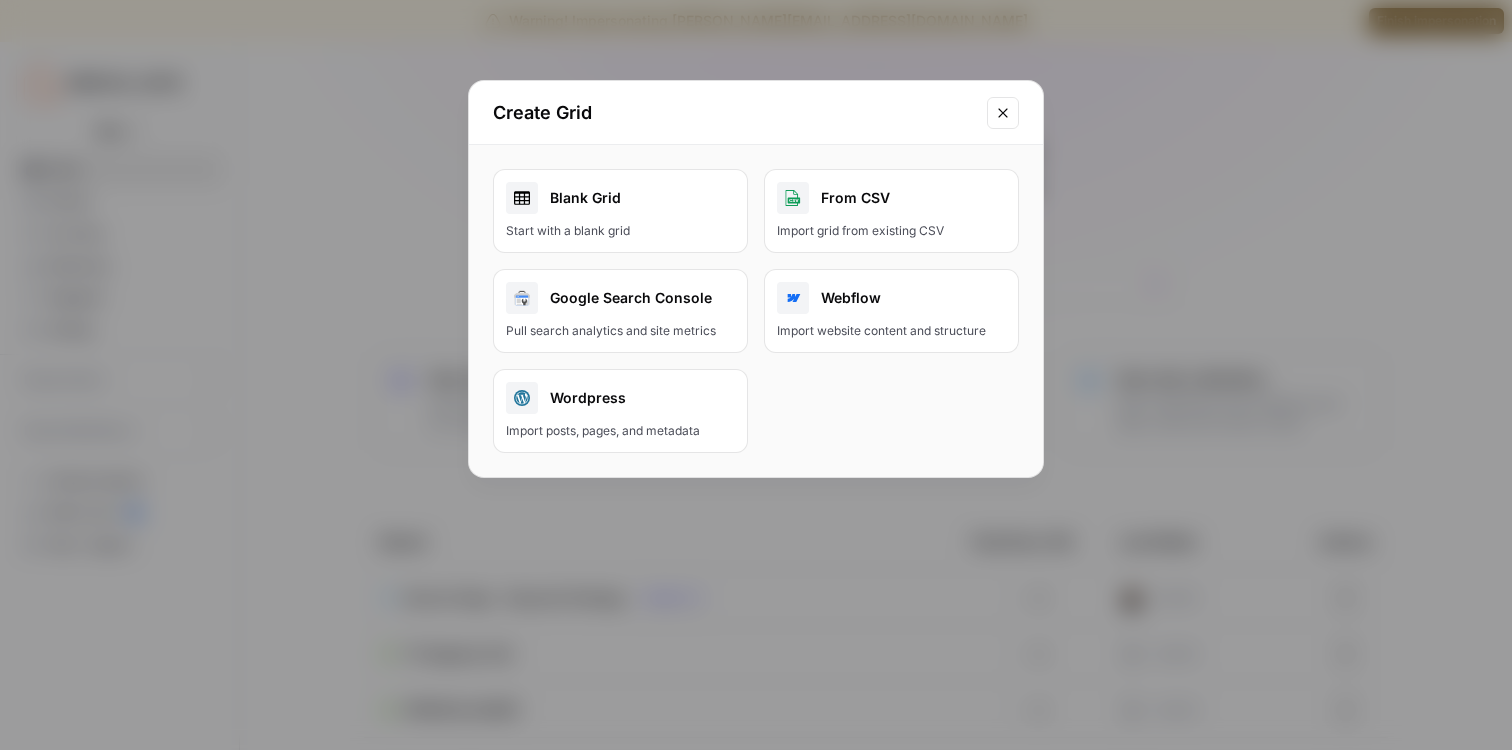 click 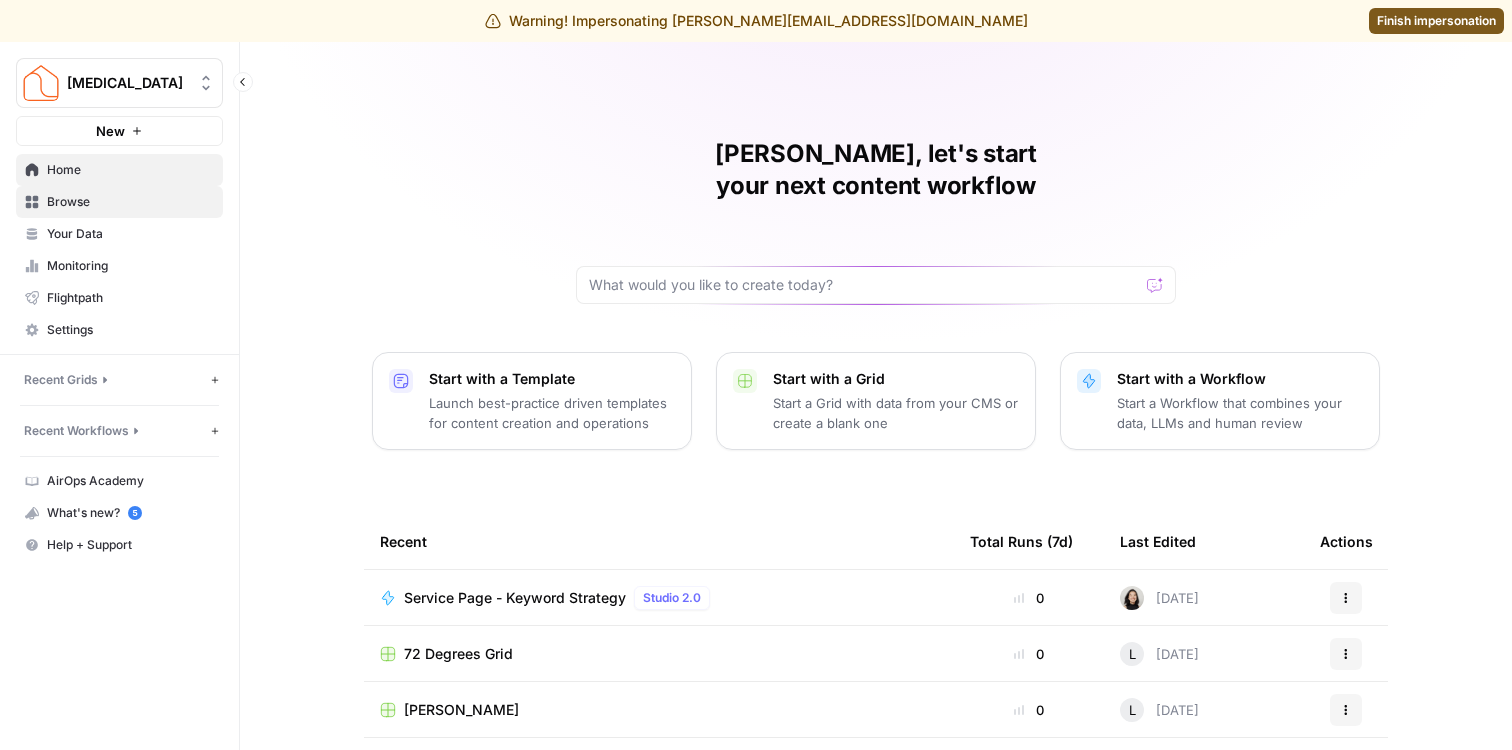 click on "Browse" at bounding box center [119, 202] 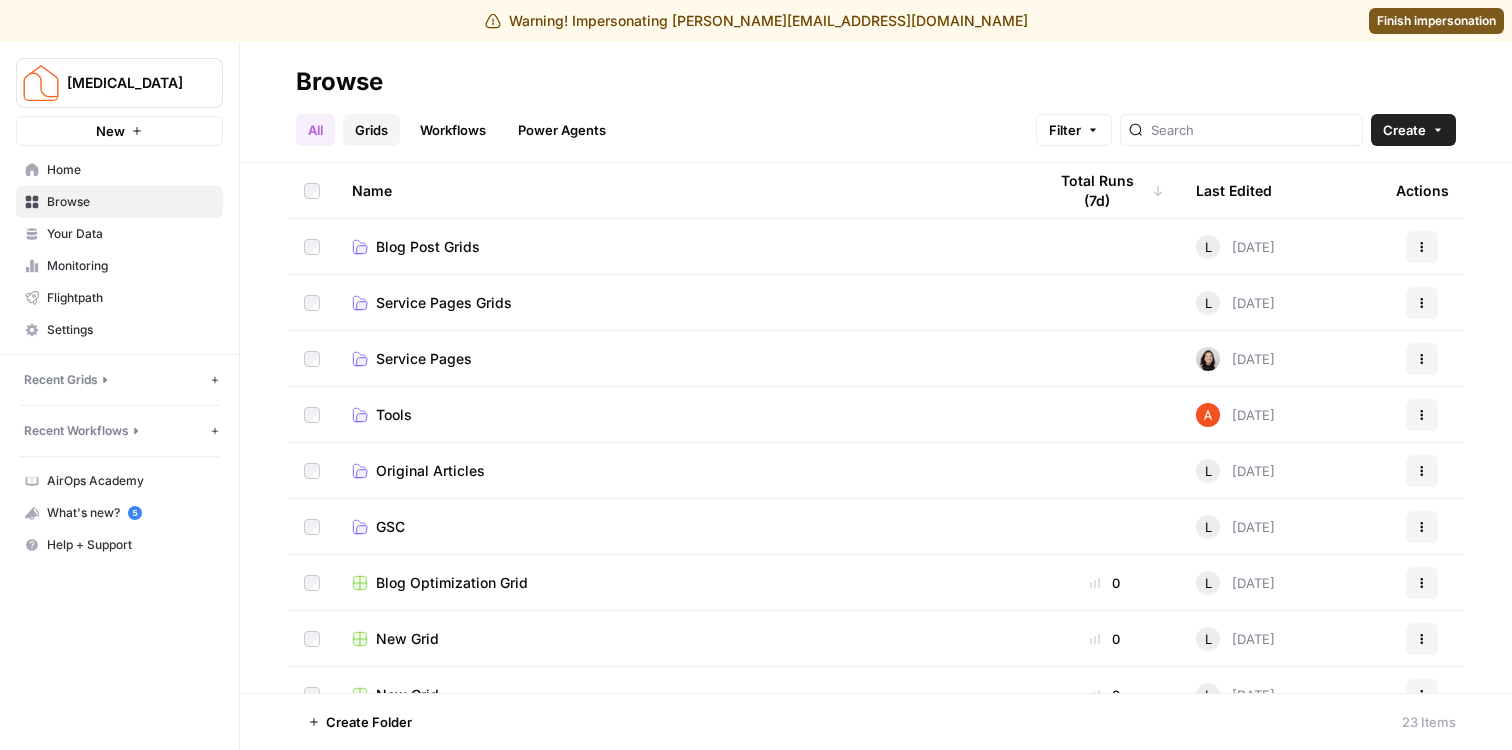 click on "Grids" at bounding box center [371, 130] 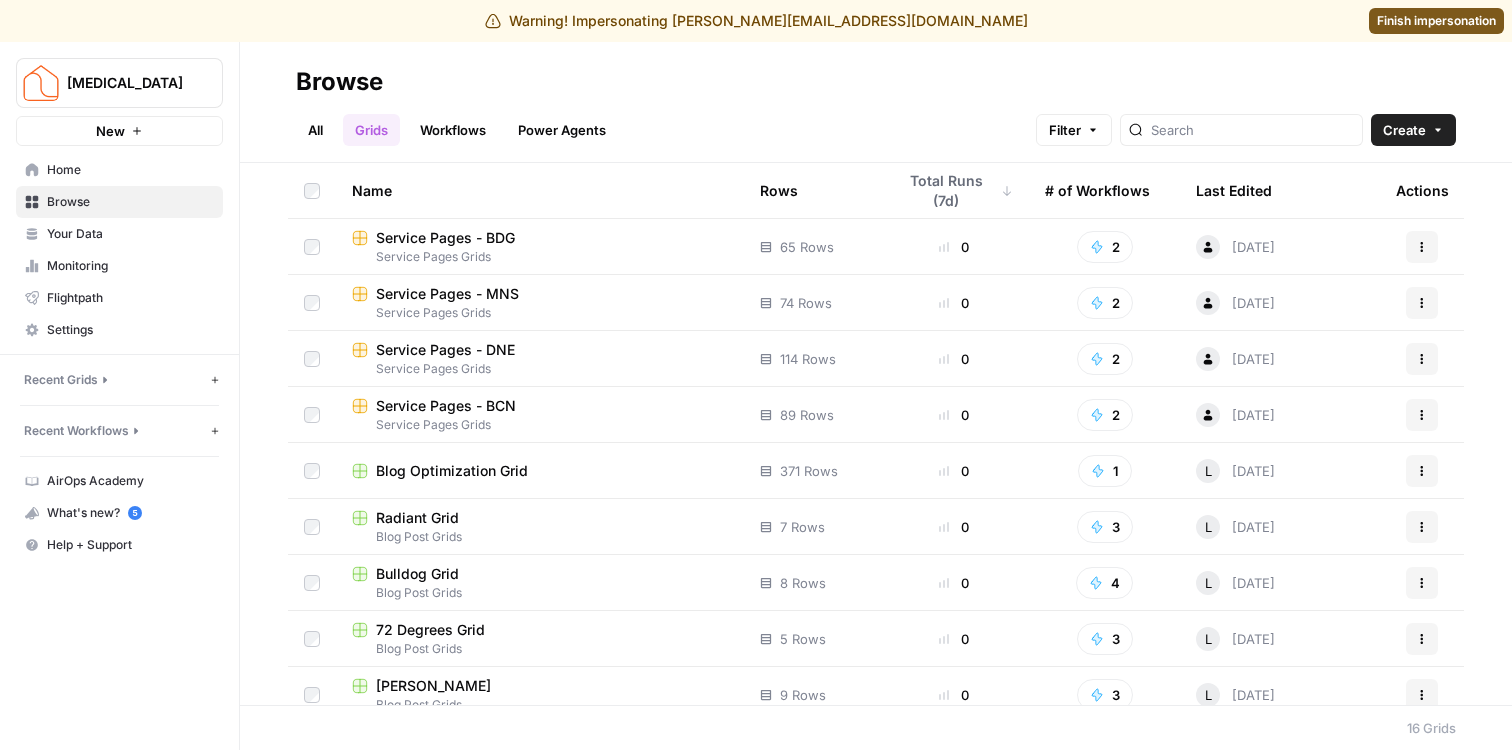 click on "Total Runs (7d)" at bounding box center (954, 190) 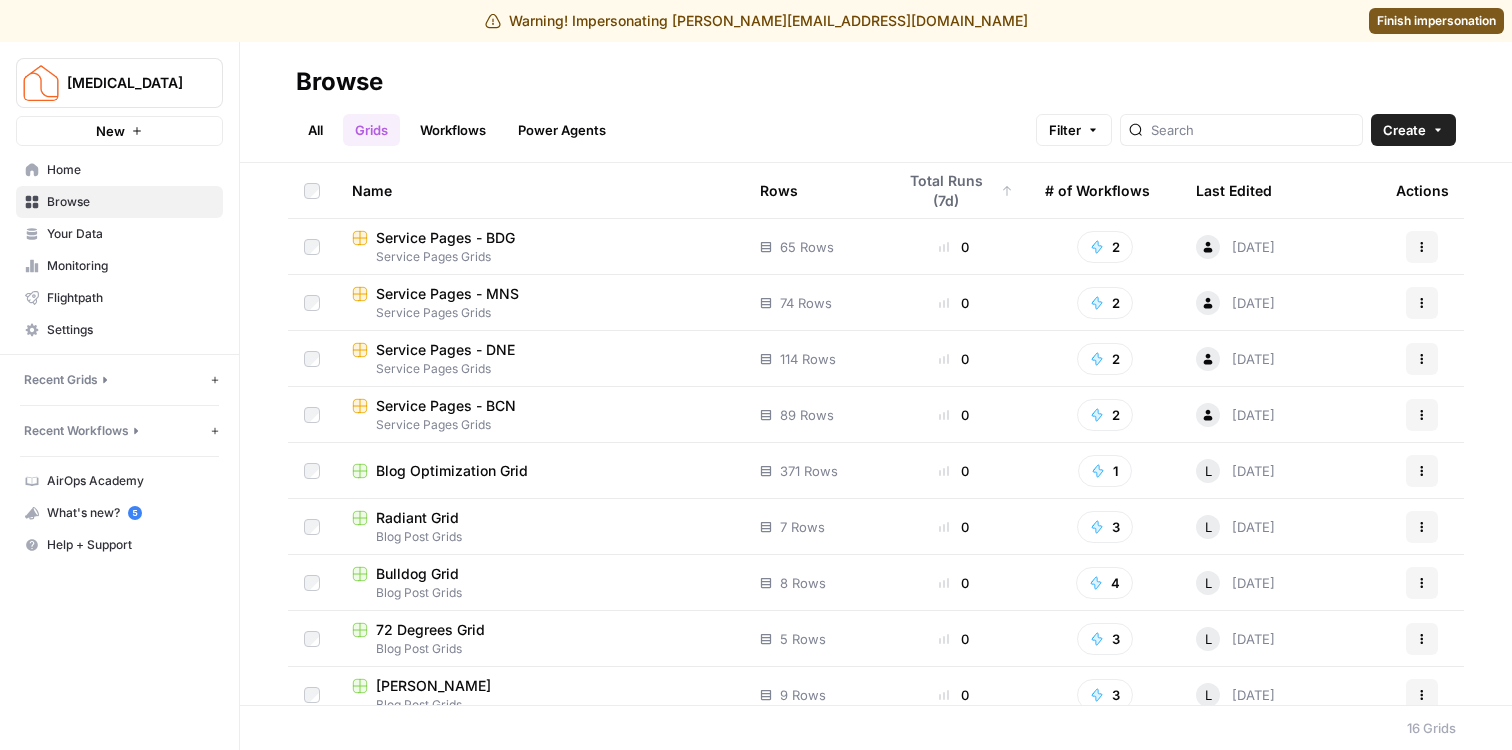 click on "Total Runs (7d)" at bounding box center [954, 190] 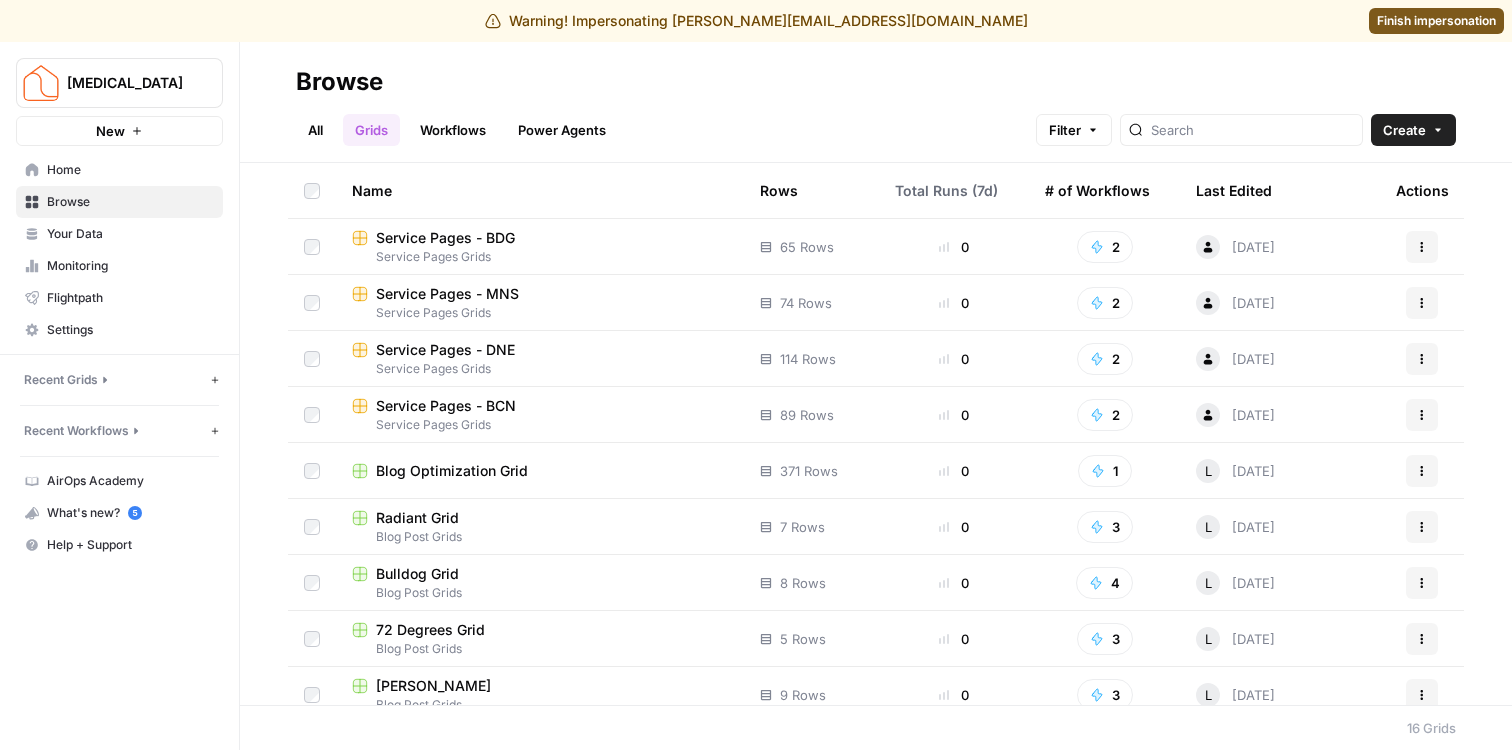 click on "Total Runs (7d)" at bounding box center [946, 190] 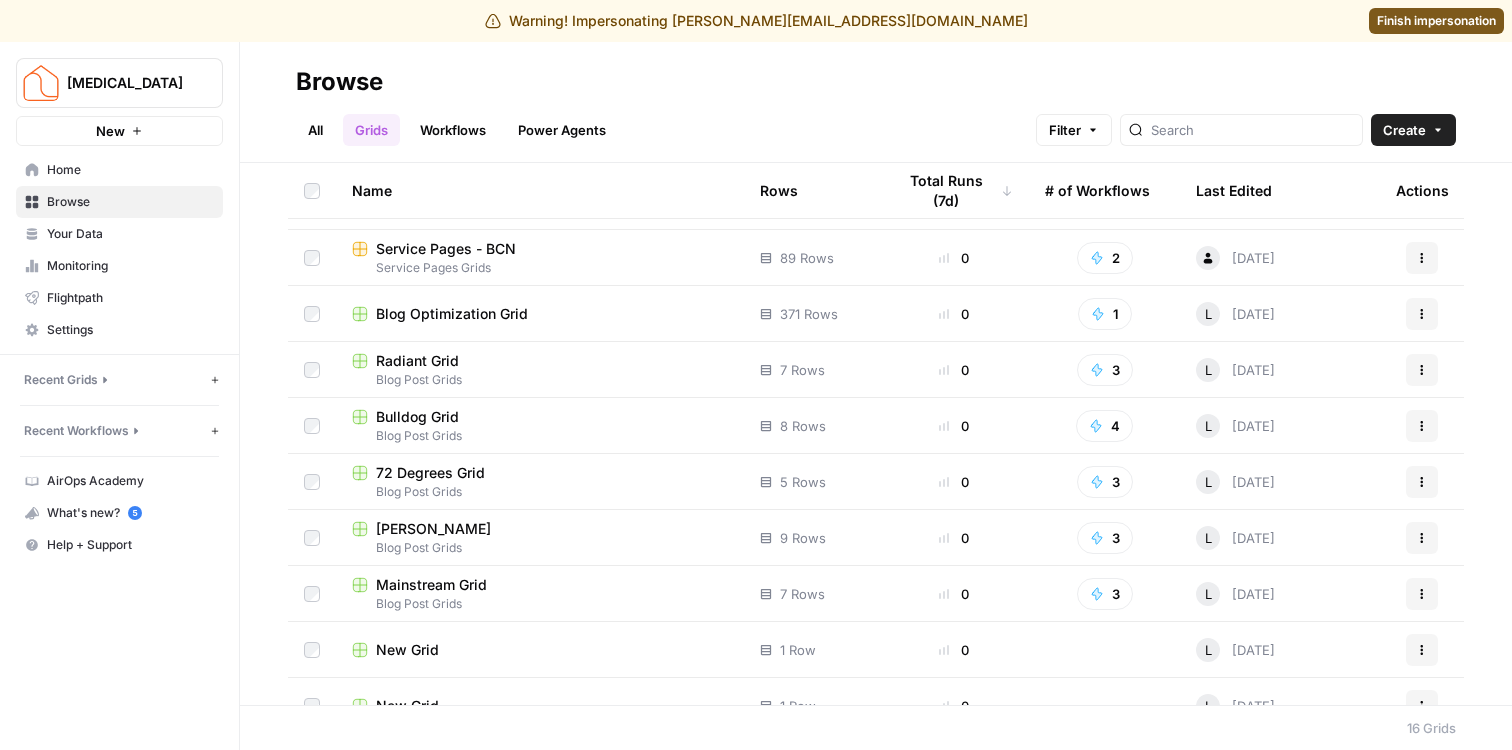 scroll, scrollTop: 156, scrollLeft: 0, axis: vertical 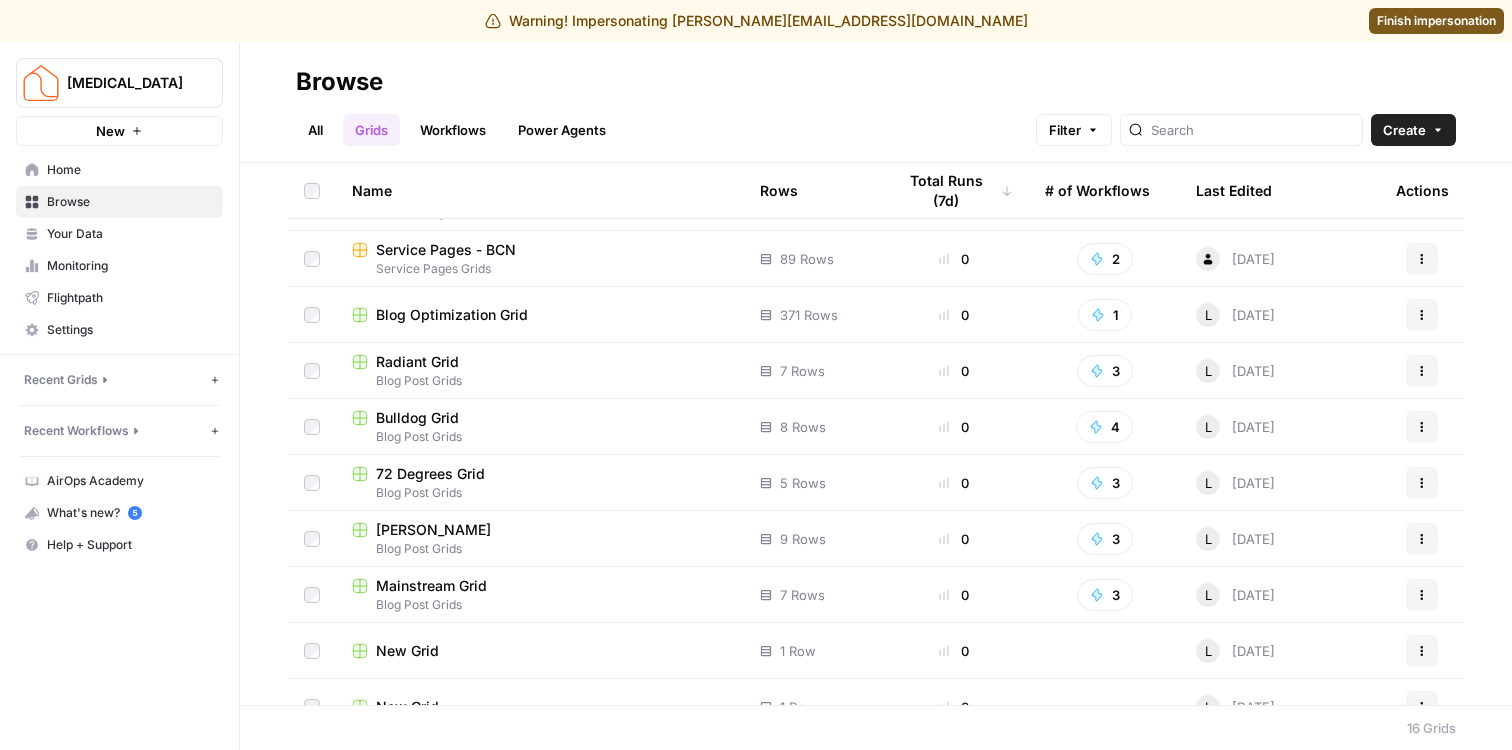 click on "Blog Optimization Grid" at bounding box center [452, 315] 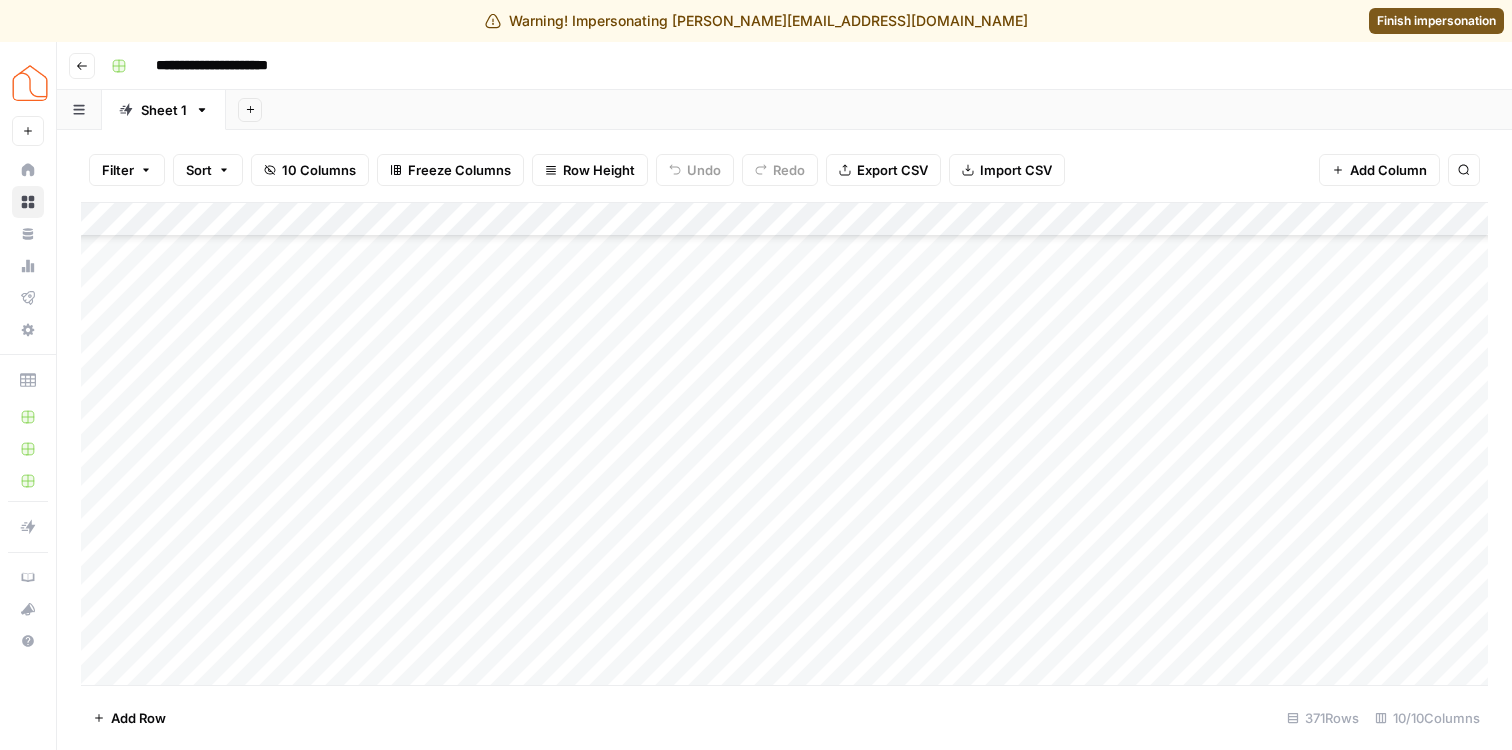 scroll, scrollTop: 12198, scrollLeft: 0, axis: vertical 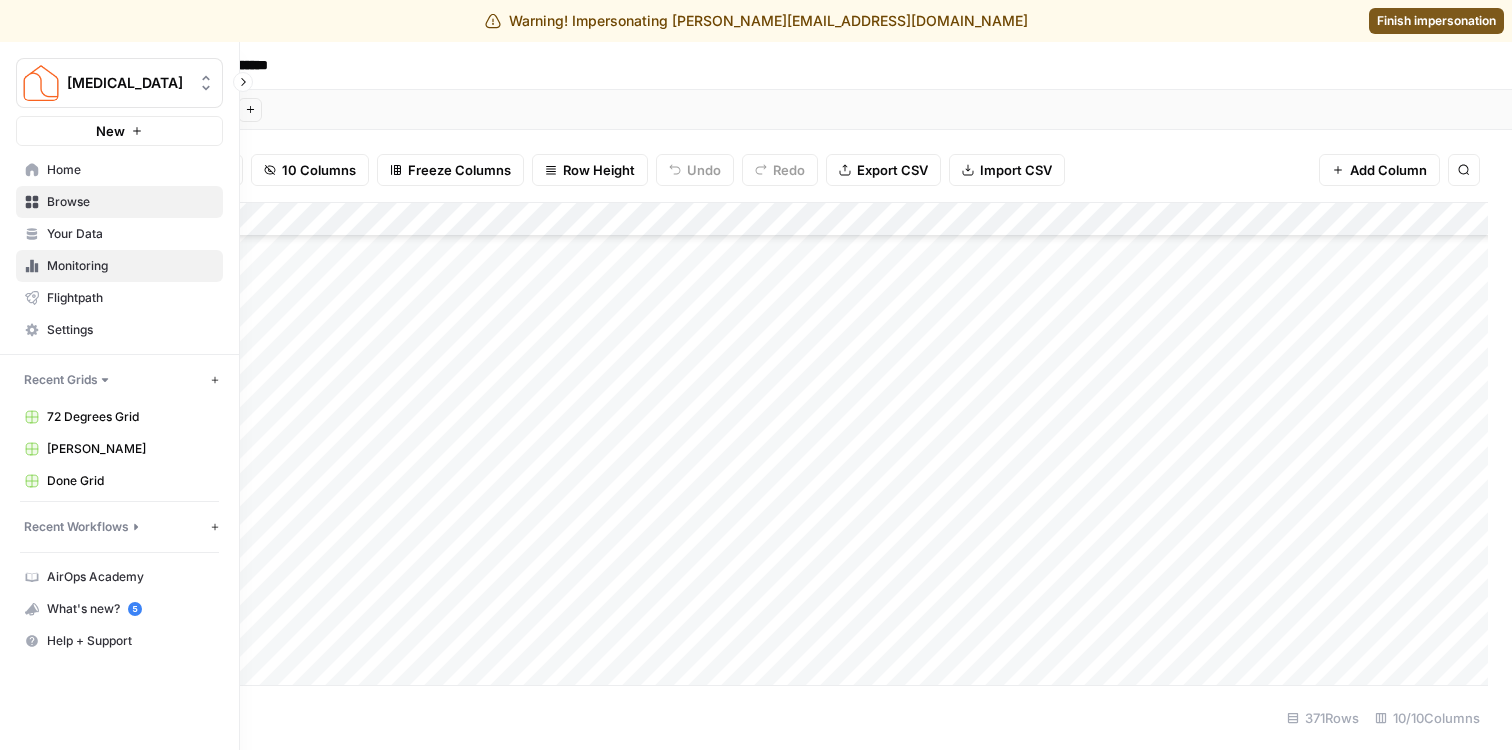 click on "Monitoring" at bounding box center [130, 266] 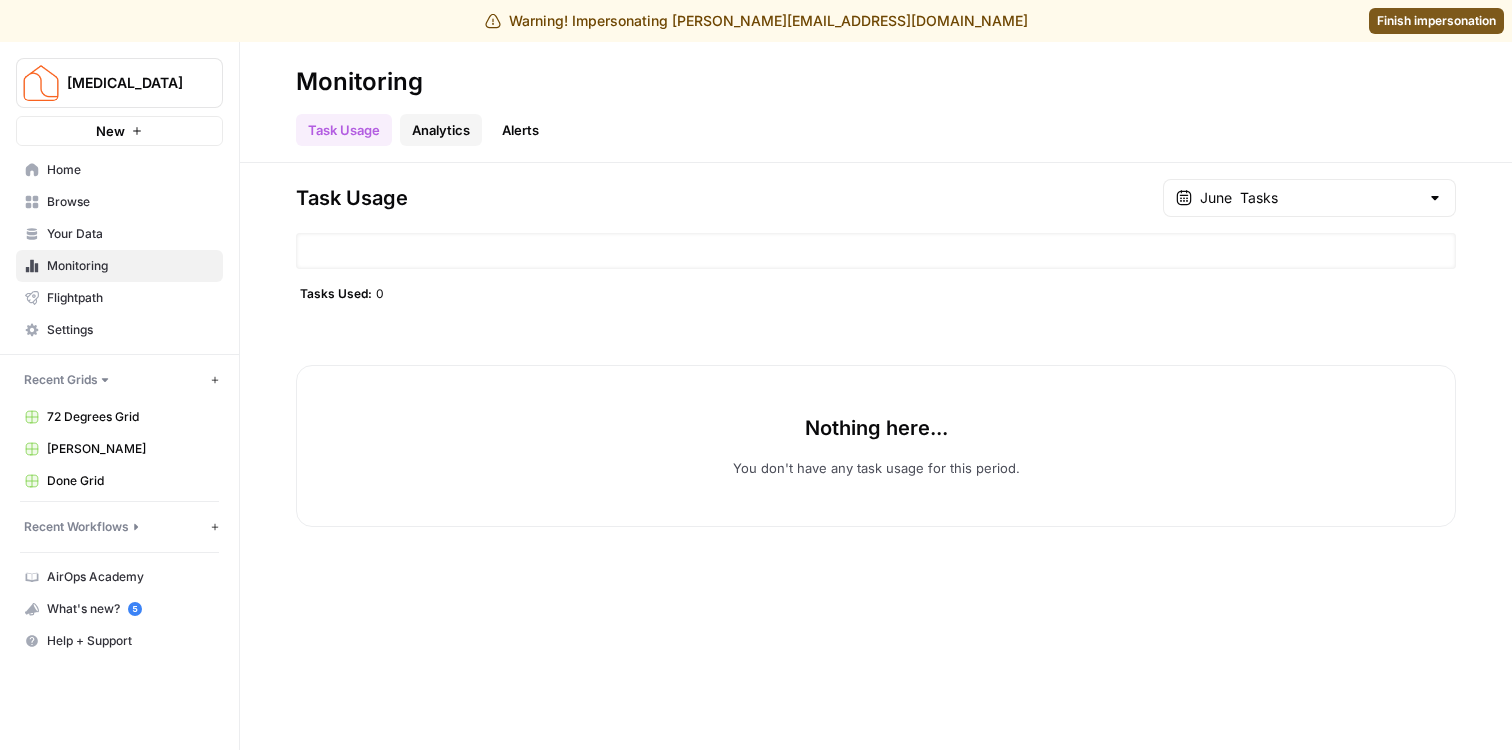 click on "Analytics" at bounding box center (441, 130) 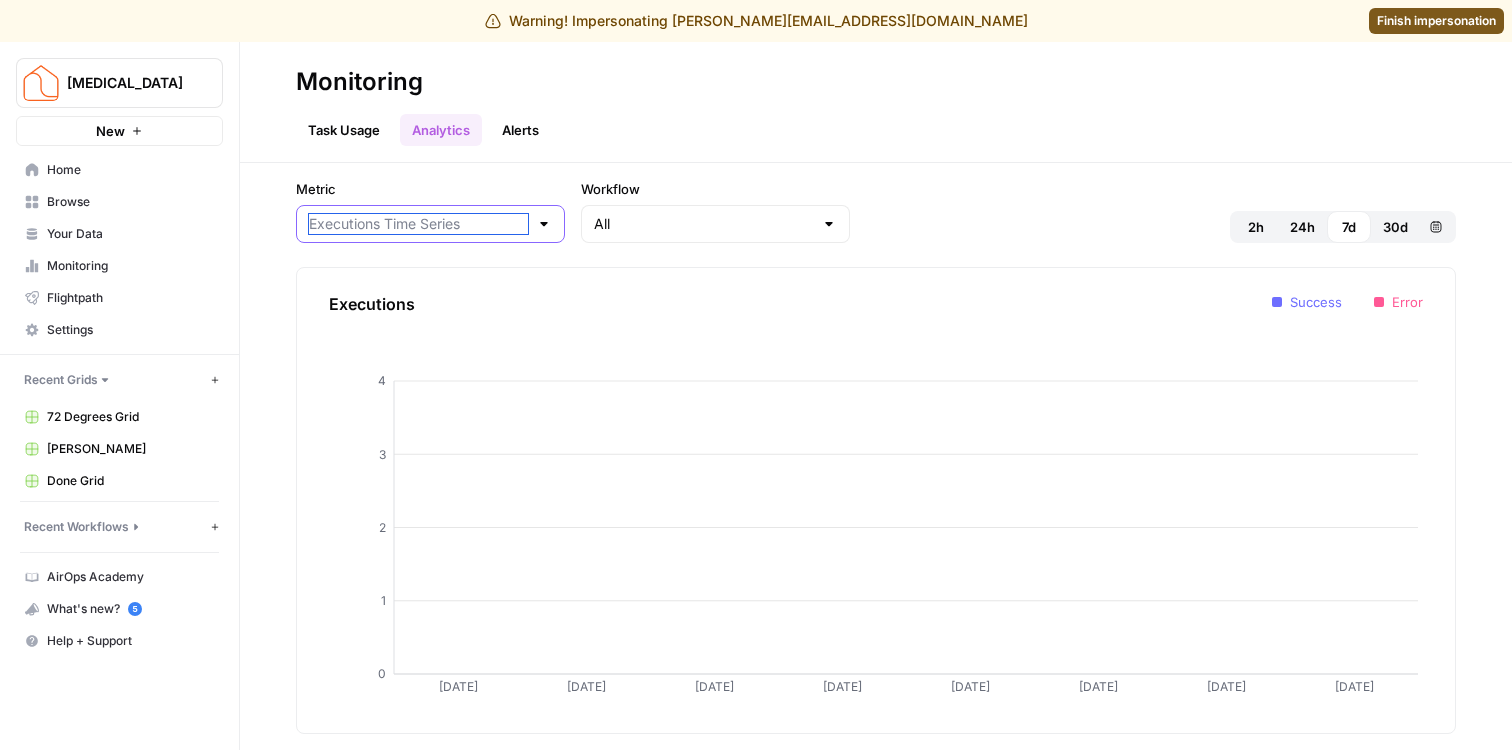 click on "Metric" at bounding box center (418, 224) 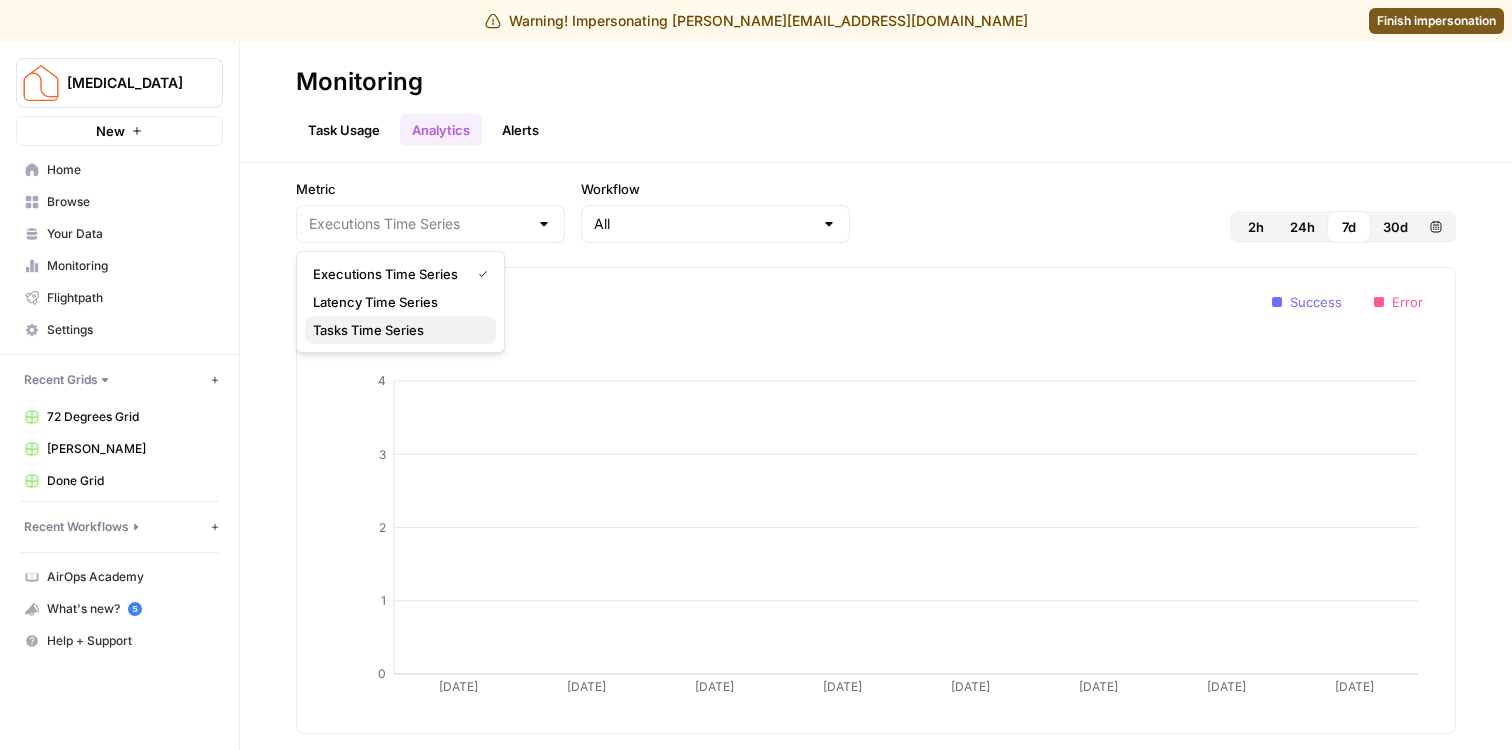 click on "Tasks Time Series" at bounding box center (400, 330) 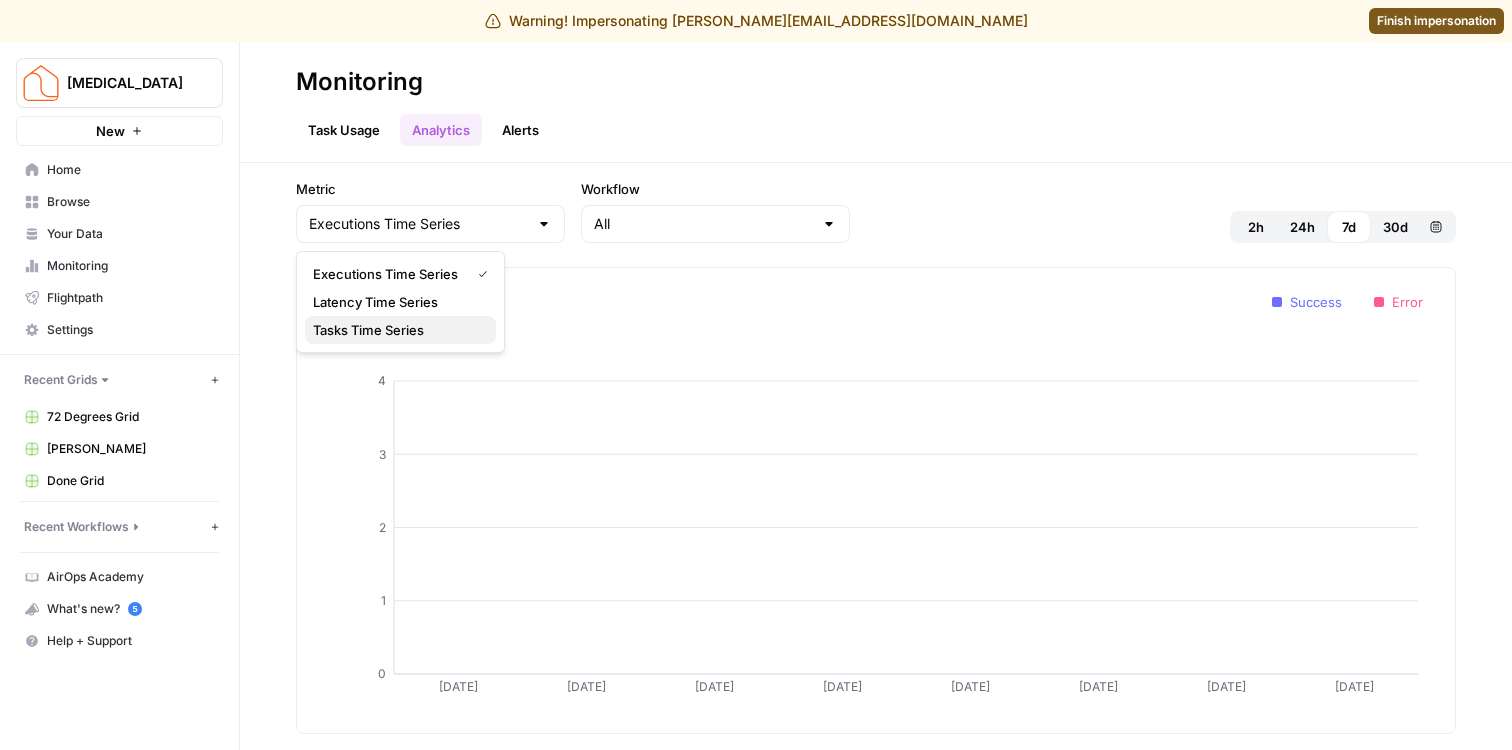type on "Tasks Time Series" 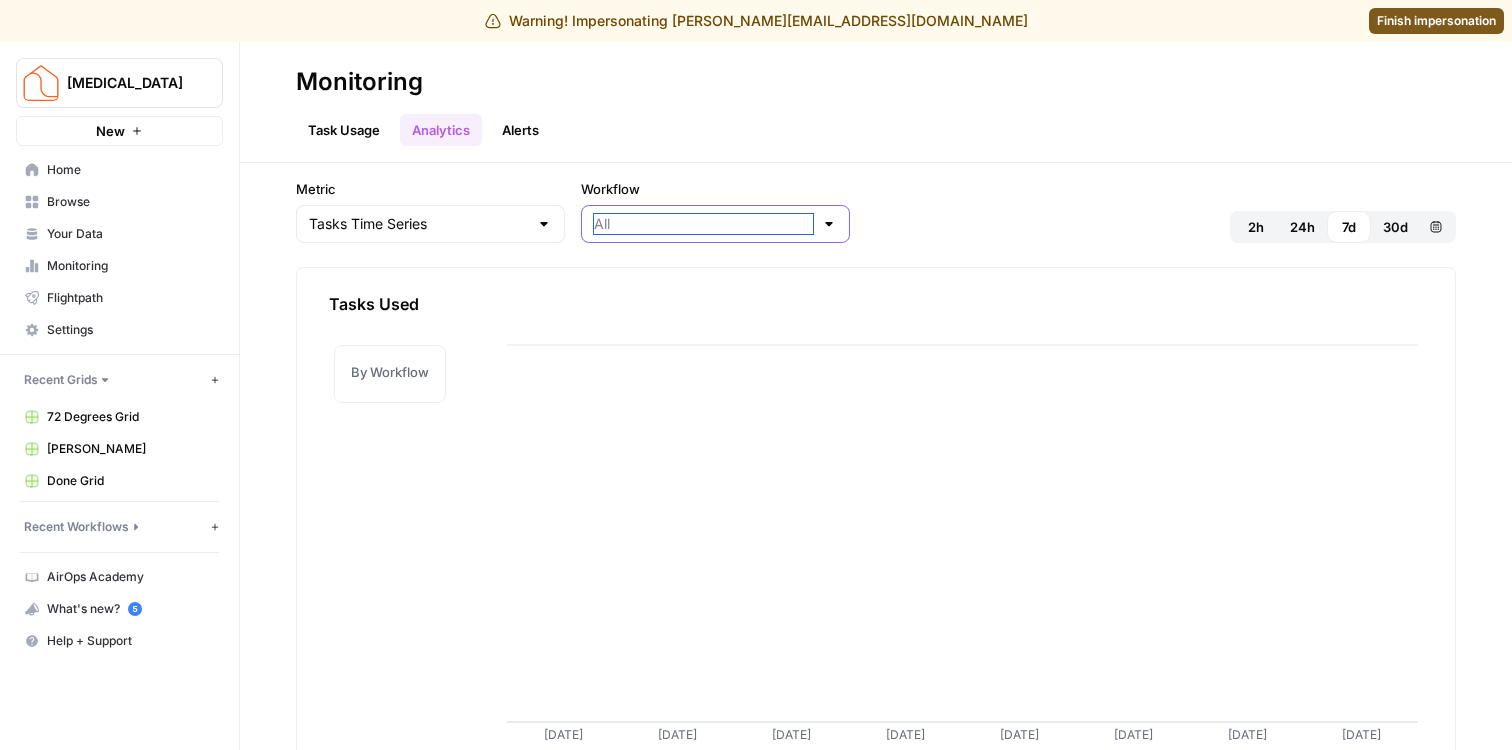 click on "Workflow" at bounding box center (703, 224) 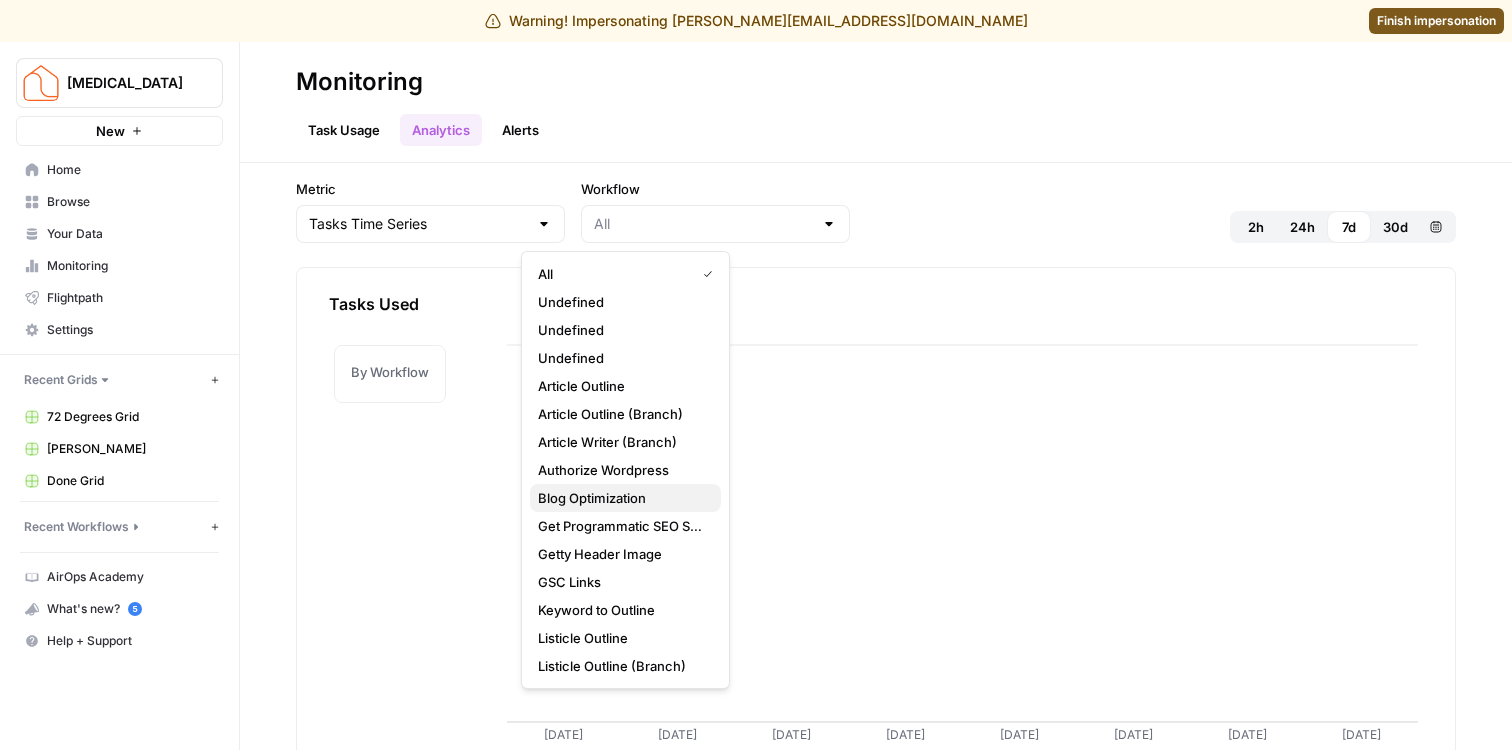 click on "Blog Optimization" at bounding box center (625, 498) 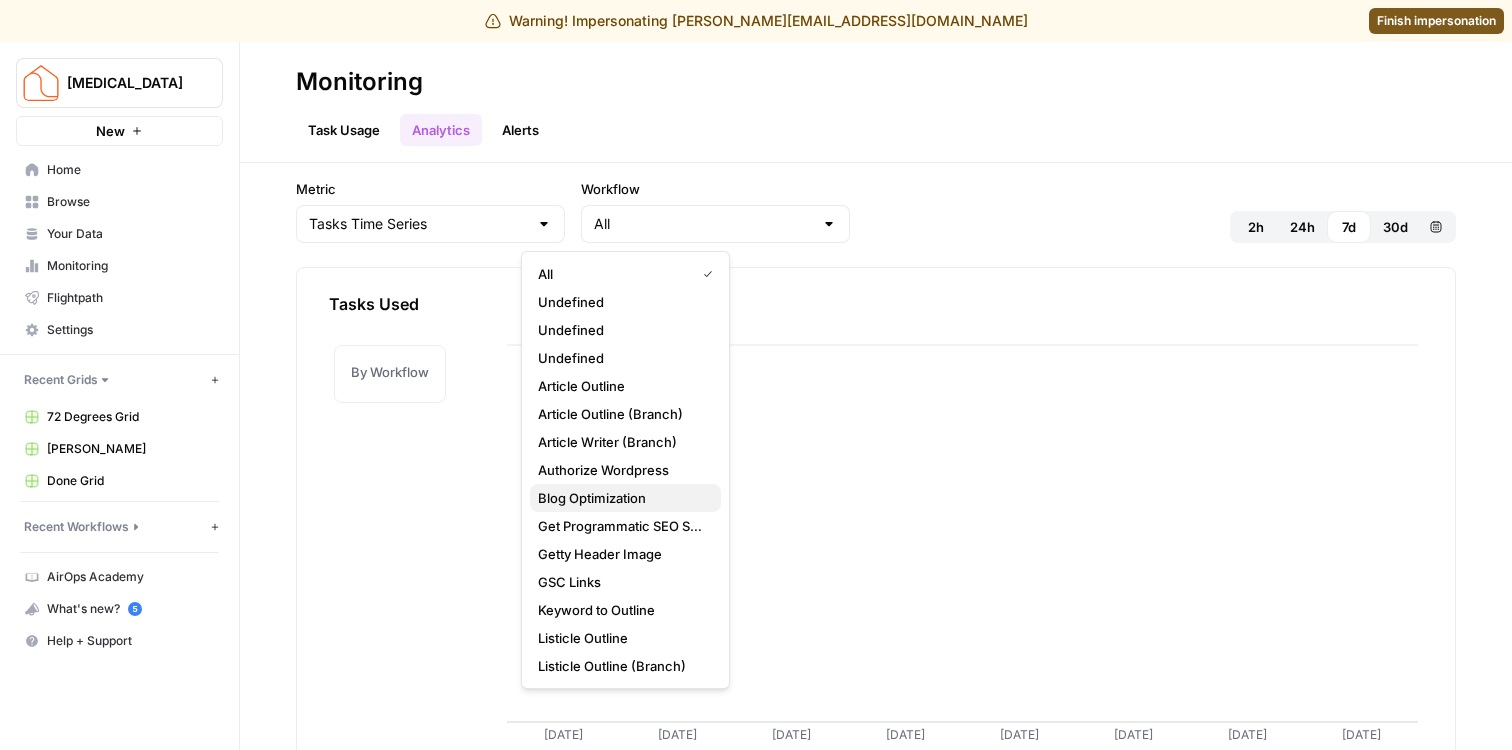 type on "Blog Optimization" 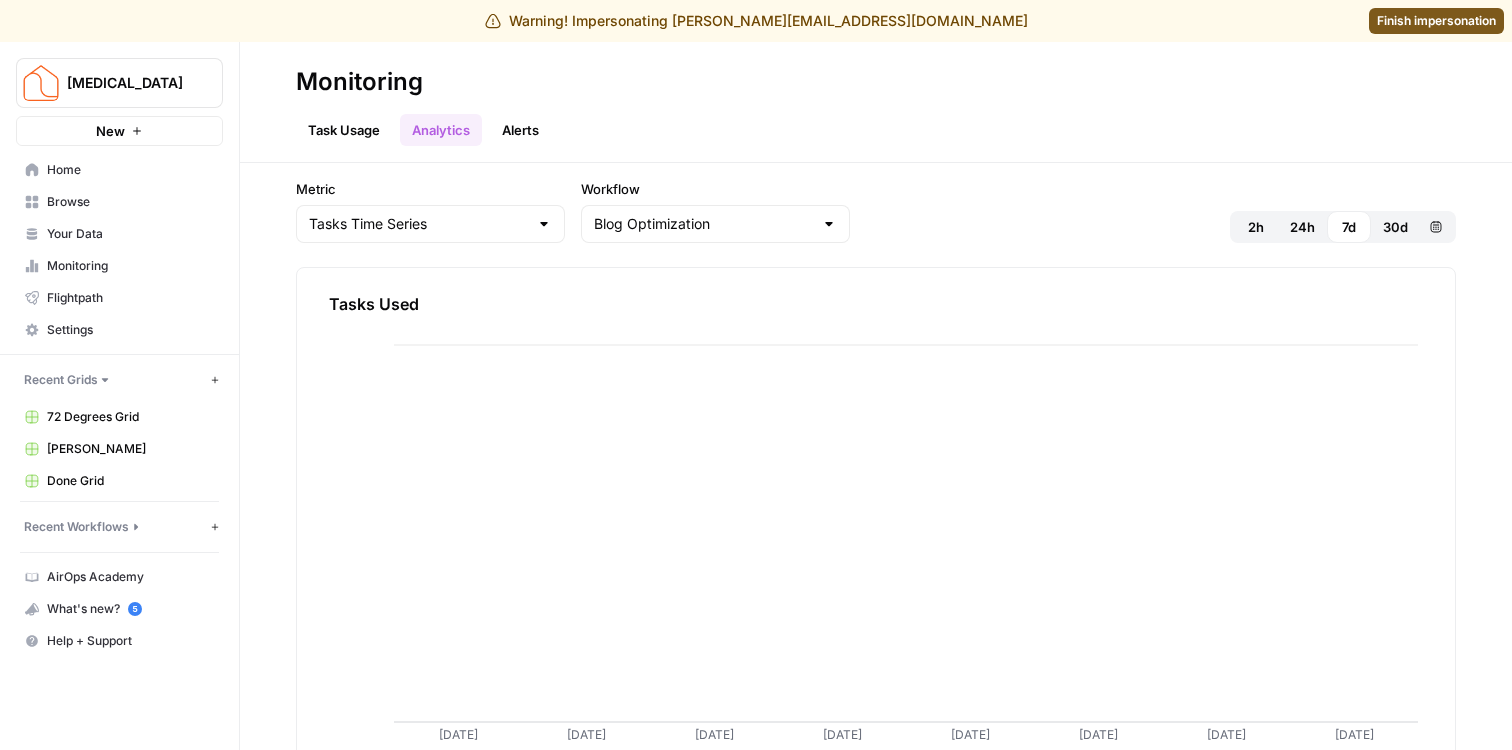 click on "Metric Tasks Time Series Workflow Blog Optimization 2h 24h 7d 30d Custom range Tasks Used 25 Jun 26 Jun 27 Jun 28 Jun 29 Jun 30 Jun 01 Jul 02 Jul" at bounding box center [876, 456] 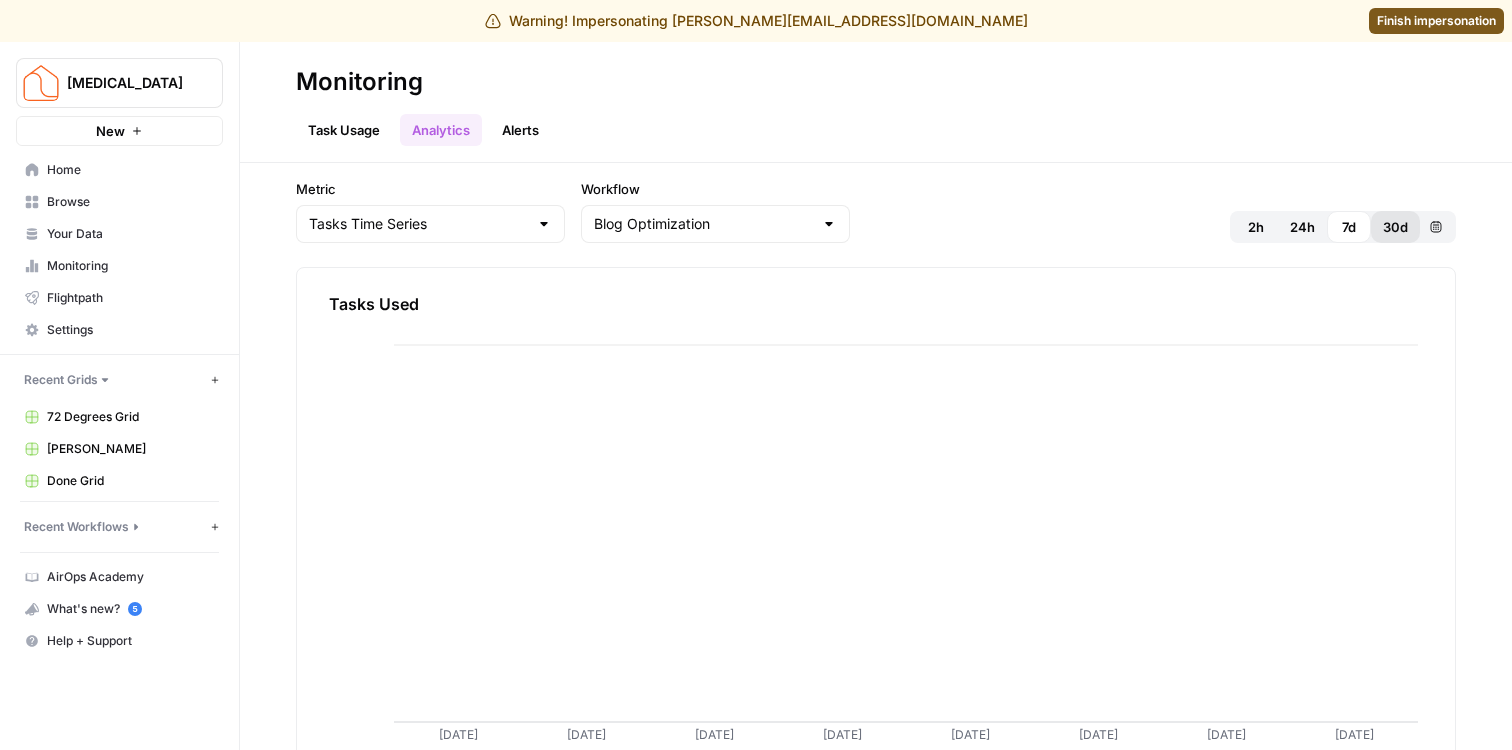 click on "30d" at bounding box center [1395, 227] 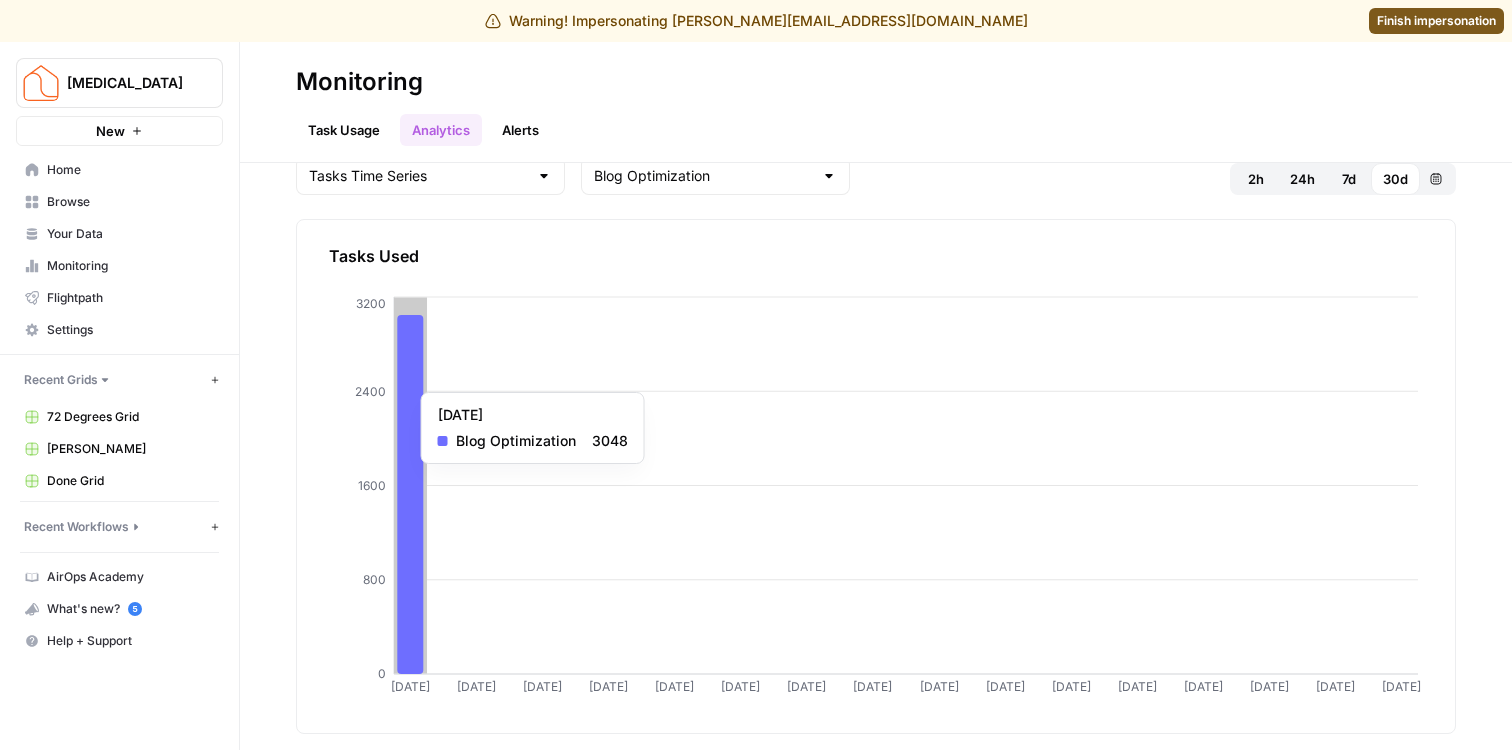 scroll, scrollTop: 0, scrollLeft: 0, axis: both 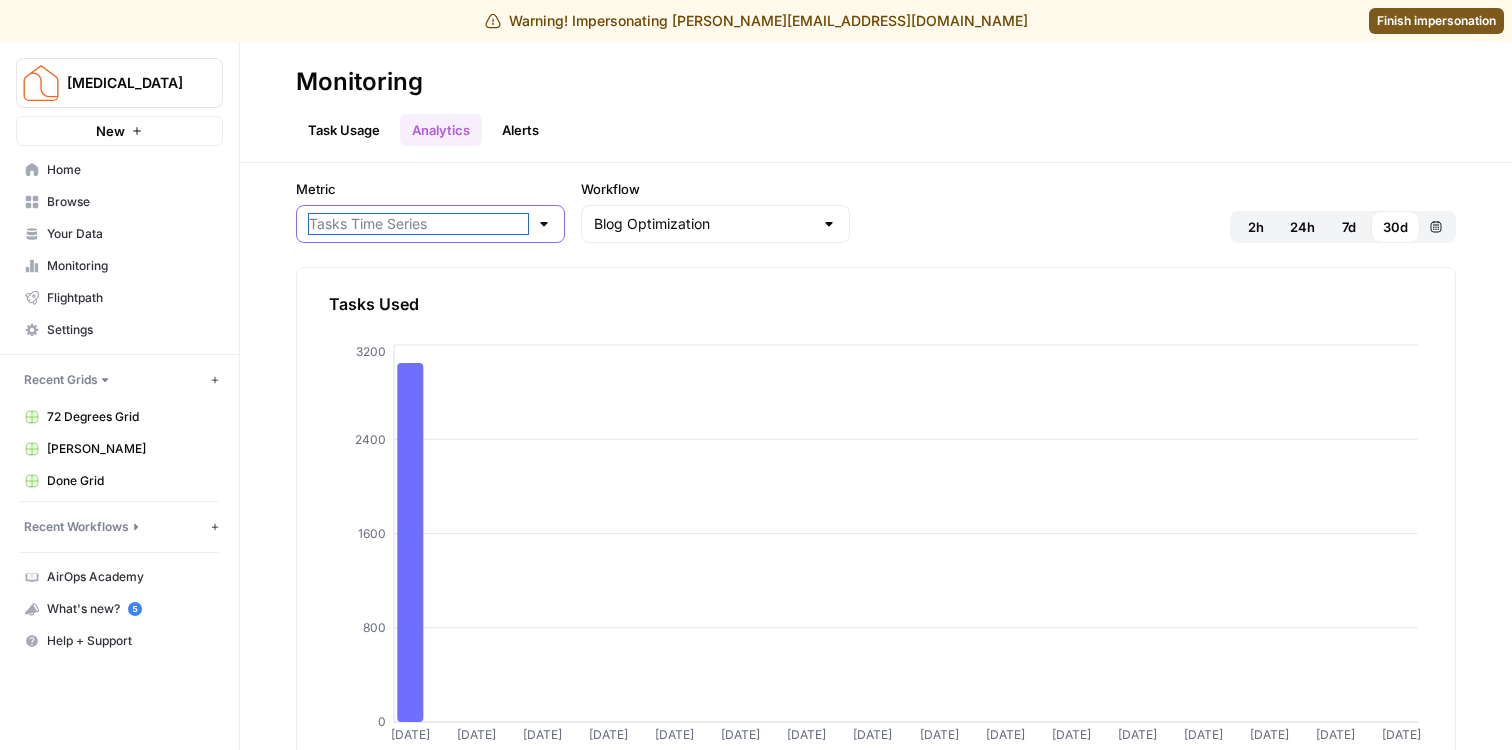 click on "Metric" at bounding box center (418, 224) 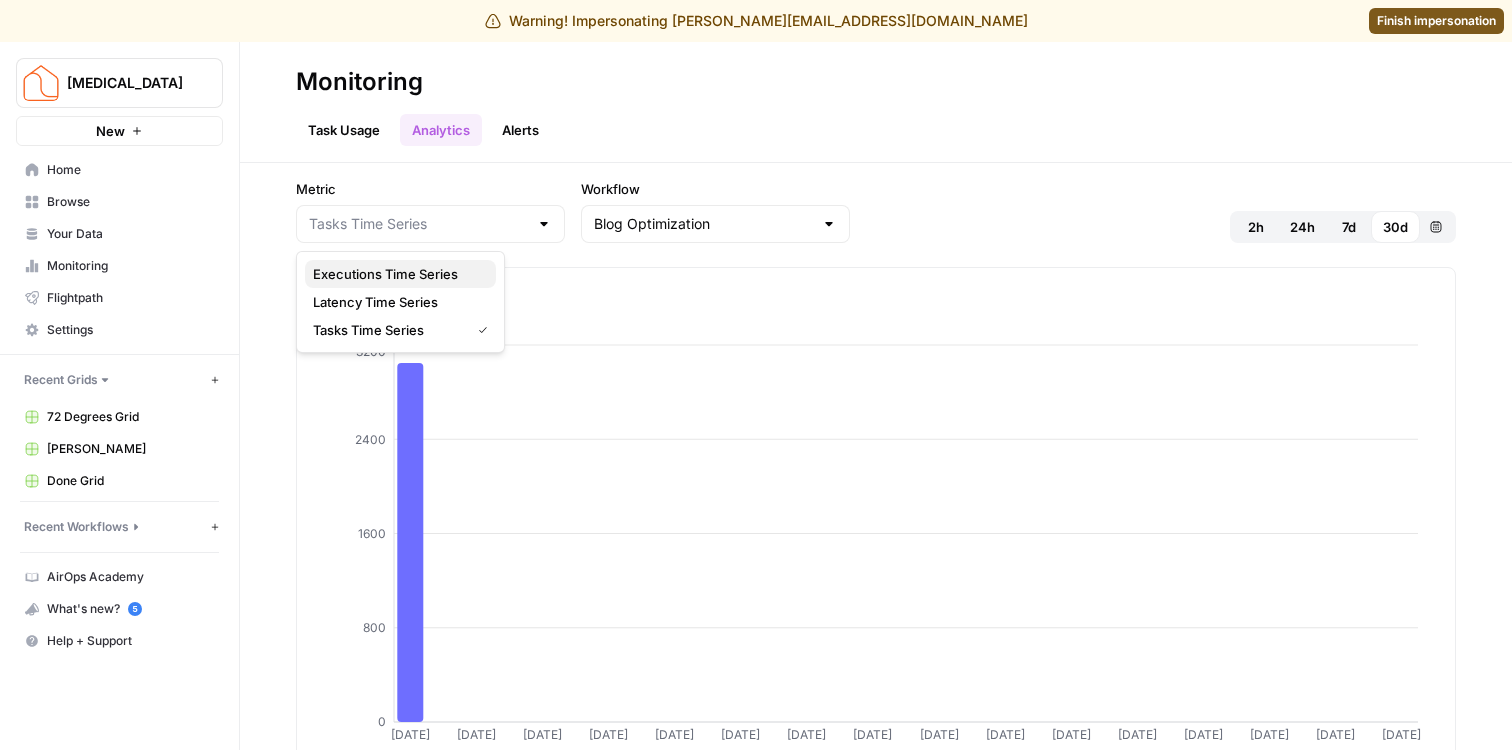 click on "Executions Time Series" at bounding box center (400, 274) 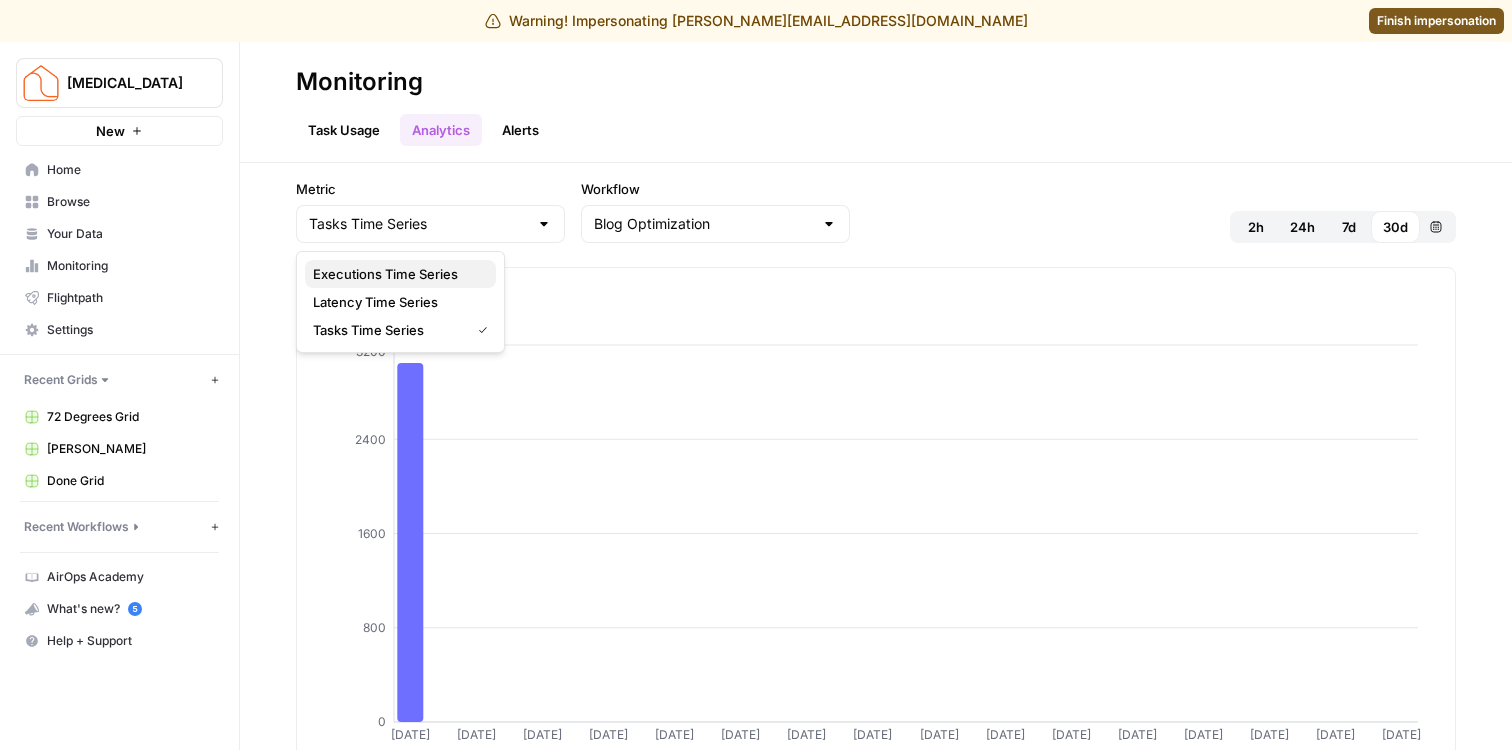 type on "Executions Time Series" 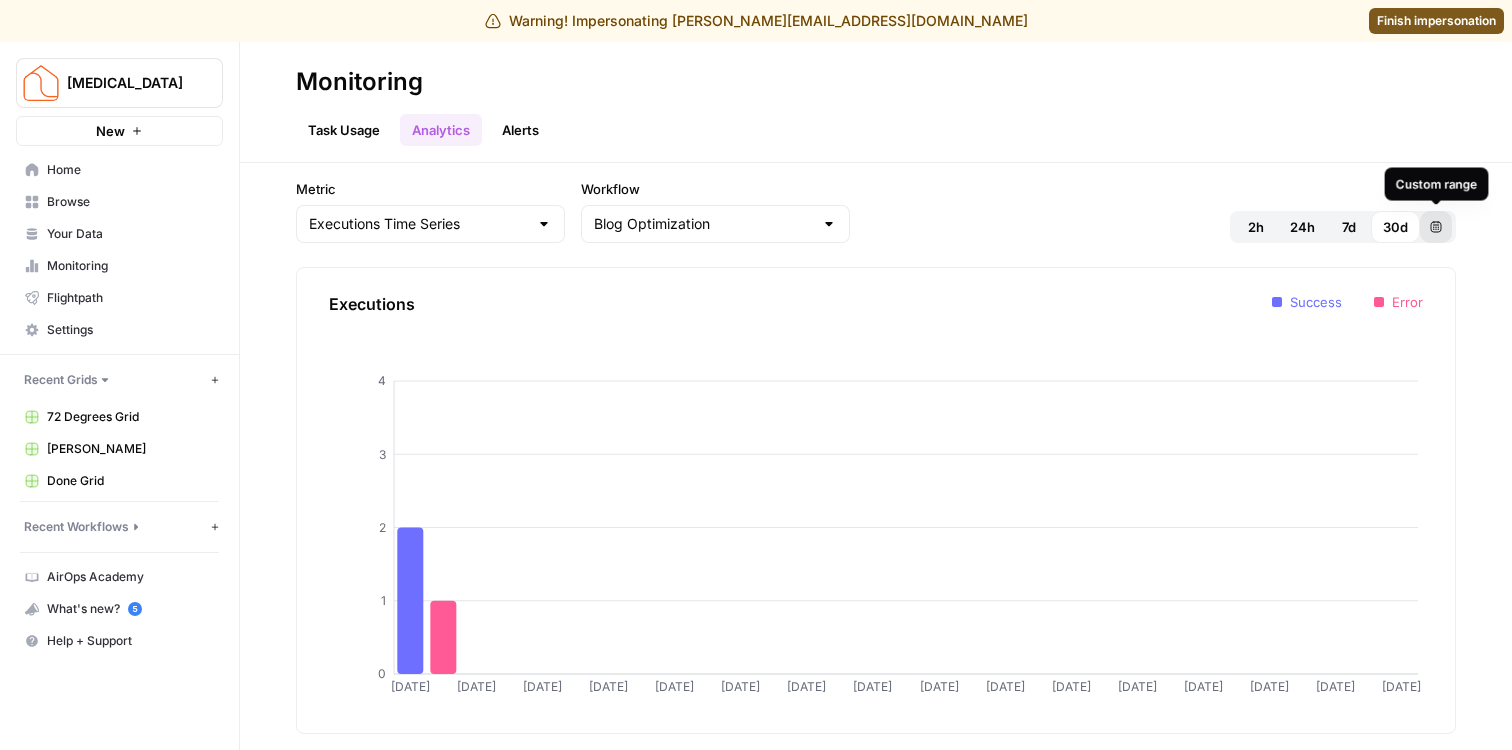 click on "Custom range" at bounding box center [1436, 227] 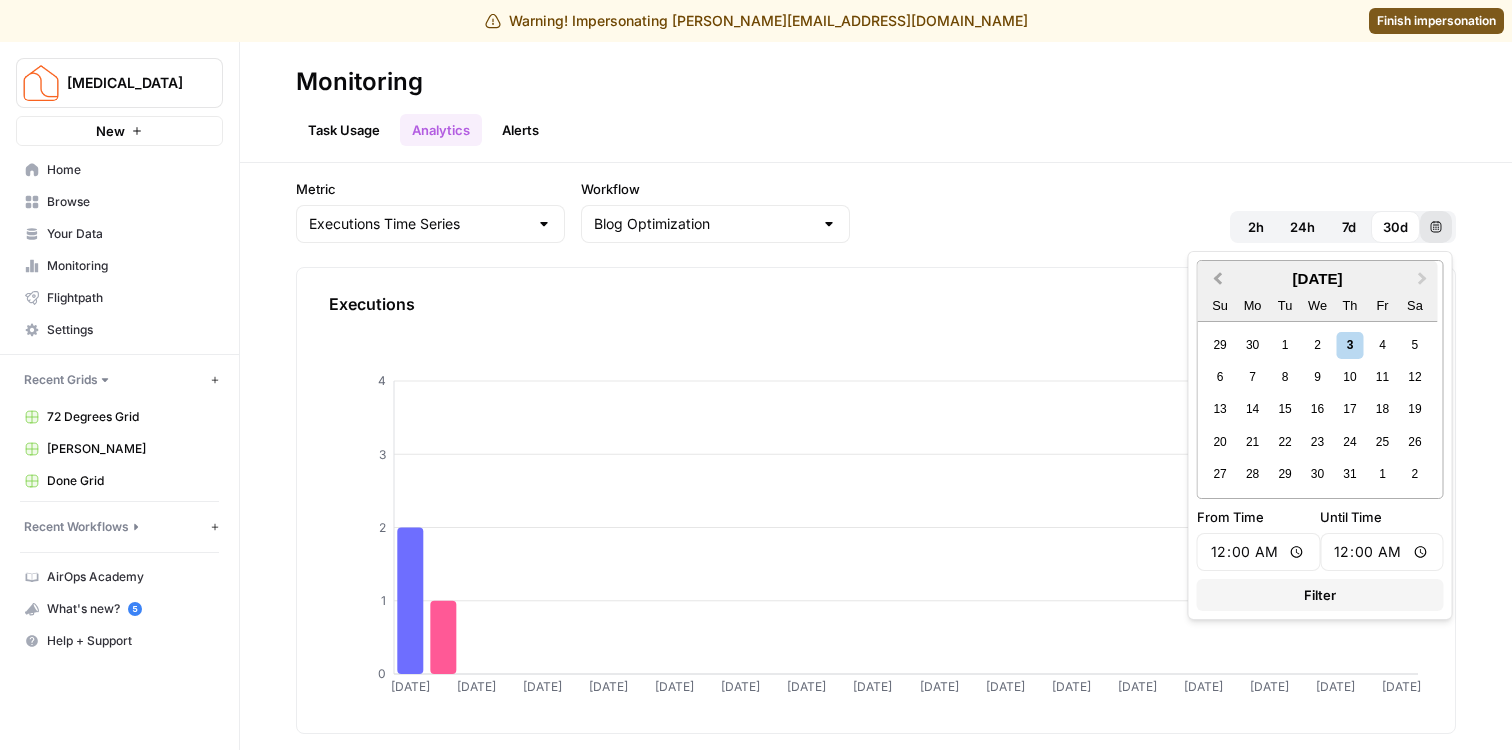 click on "Previous Month" at bounding box center [1216, 279] 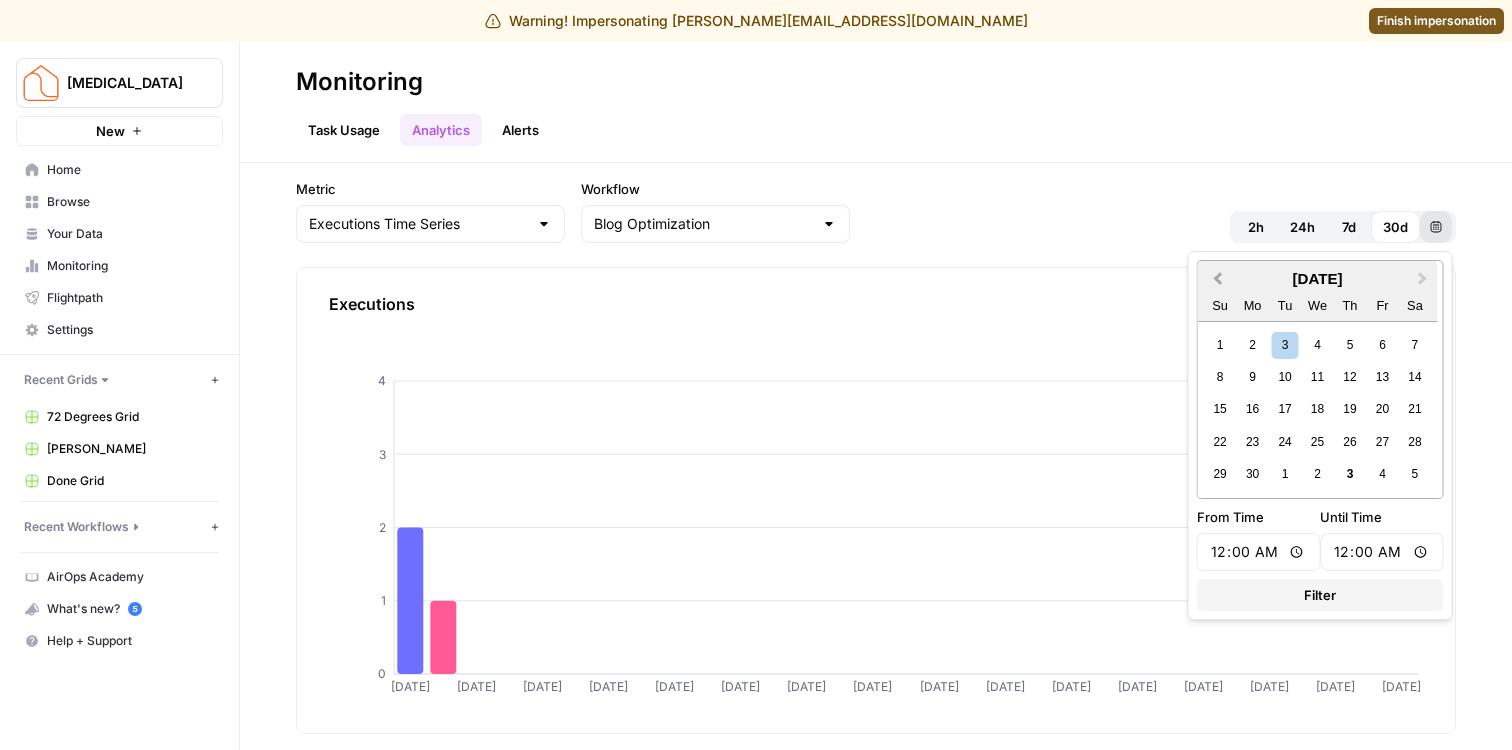 click on "Previous Month" at bounding box center (1216, 279) 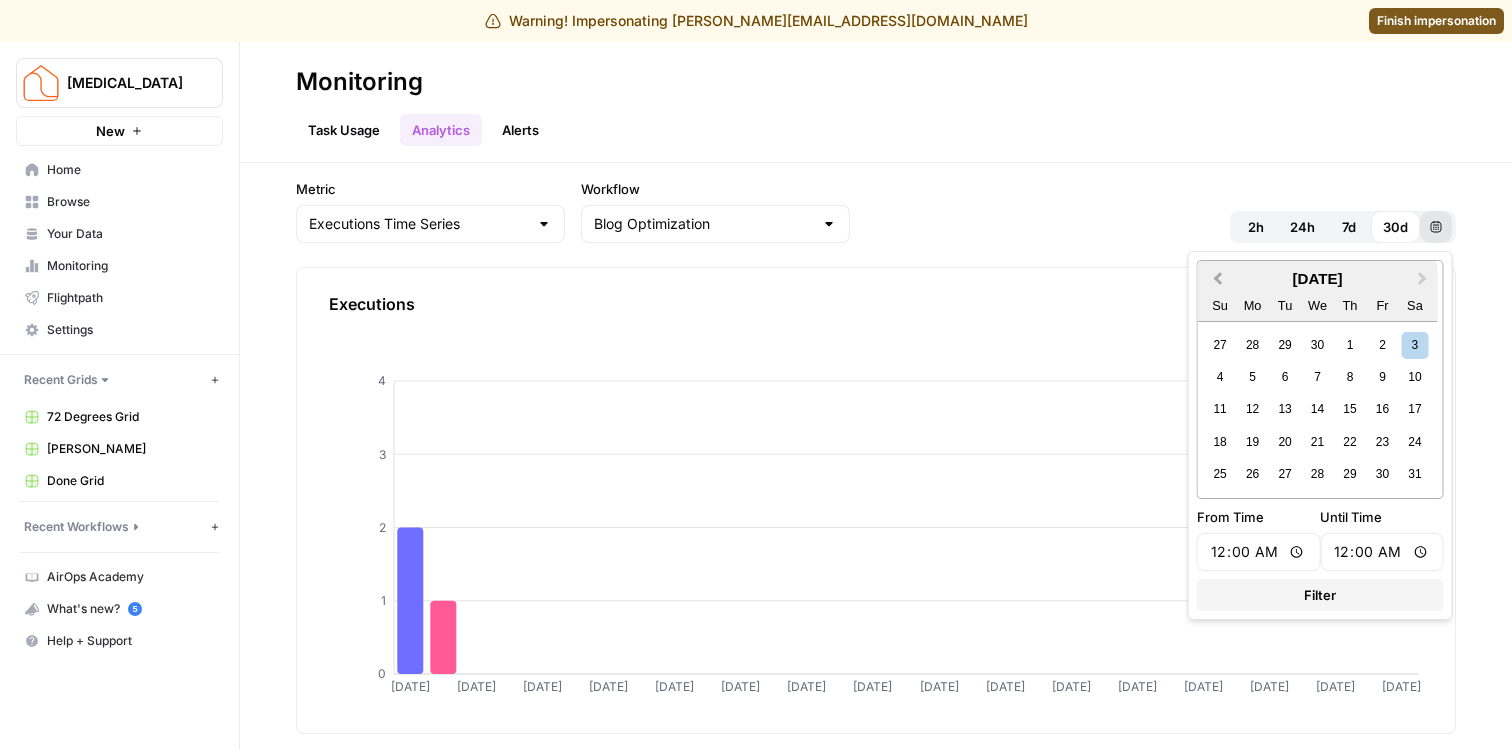 click on "Previous Month" at bounding box center [1216, 279] 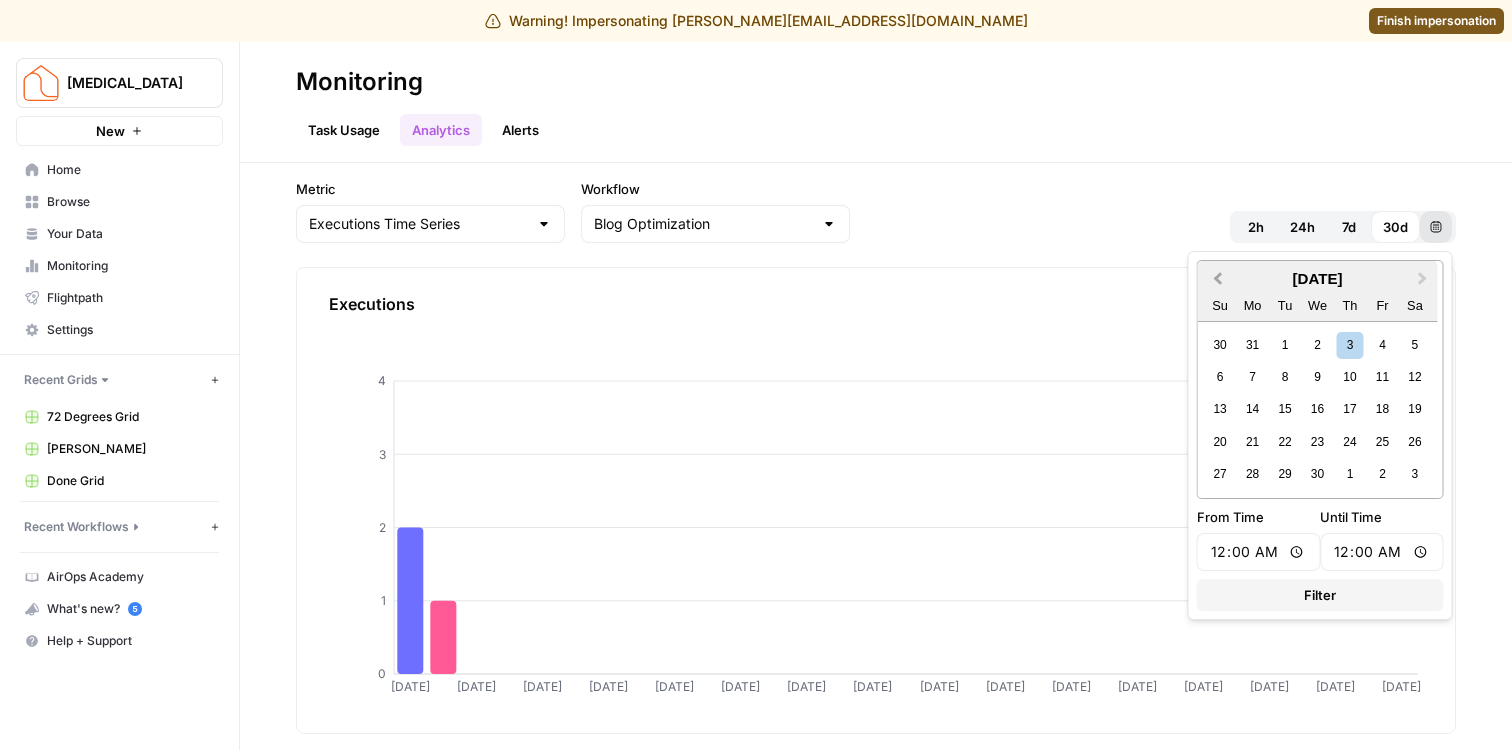 click on "Previous Month" at bounding box center (1216, 279) 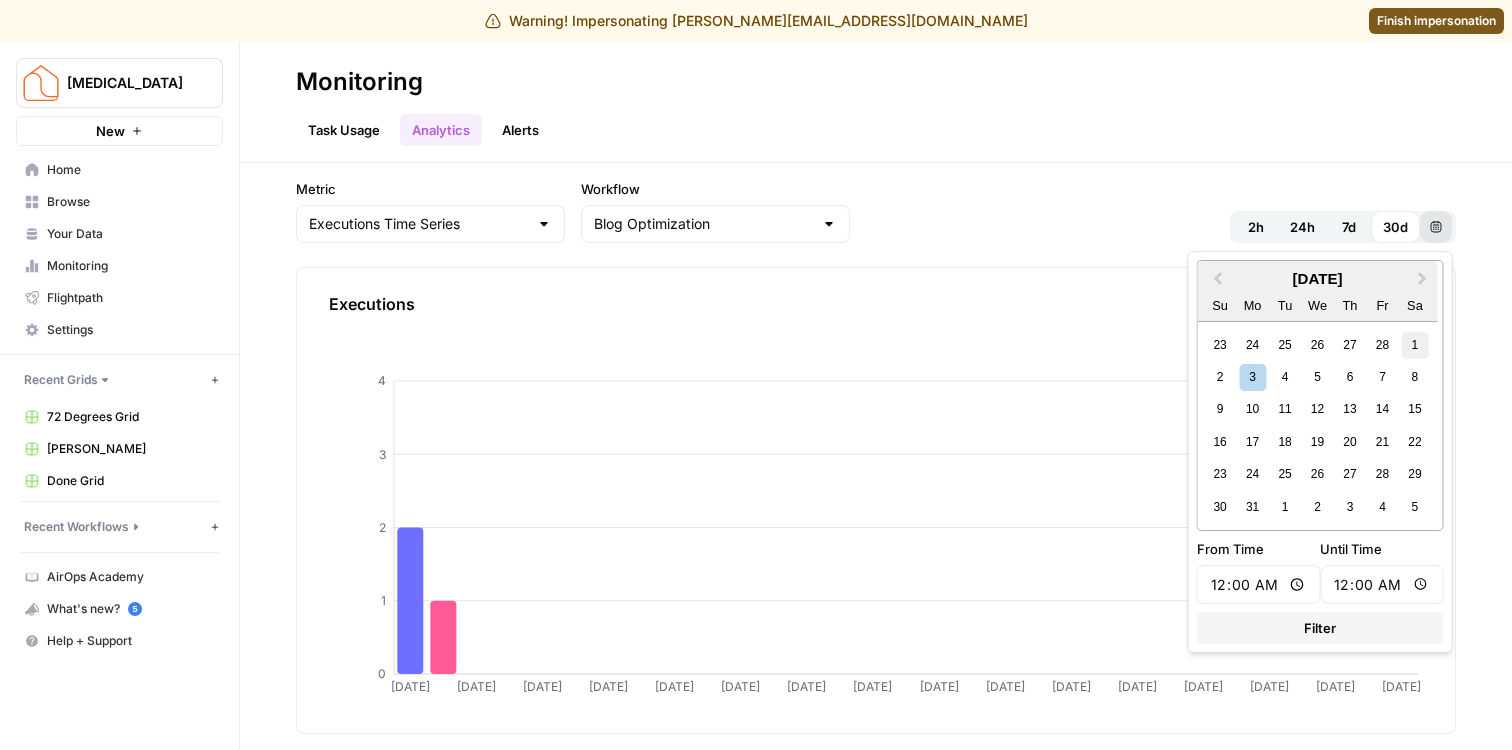 click on "1" at bounding box center (1414, 345) 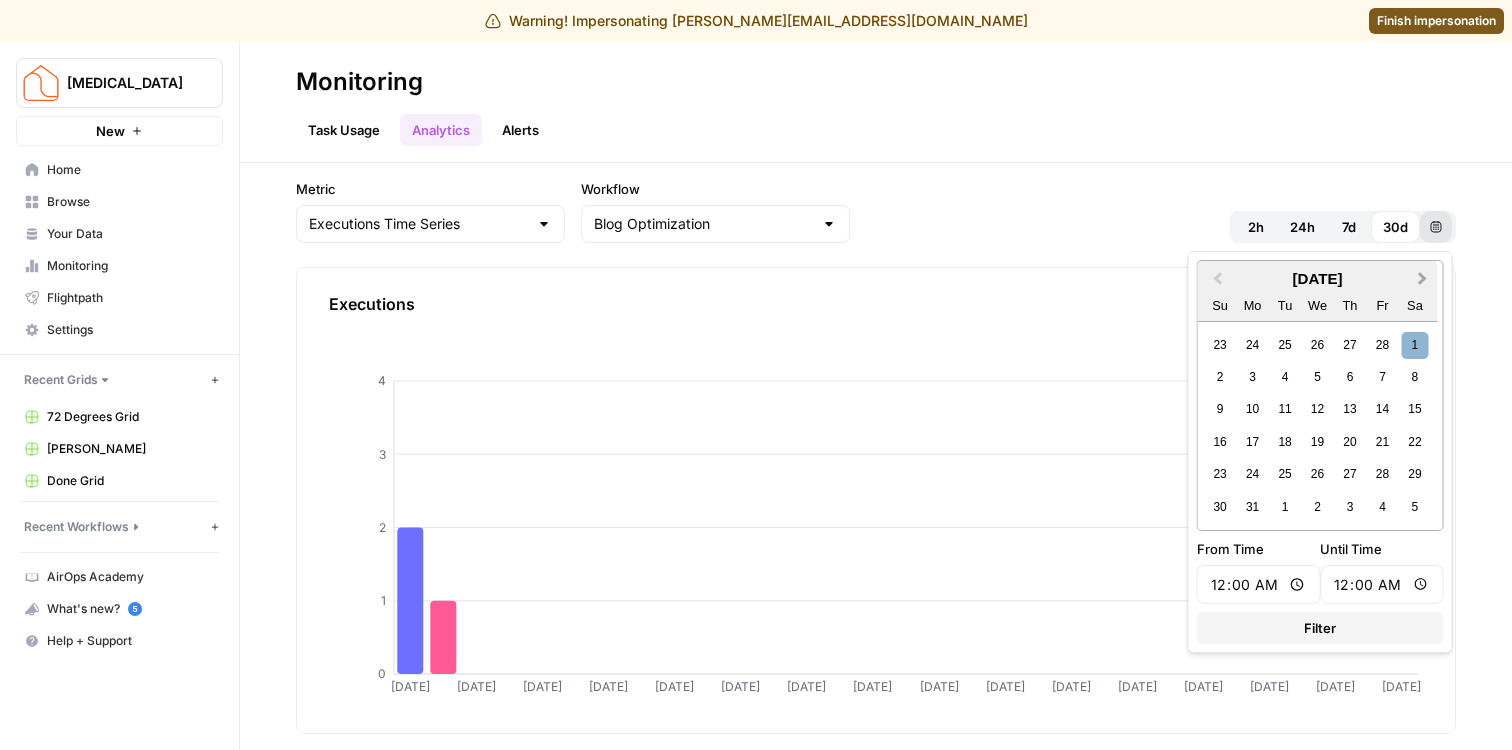 click on "Next Month" at bounding box center [1425, 279] 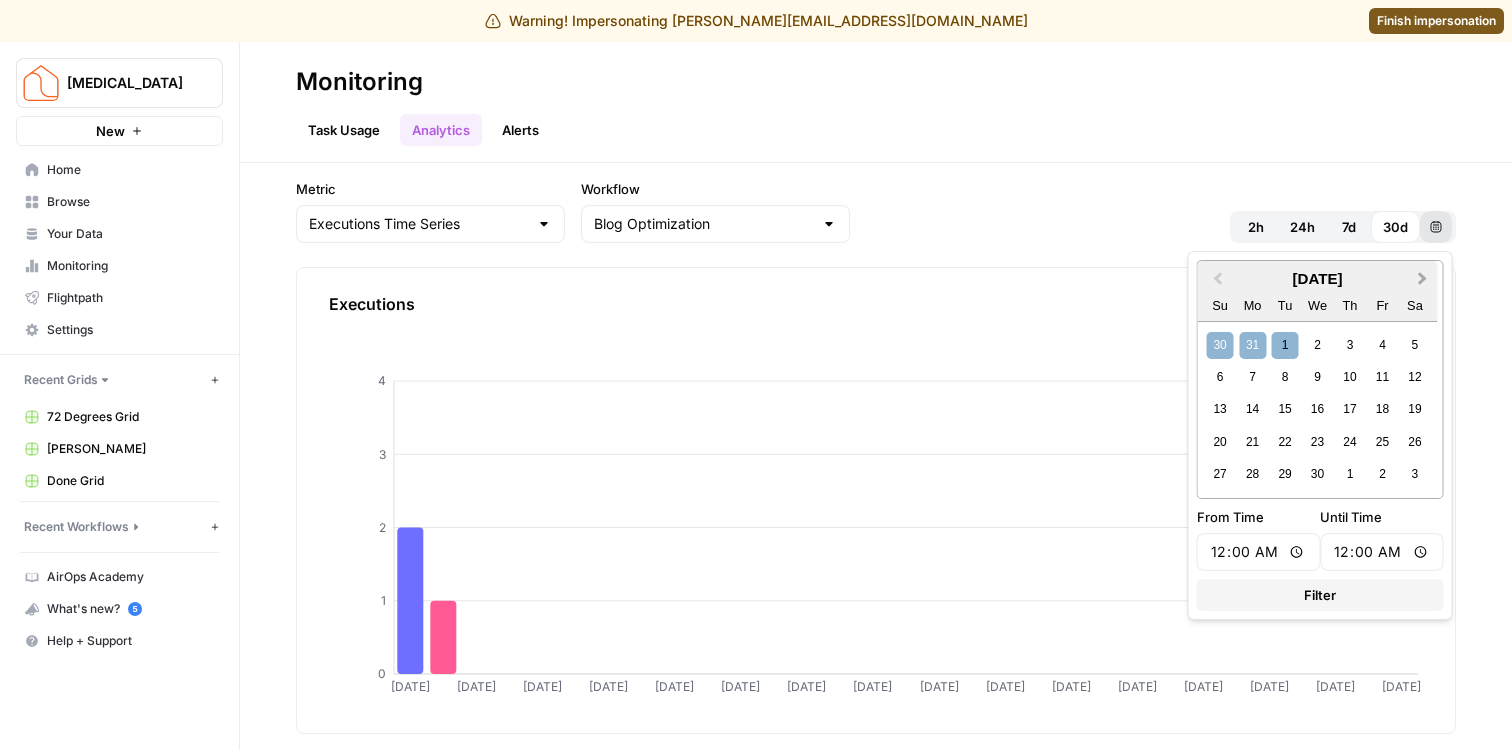 click on "Next Month" at bounding box center [1425, 279] 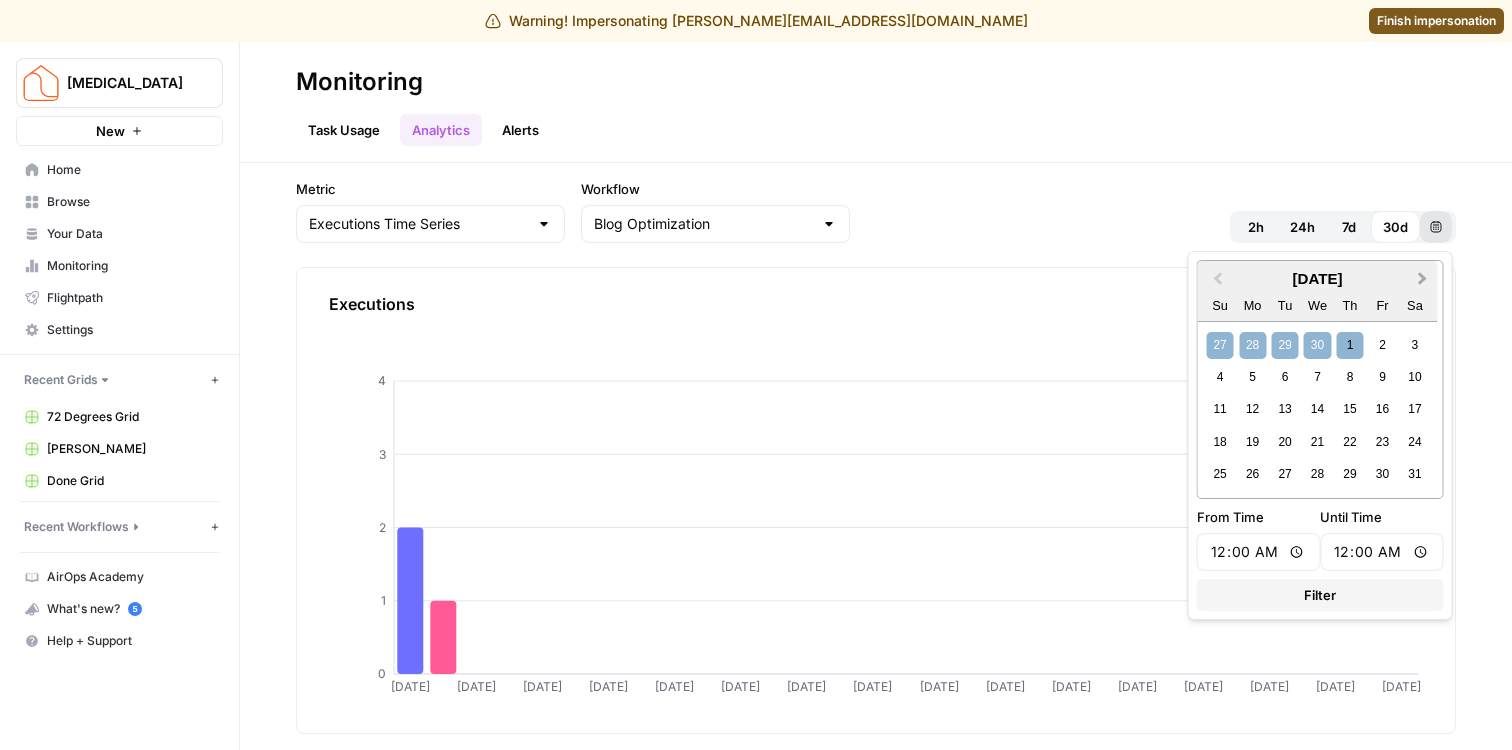 click on "Next Month" at bounding box center [1425, 279] 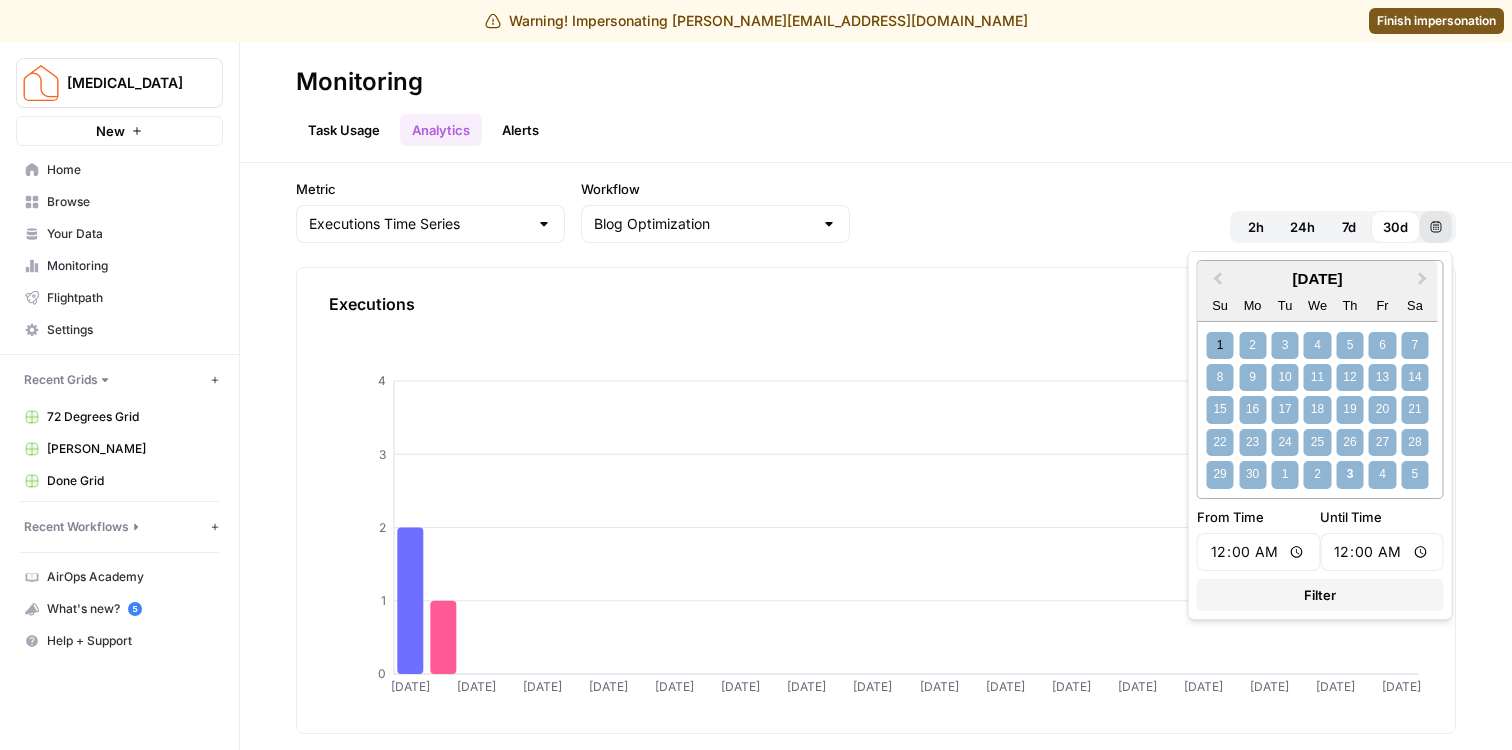 click on "5" at bounding box center [1414, 474] 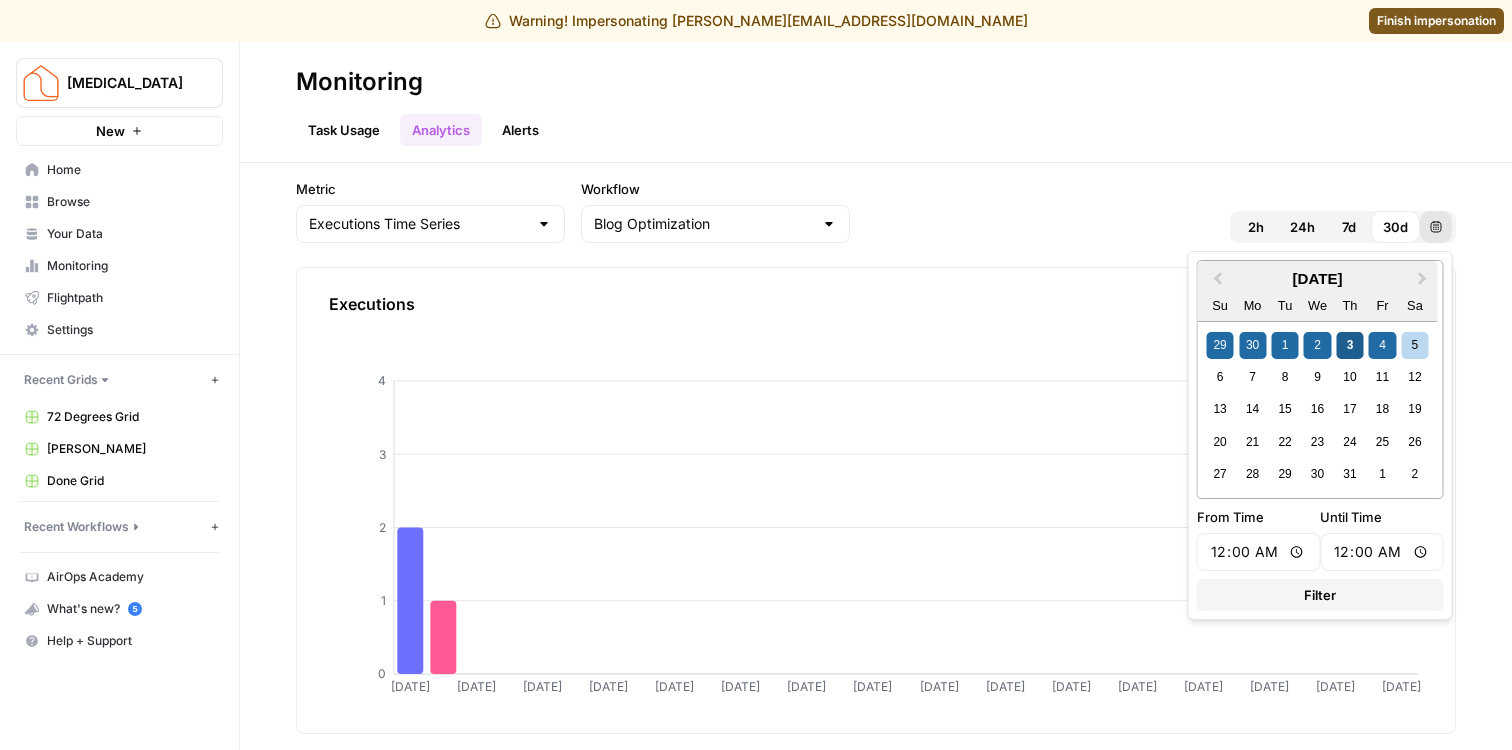 click on "3" at bounding box center [1349, 345] 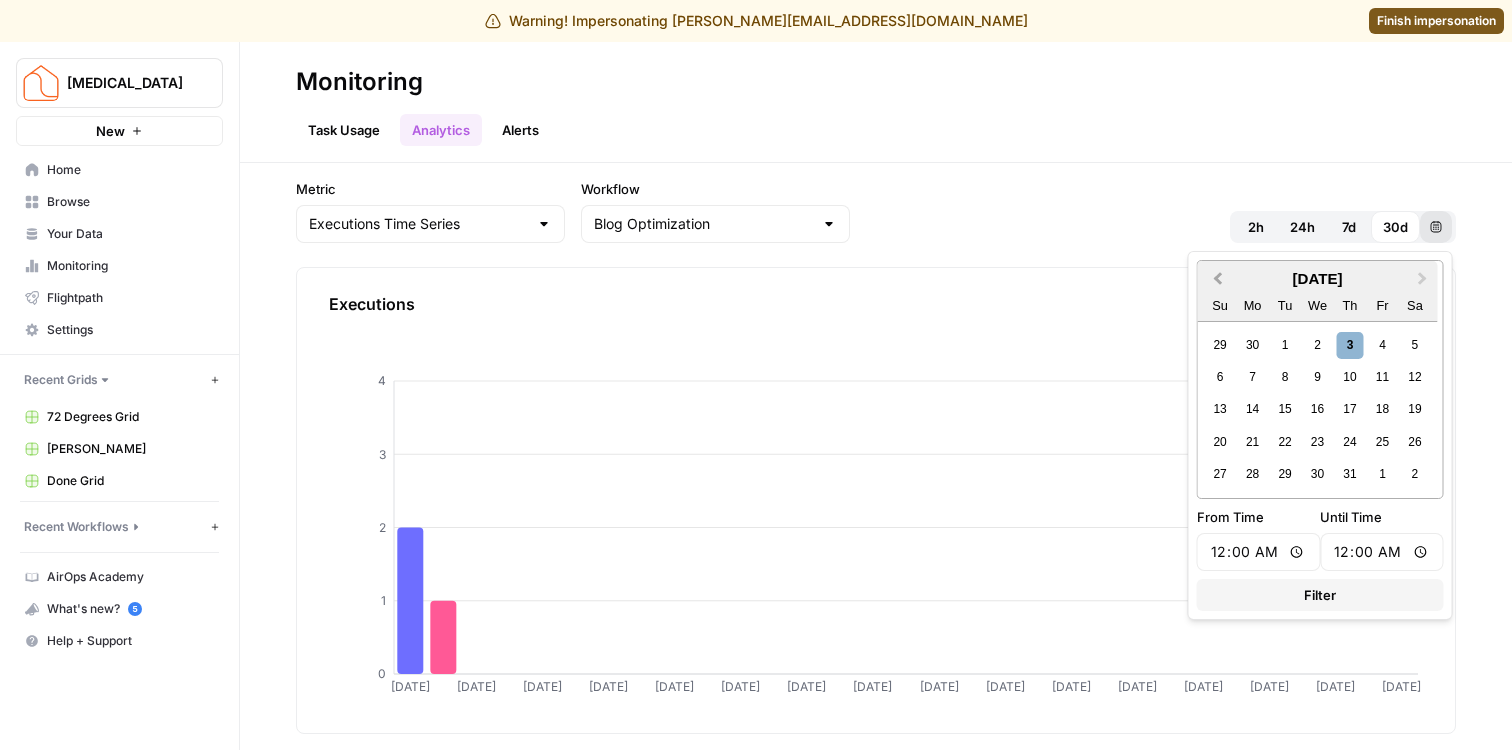 click on "Previous Month" at bounding box center [1218, 278] 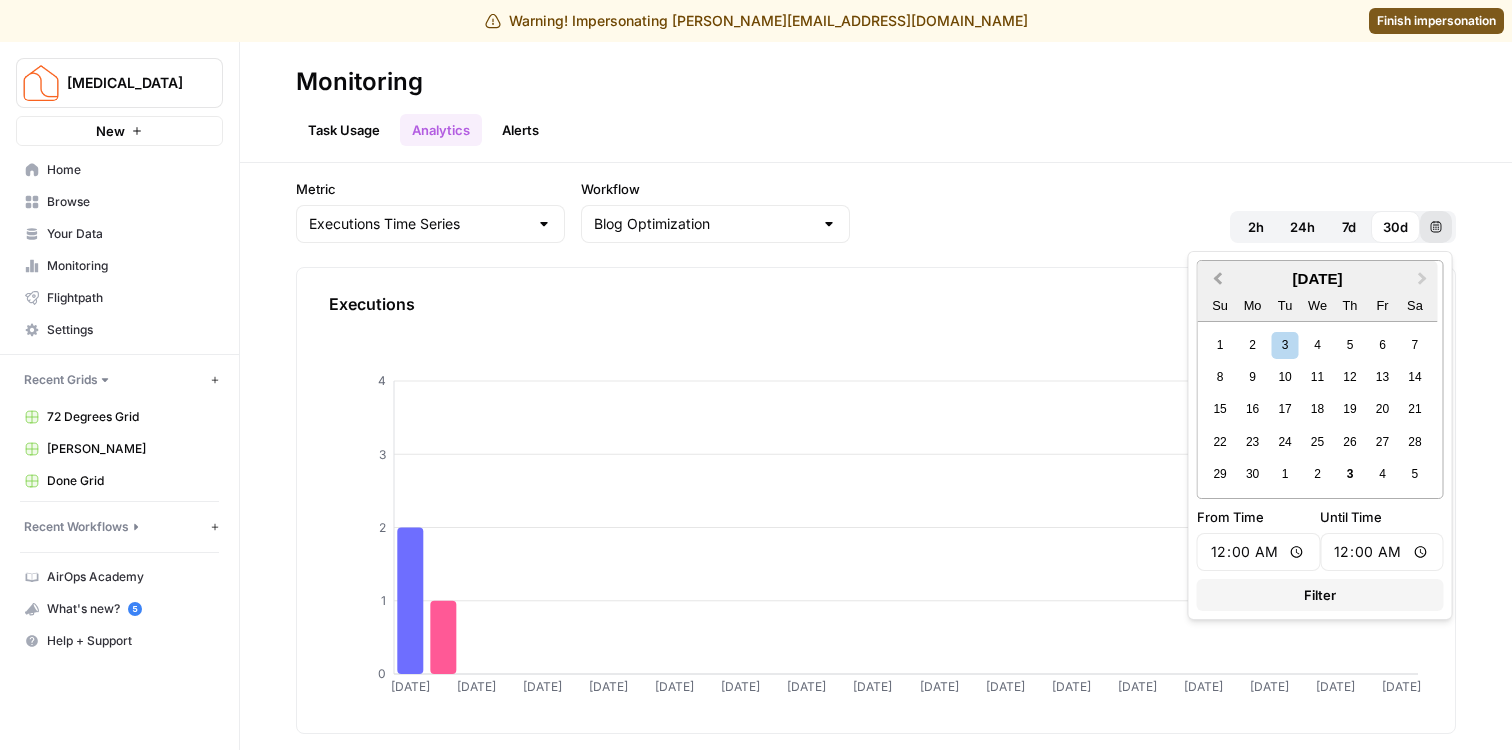 click on "Previous Month" at bounding box center [1218, 278] 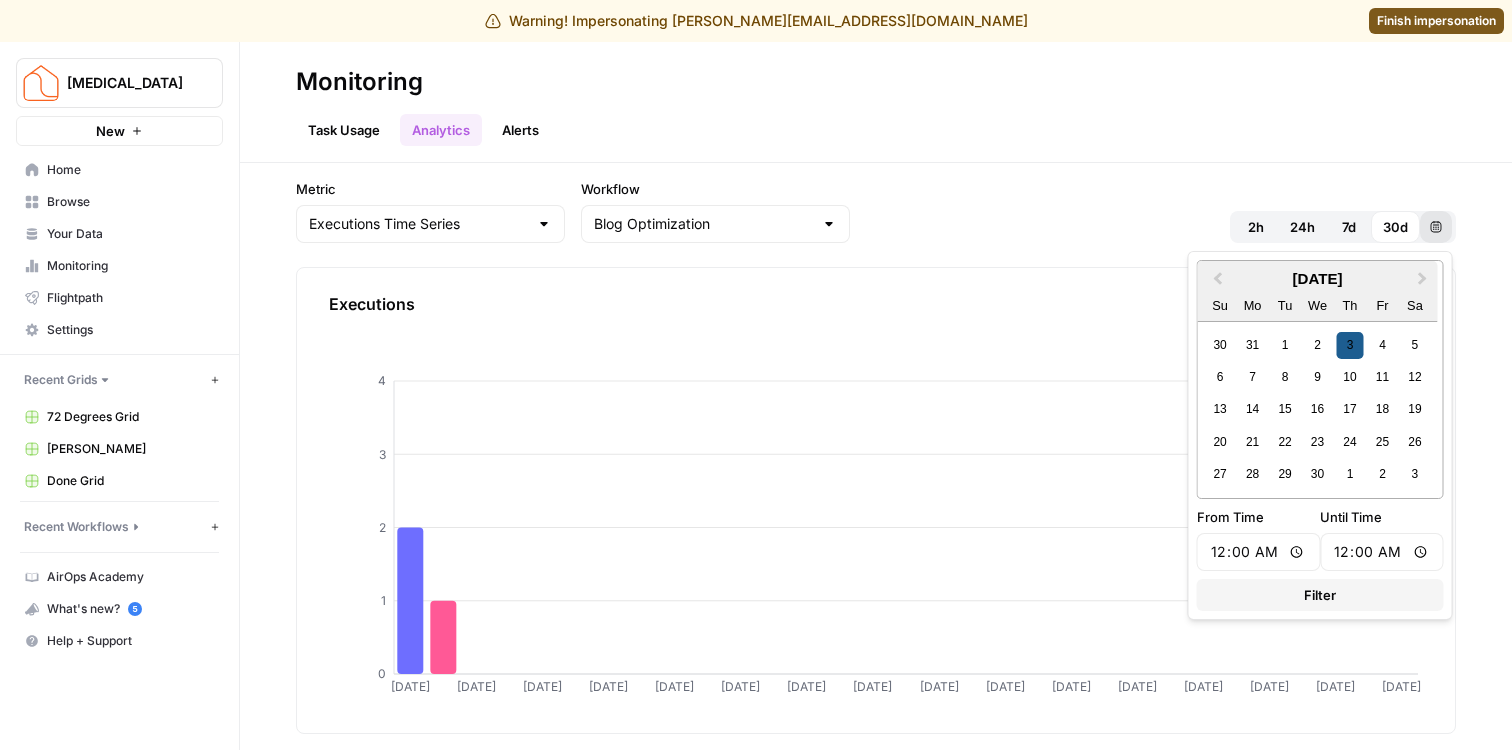 click on "3" at bounding box center [1349, 345] 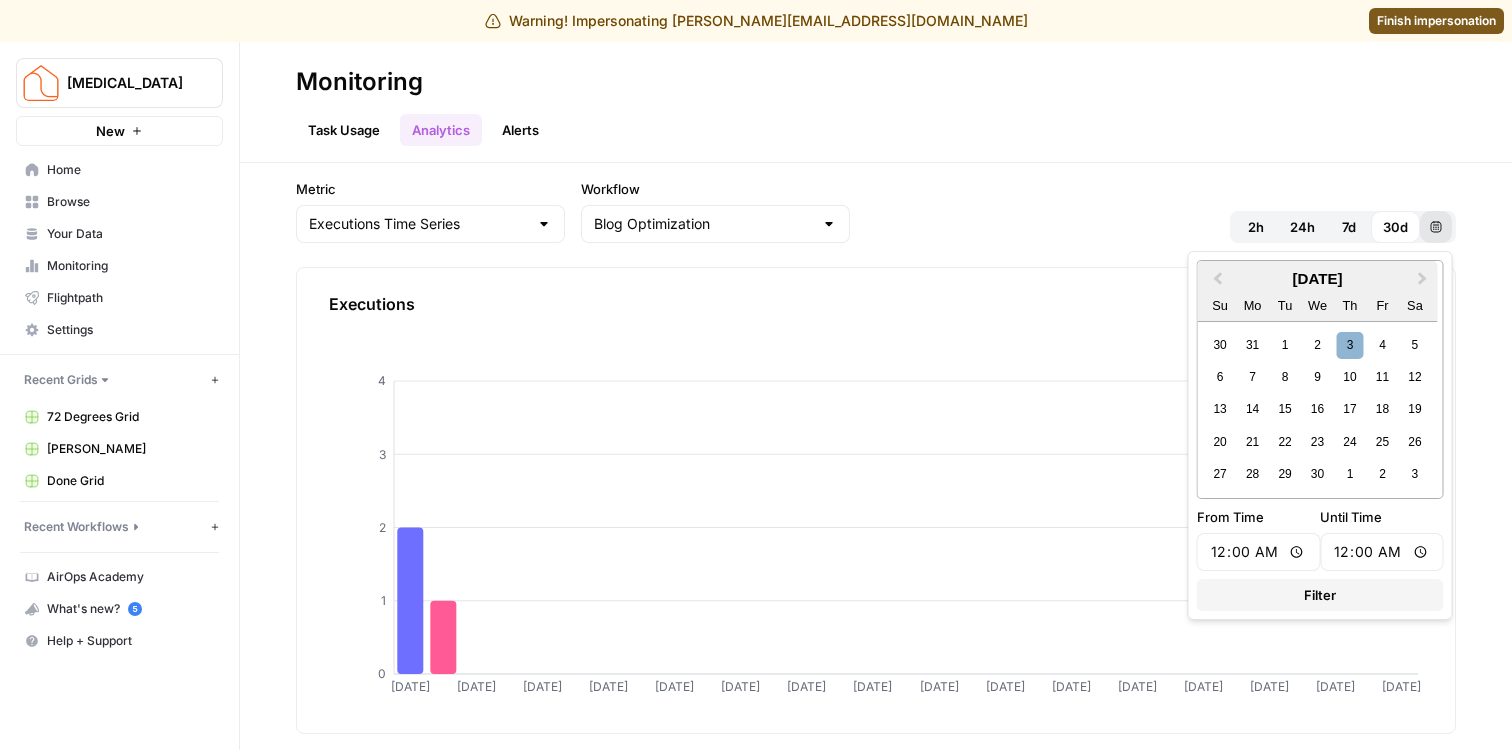 click on "April 2025 Previous Month Next Month April 2025 Su Mo Tu We Th Fr Sa 30 31 1 2 3 4 5 6 7 8 9 10 11 12 13 14 15 16 17 18 19 20 21 22 23 24 25 26 27 28 29 30 1 2 3 From Time 00:00 Until Time 00:00 Filter" at bounding box center [1320, 435] 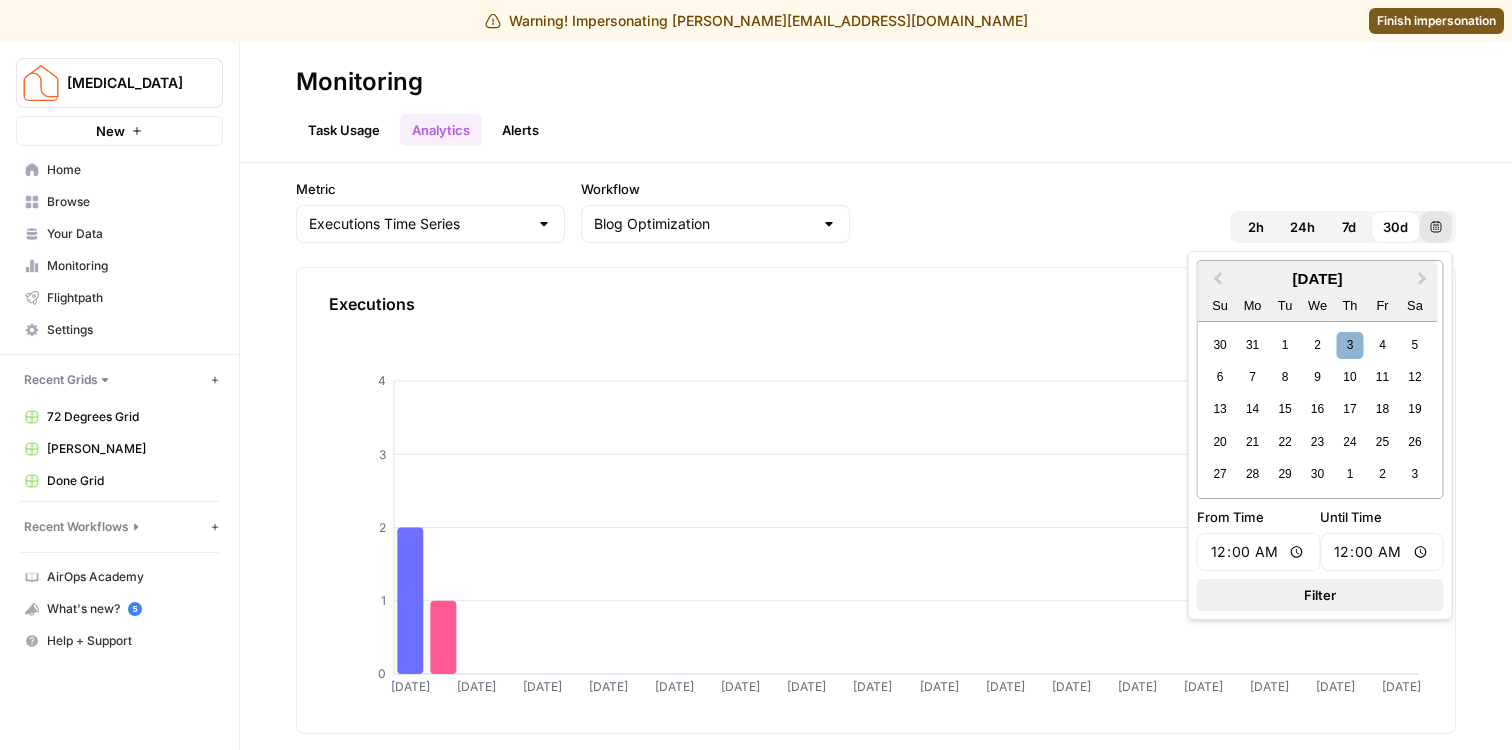 click on "Filter" at bounding box center (1320, 595) 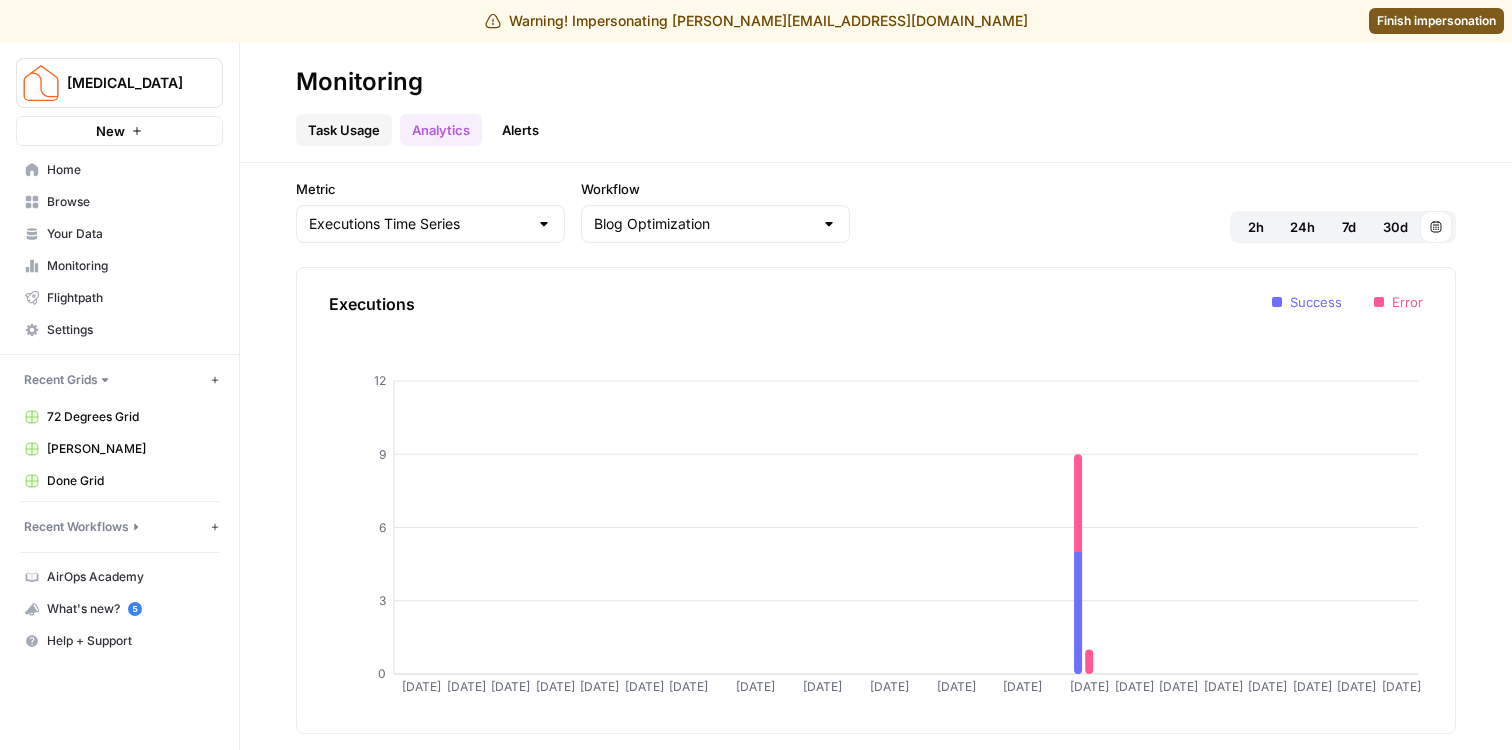 click on "Task Usage" at bounding box center (344, 130) 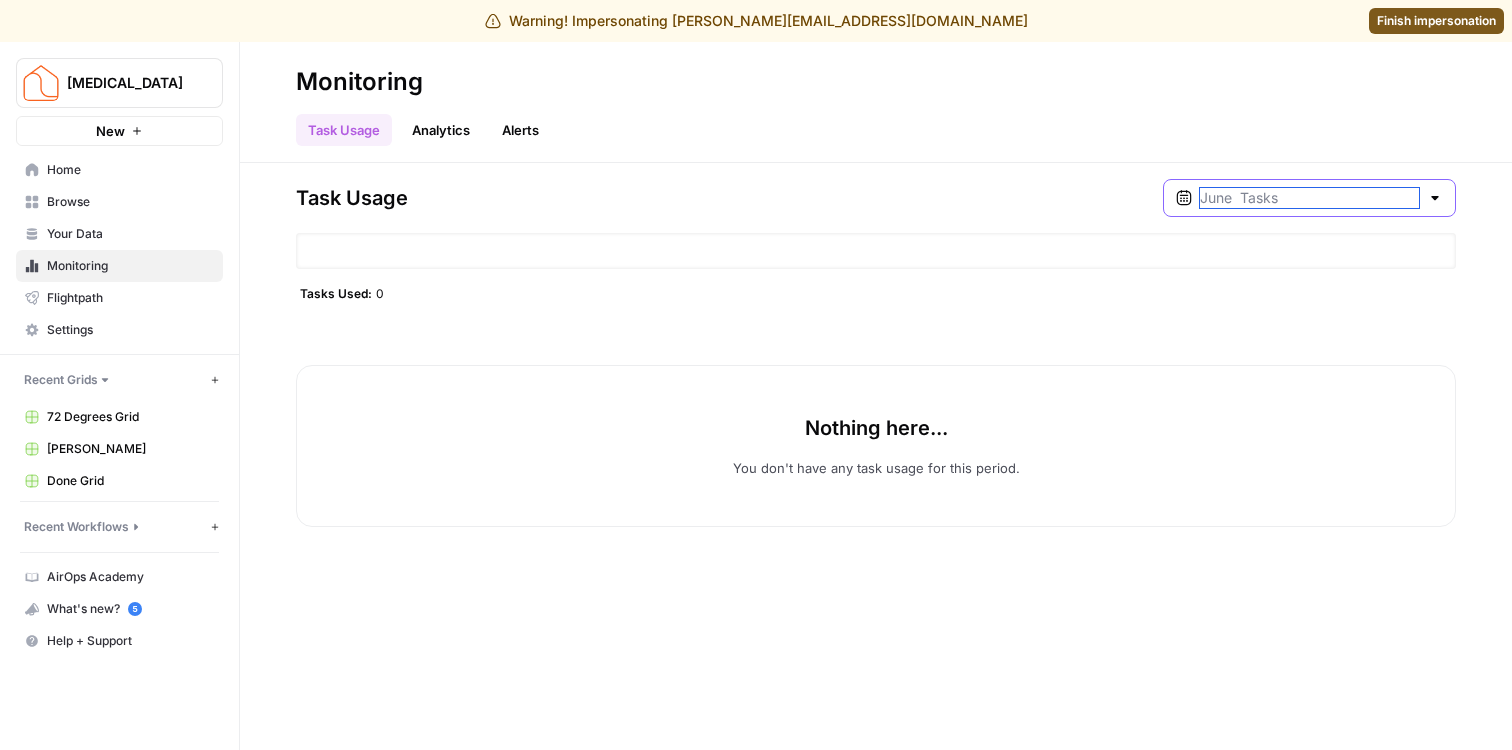 click at bounding box center [1309, 198] 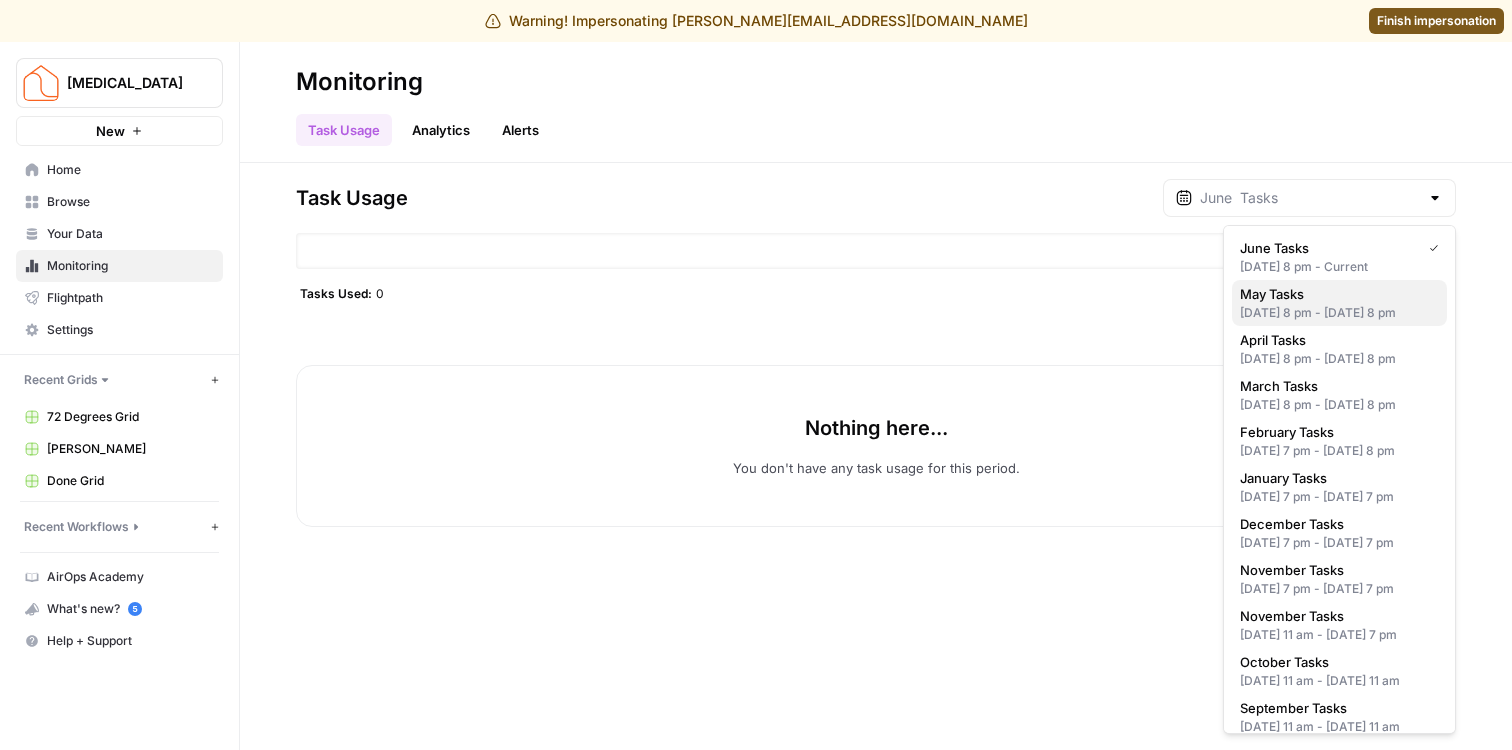 click on "[DATE] 8 pm - [DATE] 8 pm" at bounding box center (1339, 313) 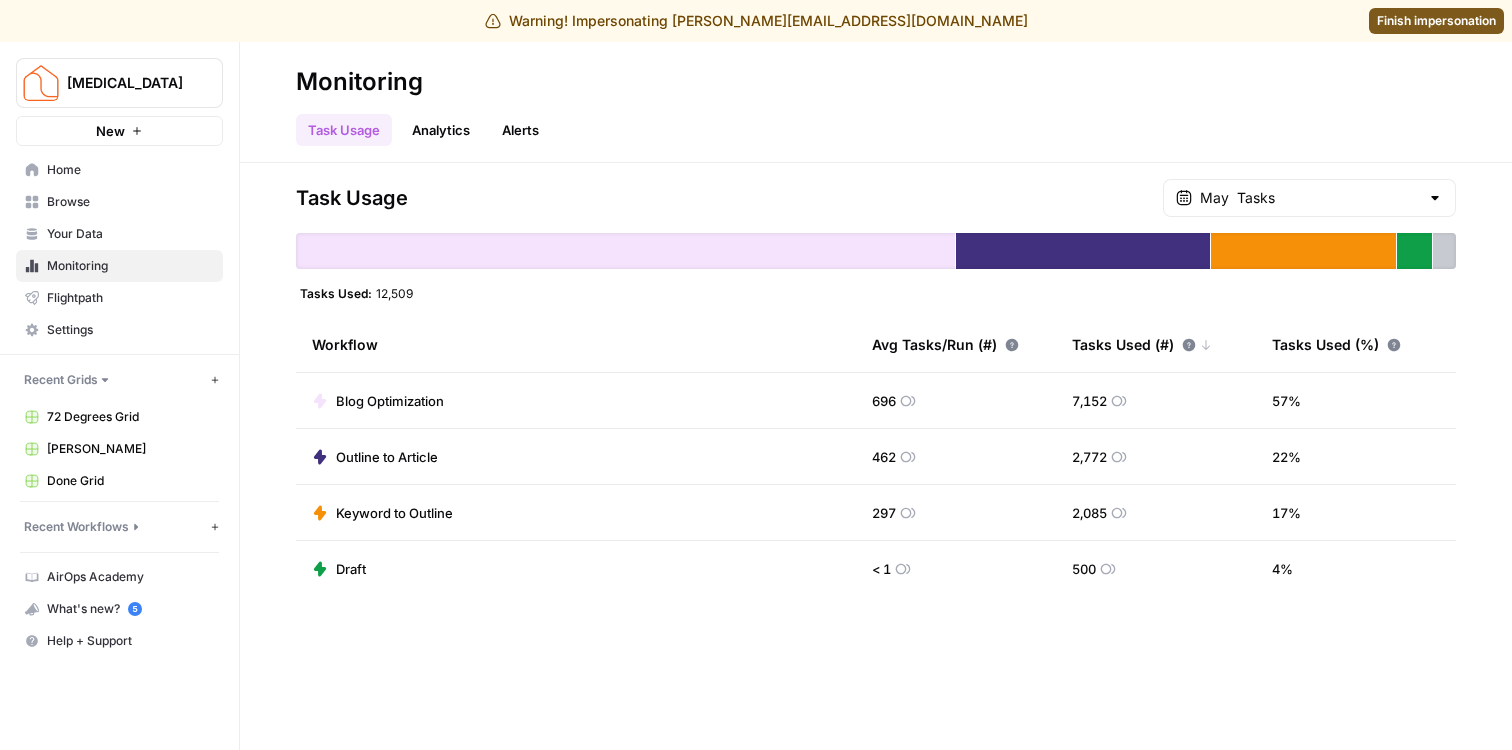 click at bounding box center (625, 251) 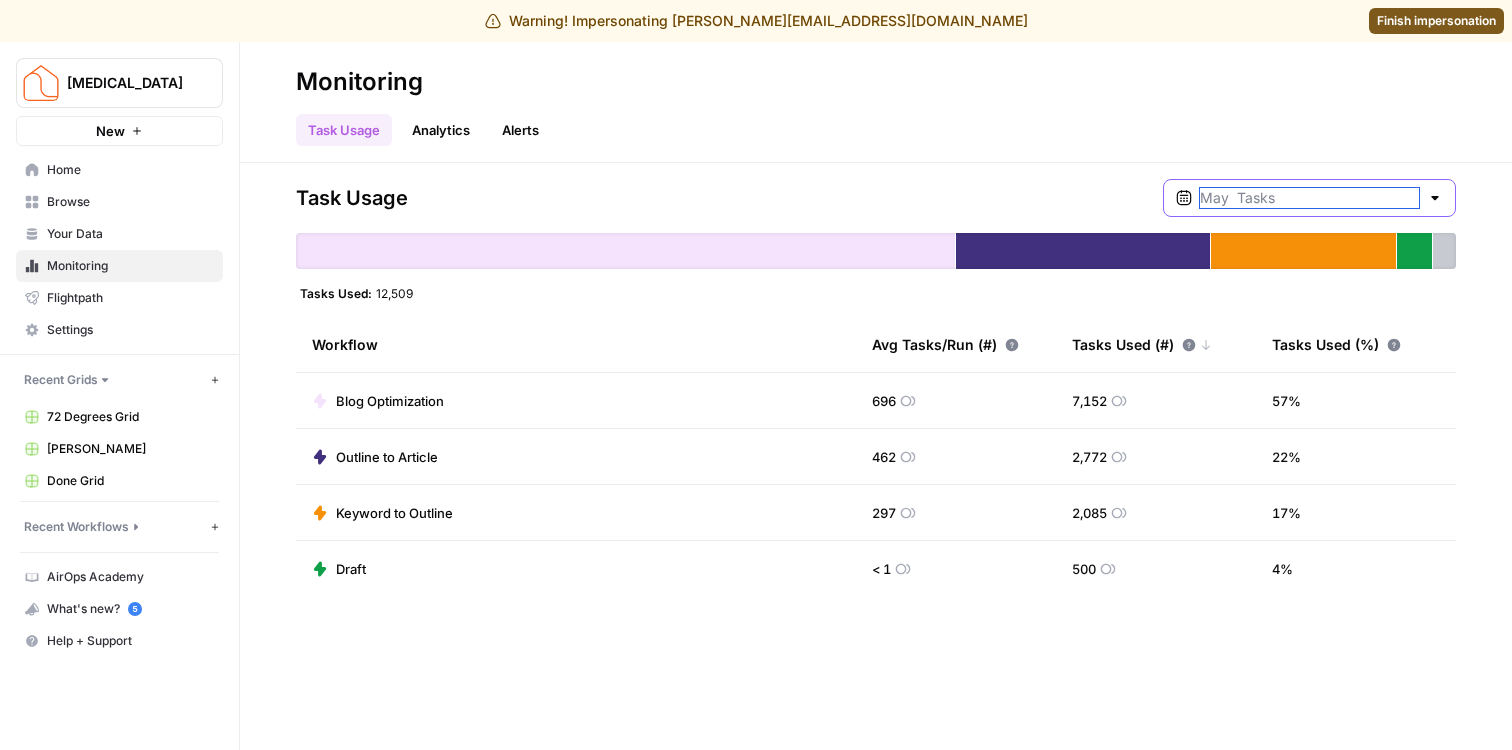 click at bounding box center [1309, 198] 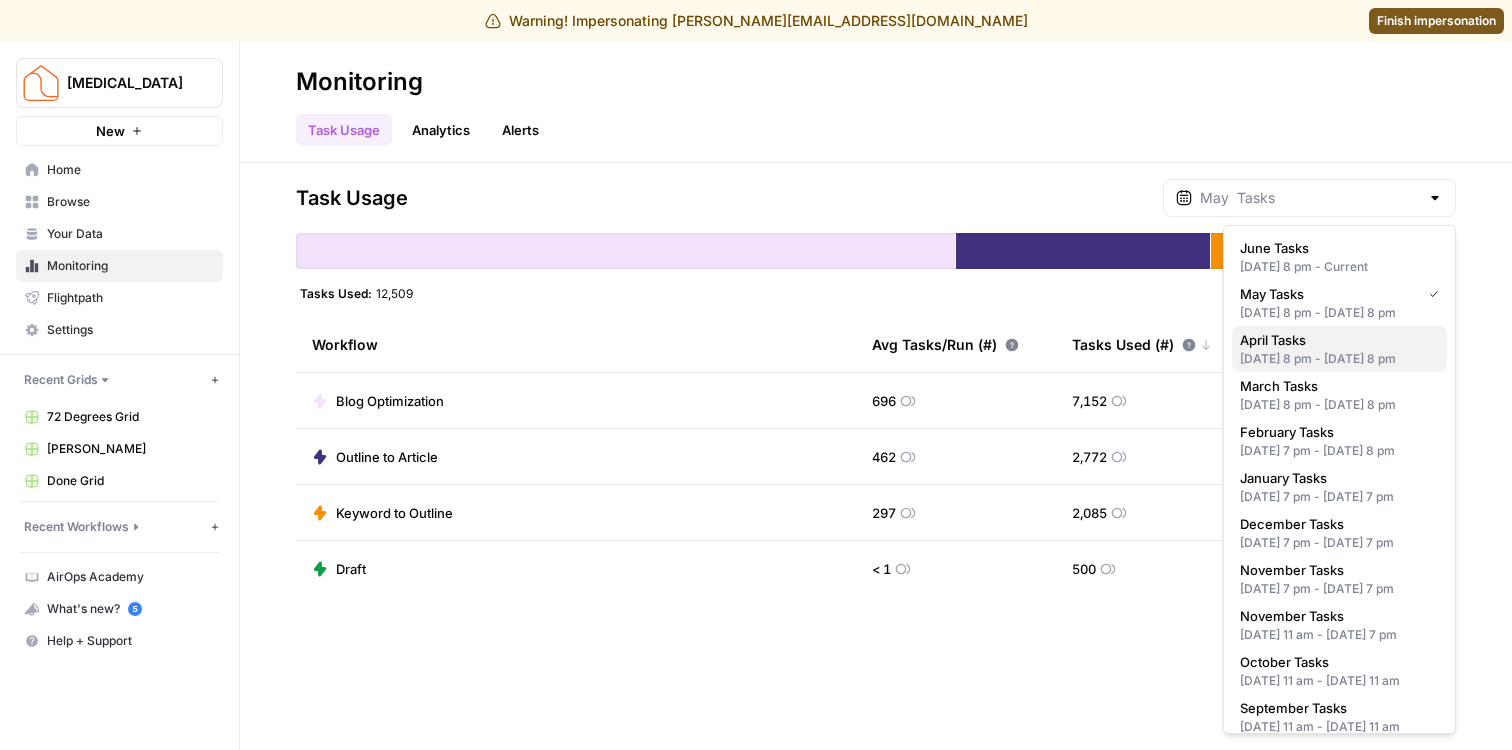 click on "April  Tasks" at bounding box center [1339, 340] 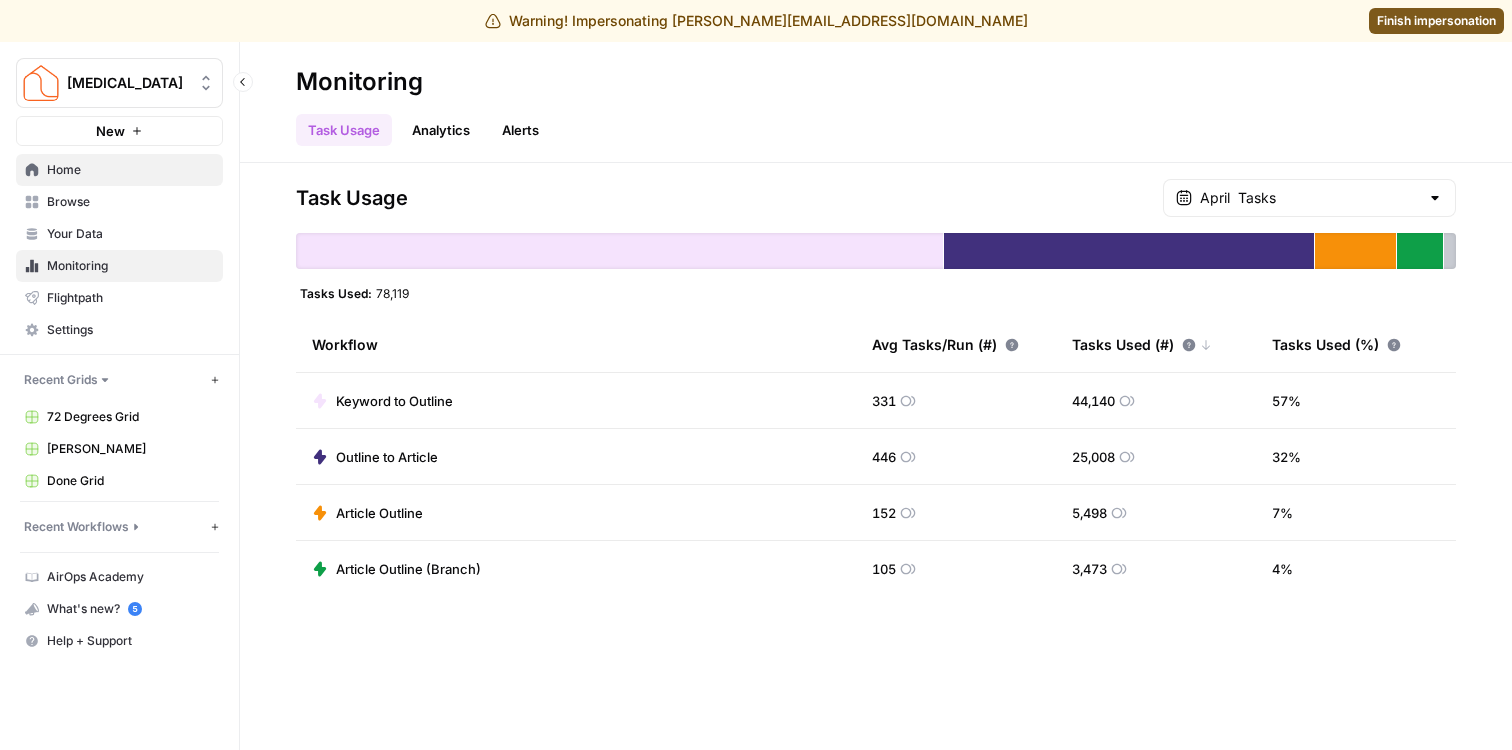 click on "Home" at bounding box center [130, 170] 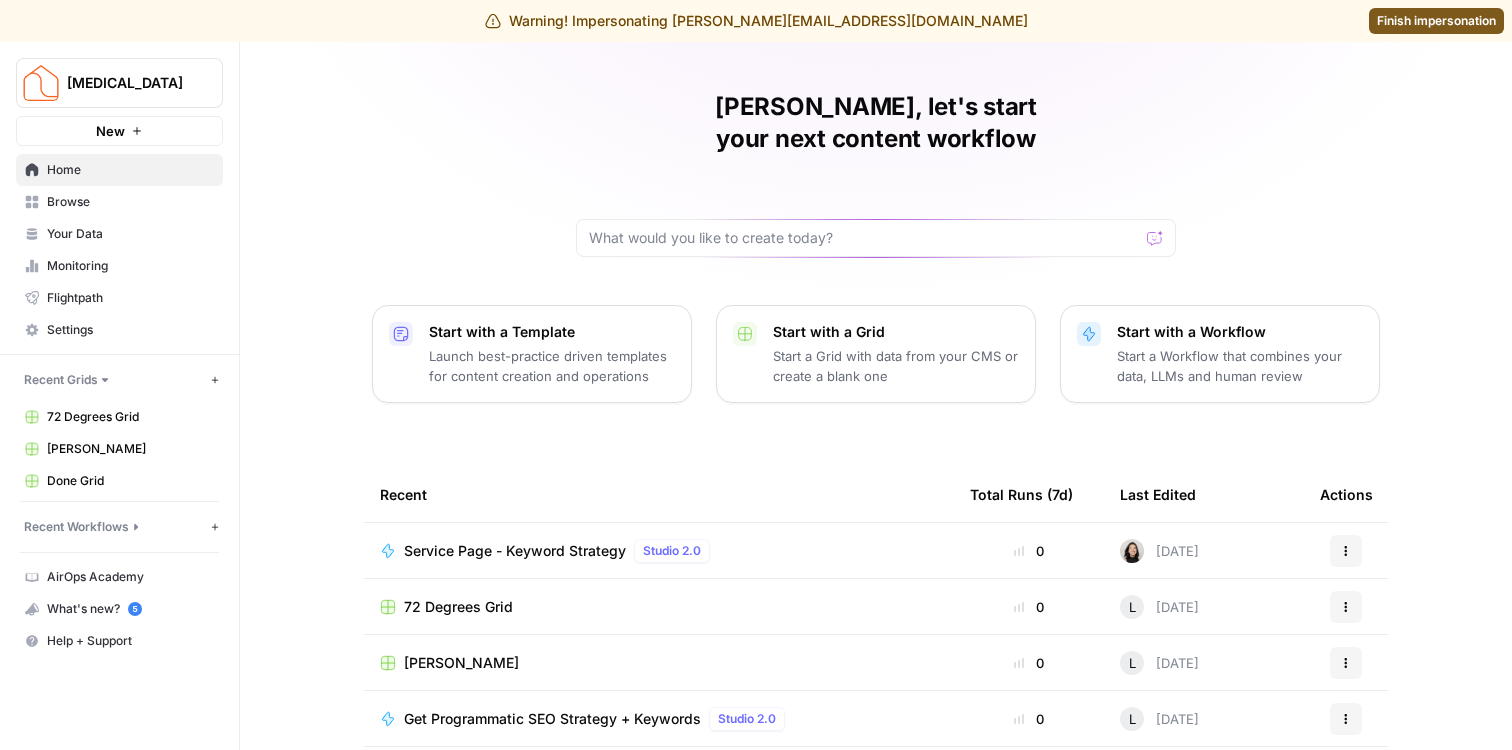 scroll, scrollTop: 46, scrollLeft: 0, axis: vertical 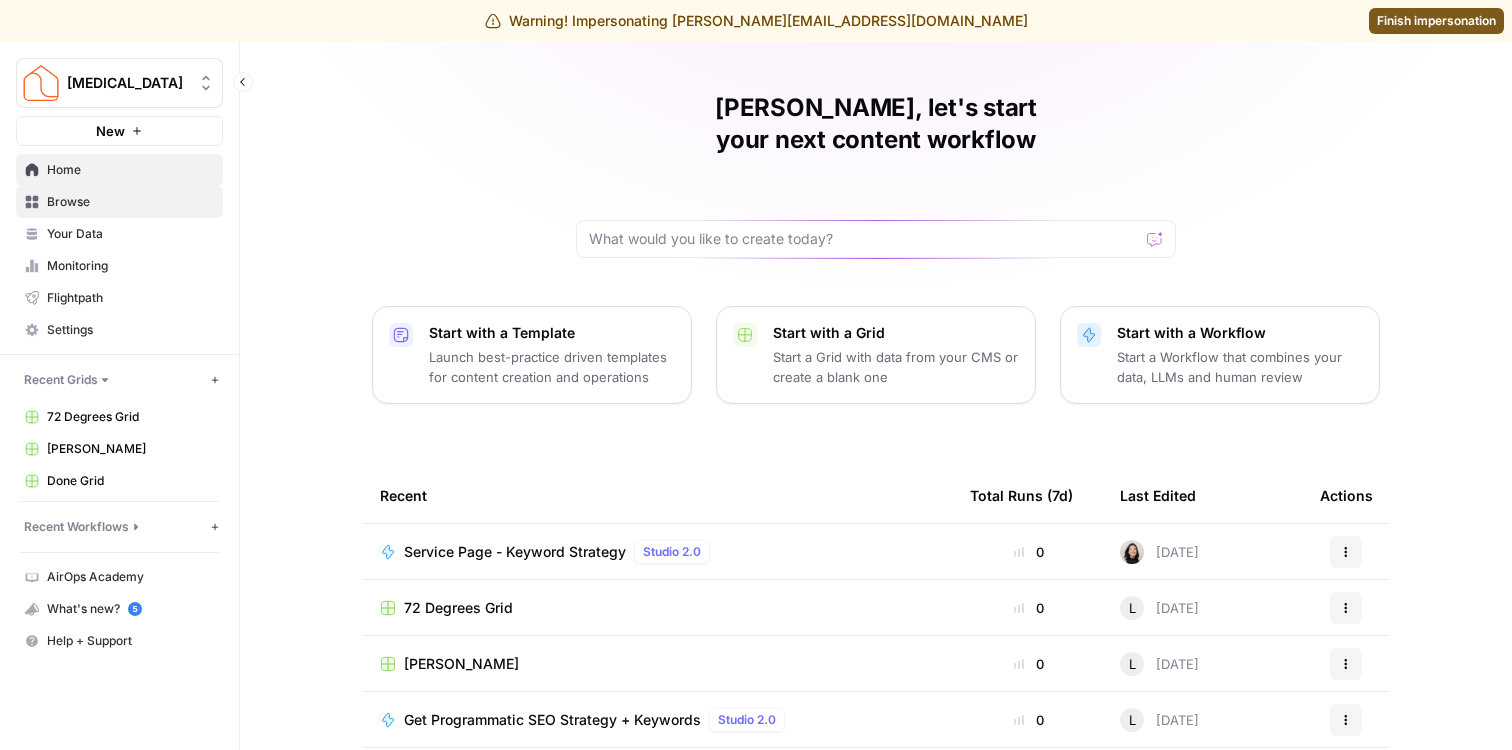 click on "Browse" at bounding box center (130, 202) 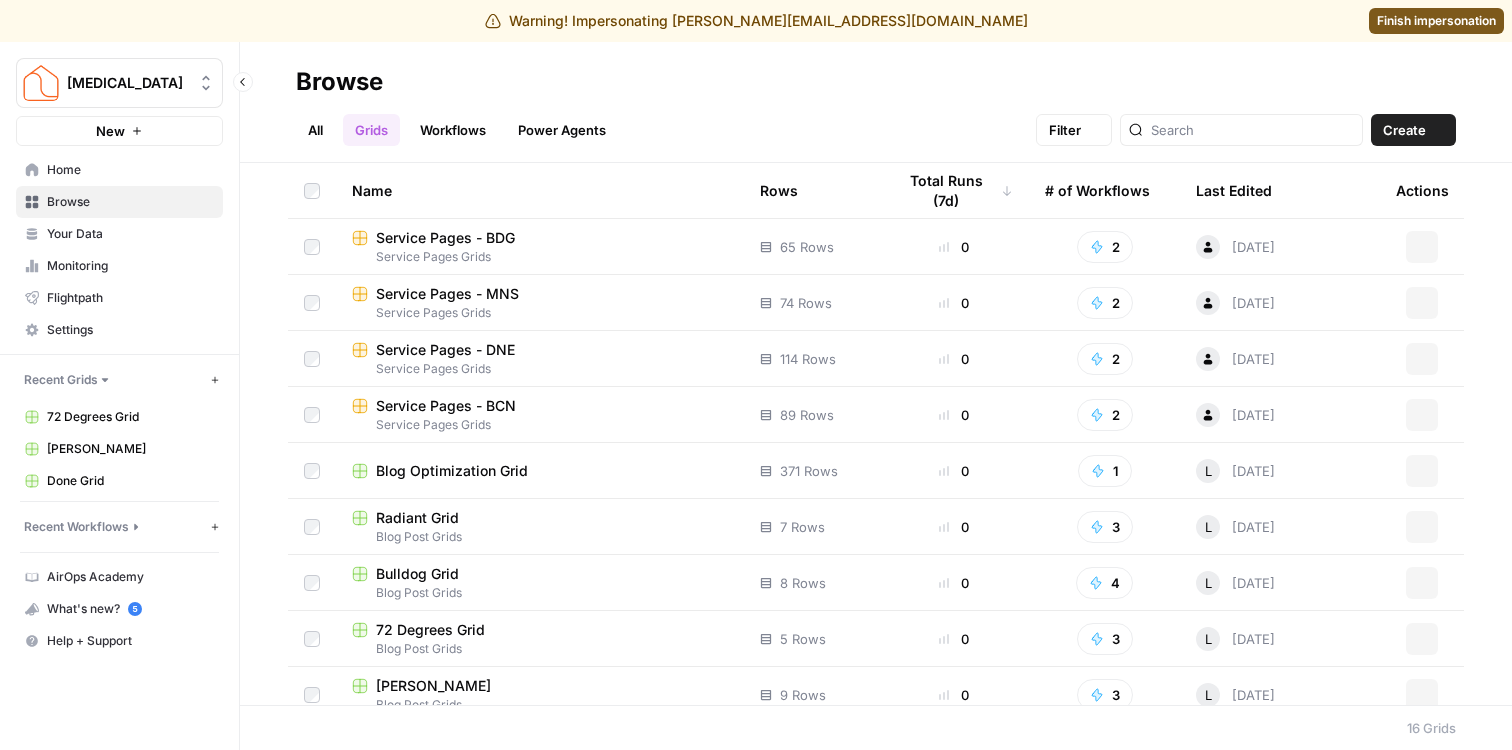 scroll, scrollTop: 0, scrollLeft: 0, axis: both 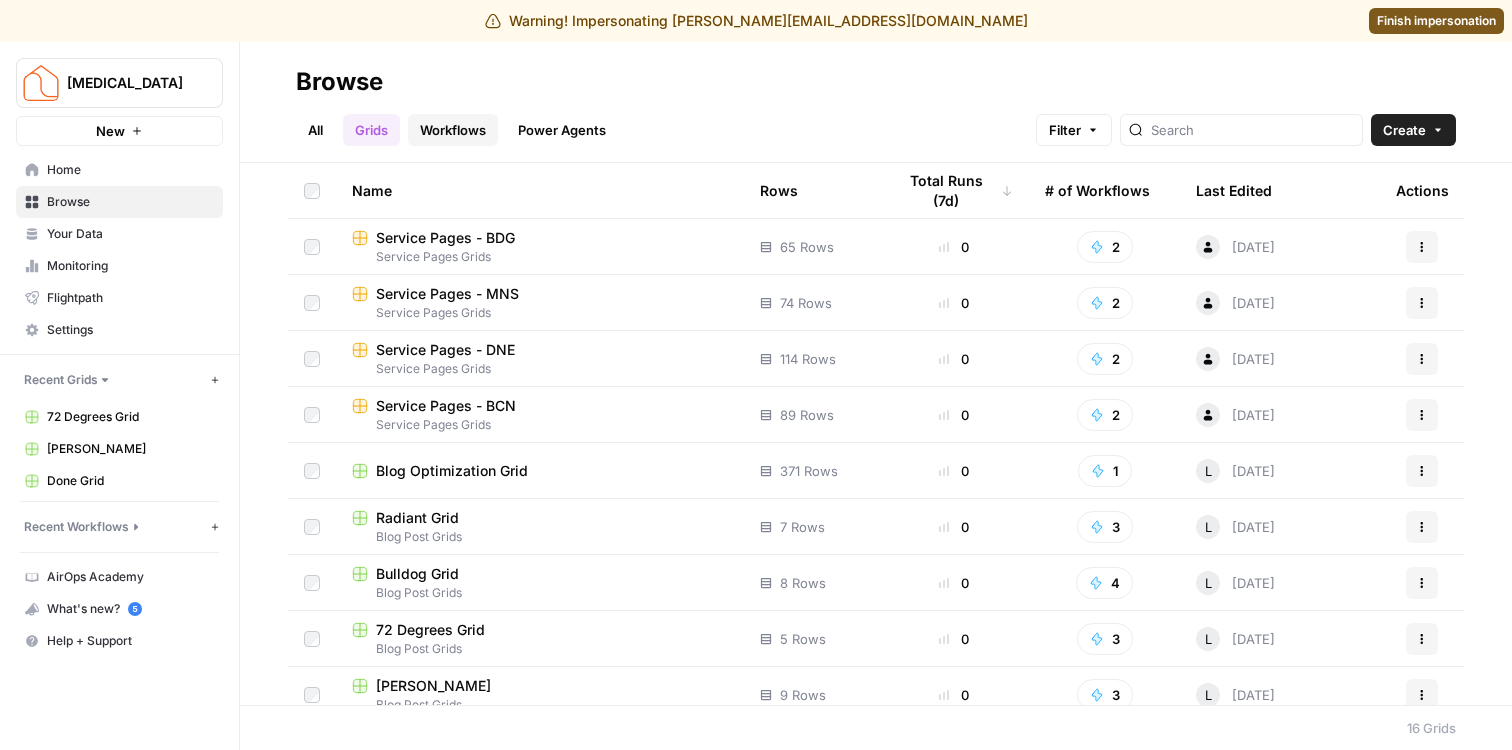 click on "Workflows" at bounding box center [453, 130] 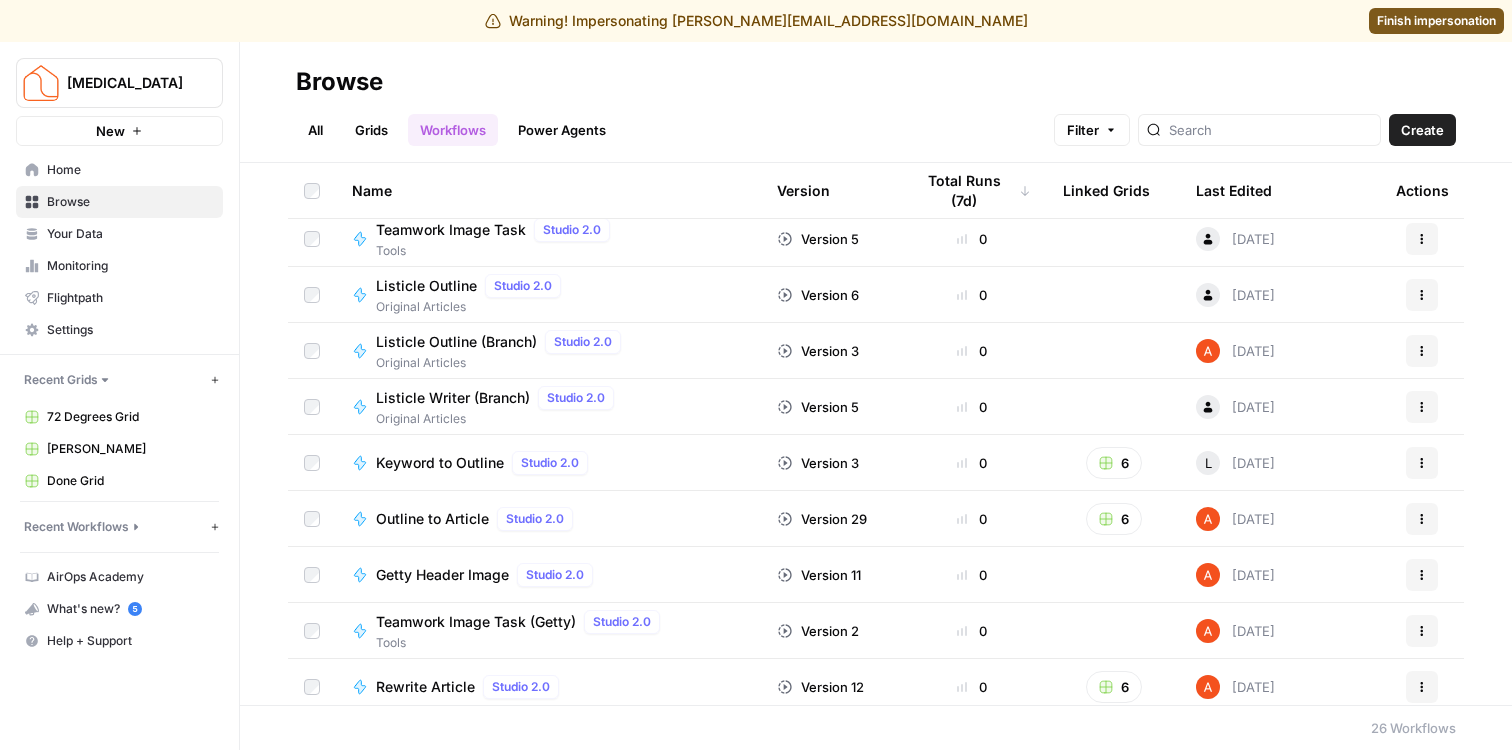 scroll, scrollTop: 970, scrollLeft: 0, axis: vertical 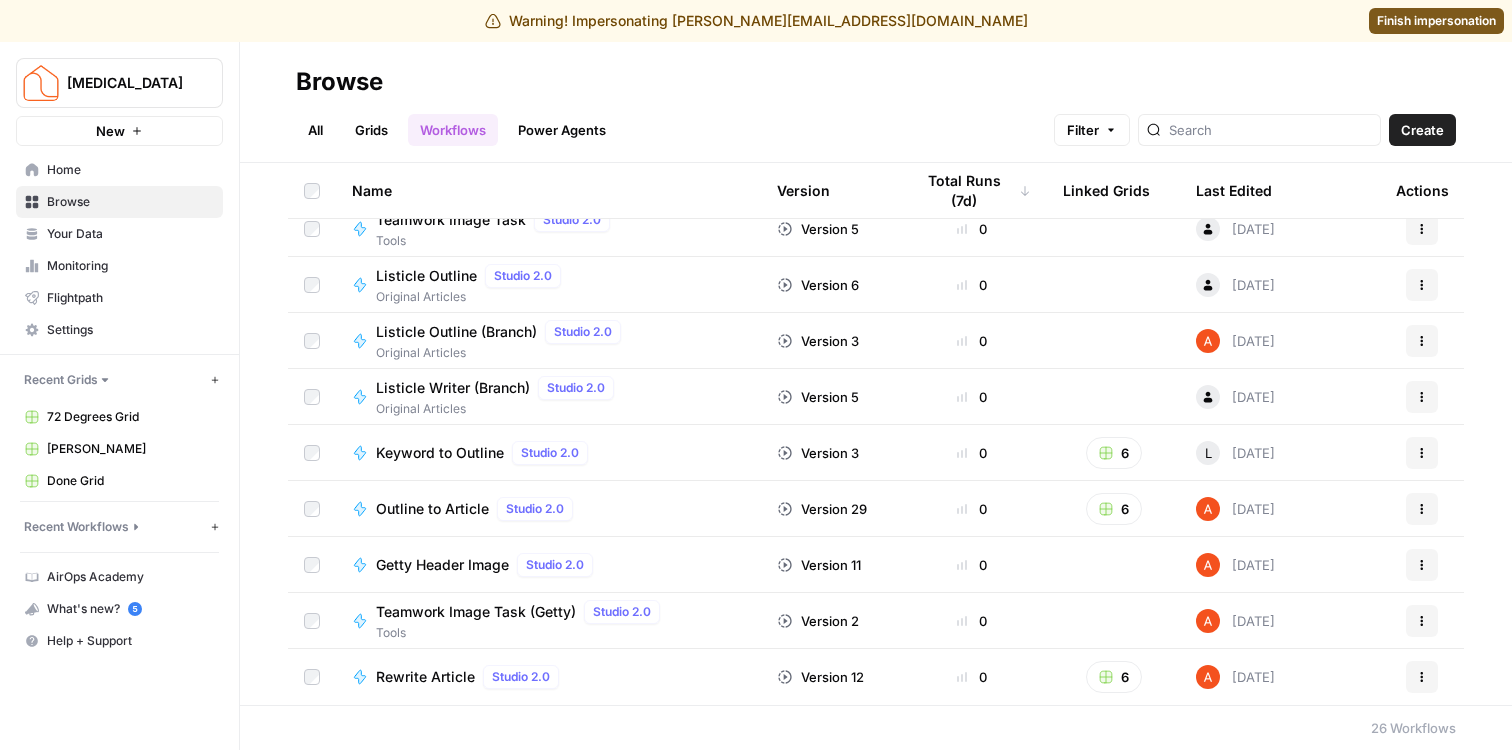 click on "Outline to Article" at bounding box center (432, 509) 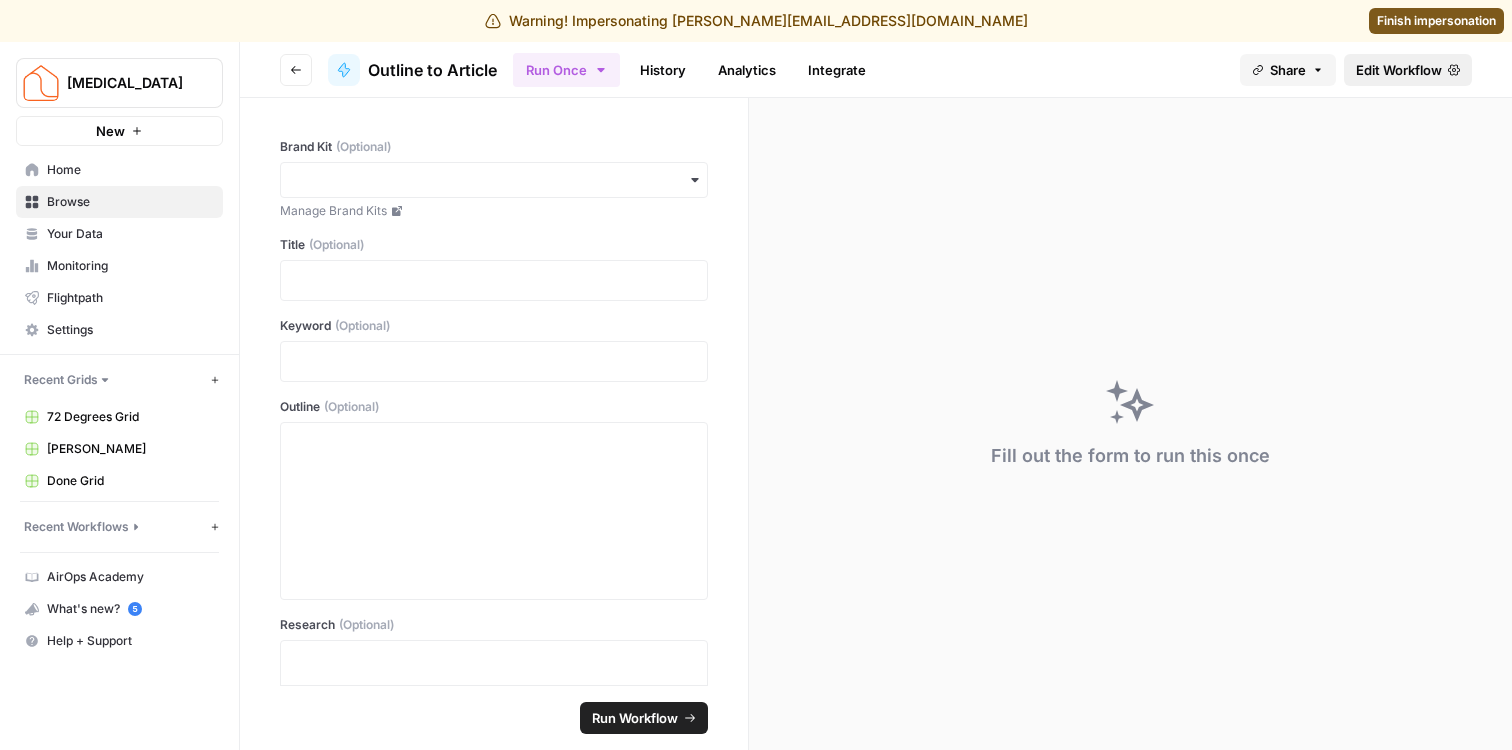 click on "Edit Workflow" at bounding box center (1399, 70) 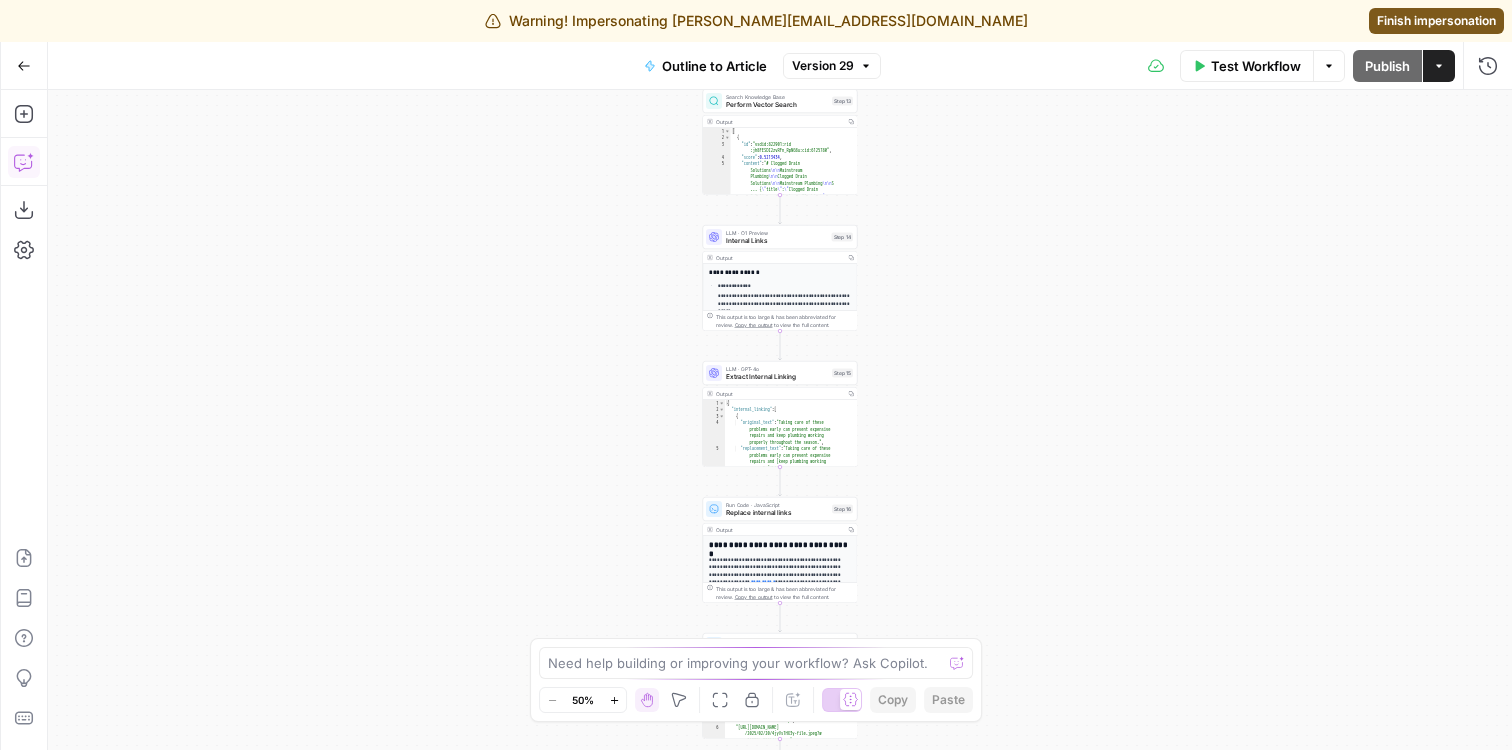 click 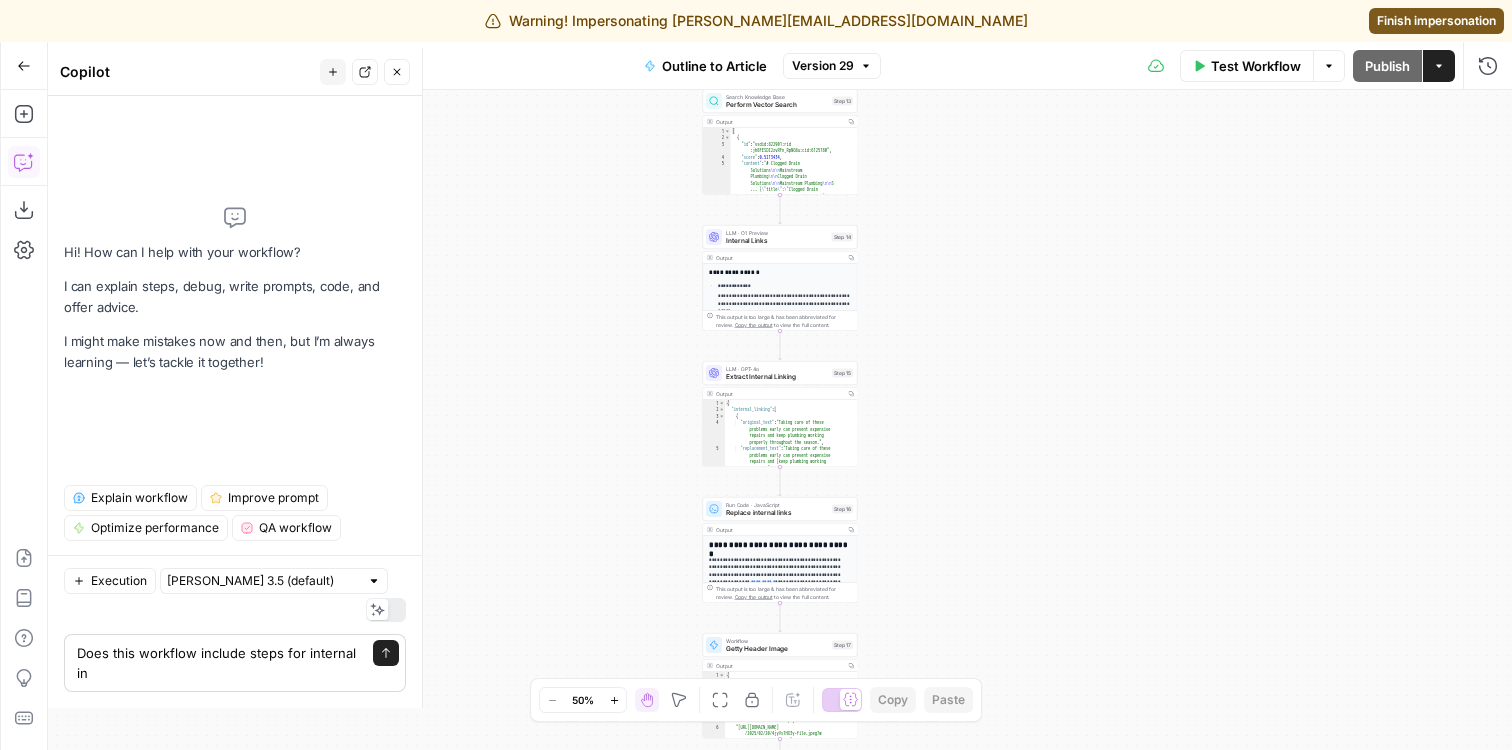 scroll, scrollTop: 0, scrollLeft: 0, axis: both 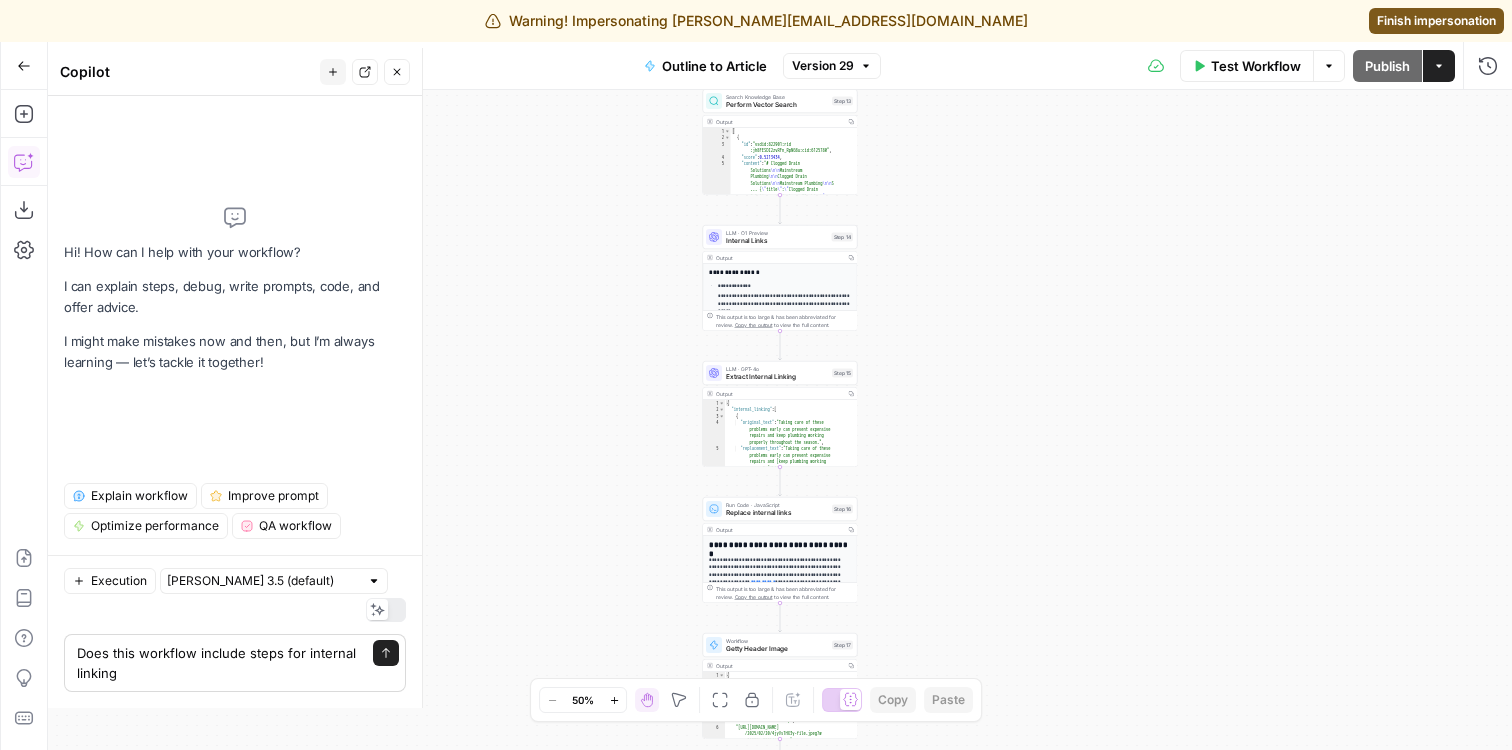 type on "Does this workflow include steps for internal linking?" 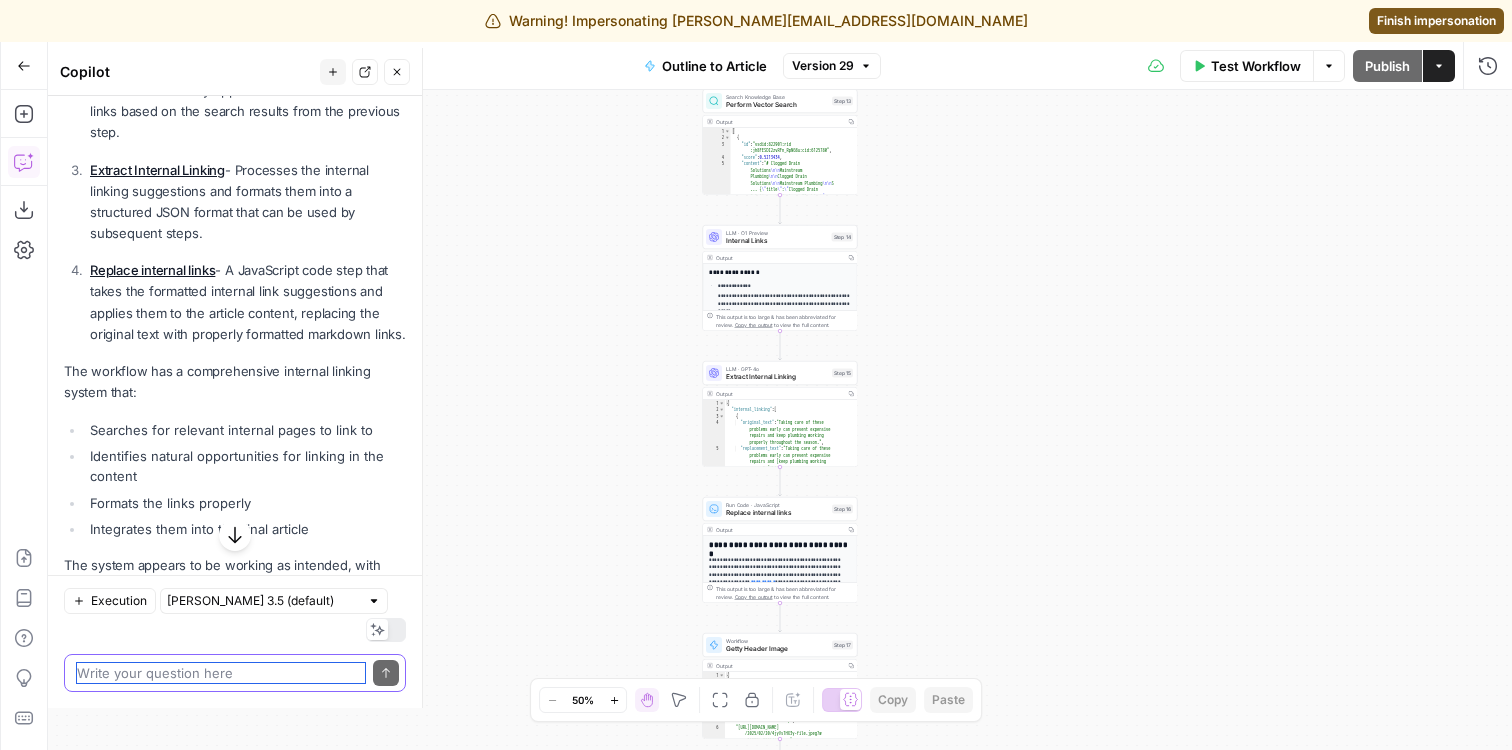 scroll, scrollTop: 412, scrollLeft: 0, axis: vertical 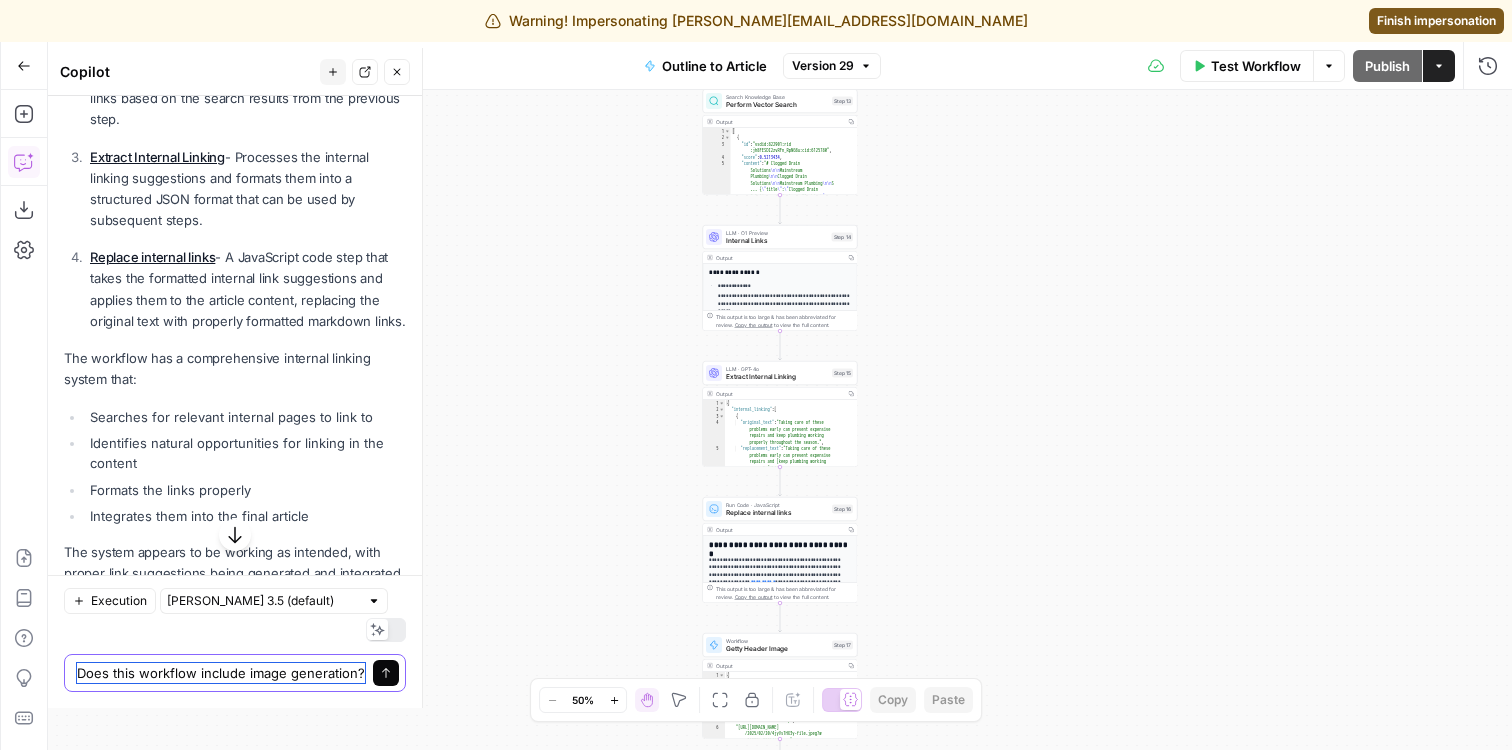 type on "Does this workflow include image generation?" 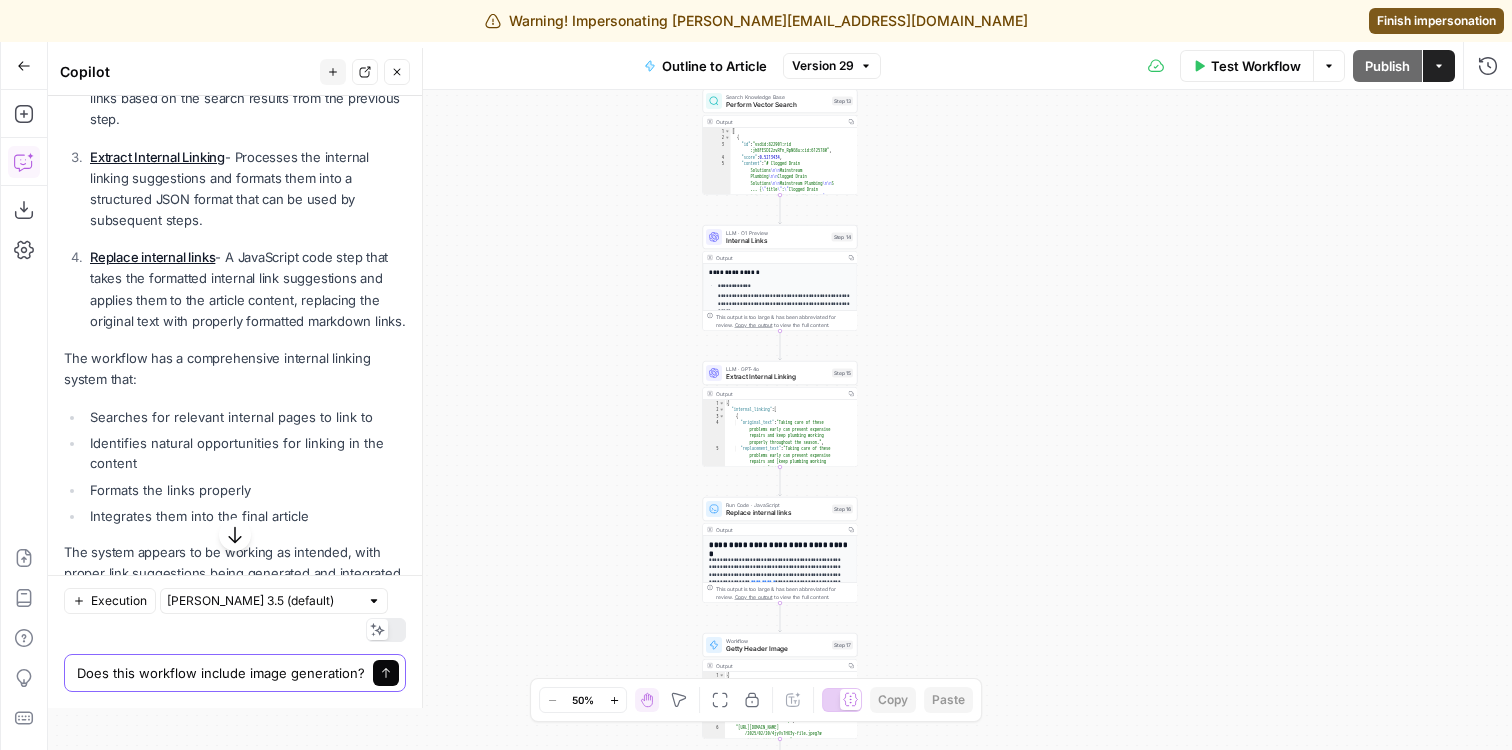 click 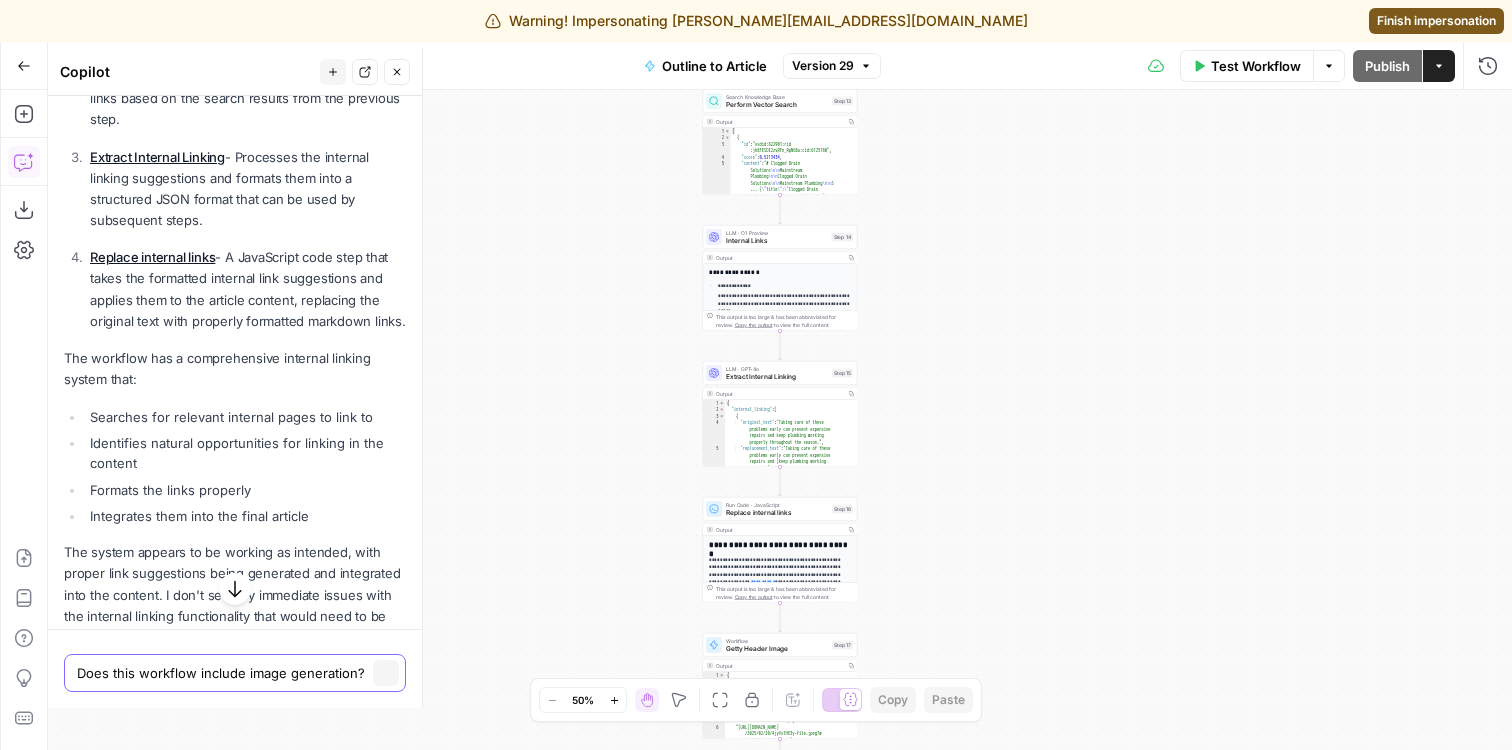 type 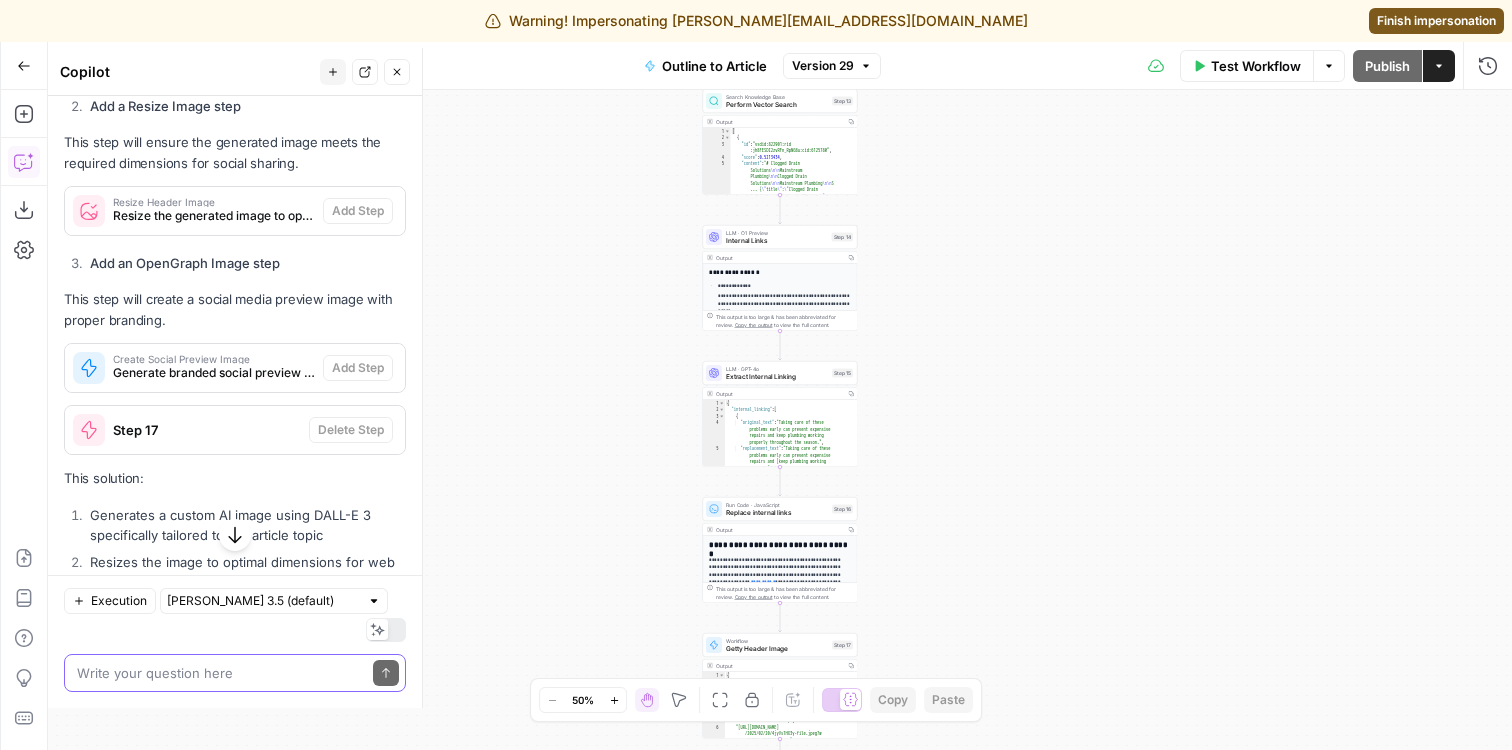 scroll, scrollTop: 1813, scrollLeft: 0, axis: vertical 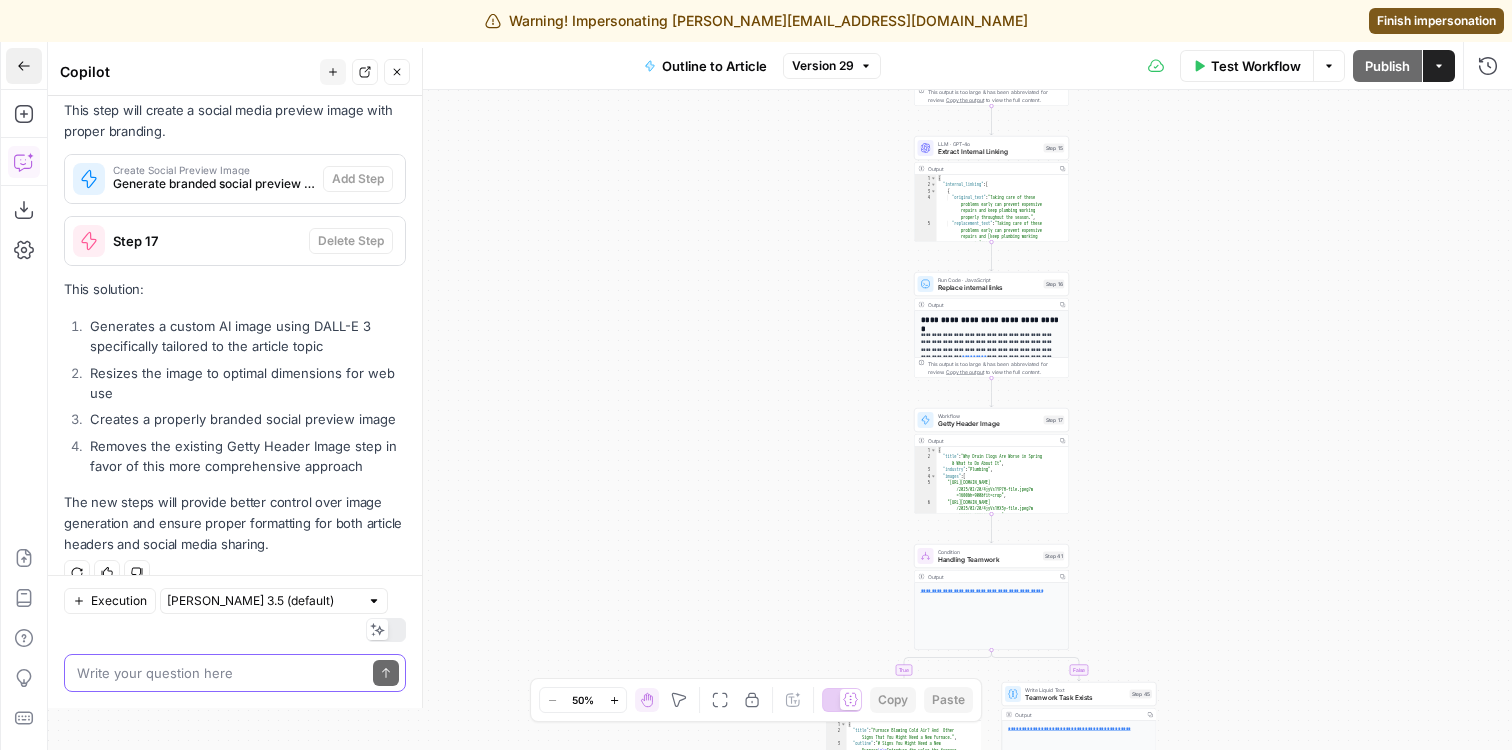 click 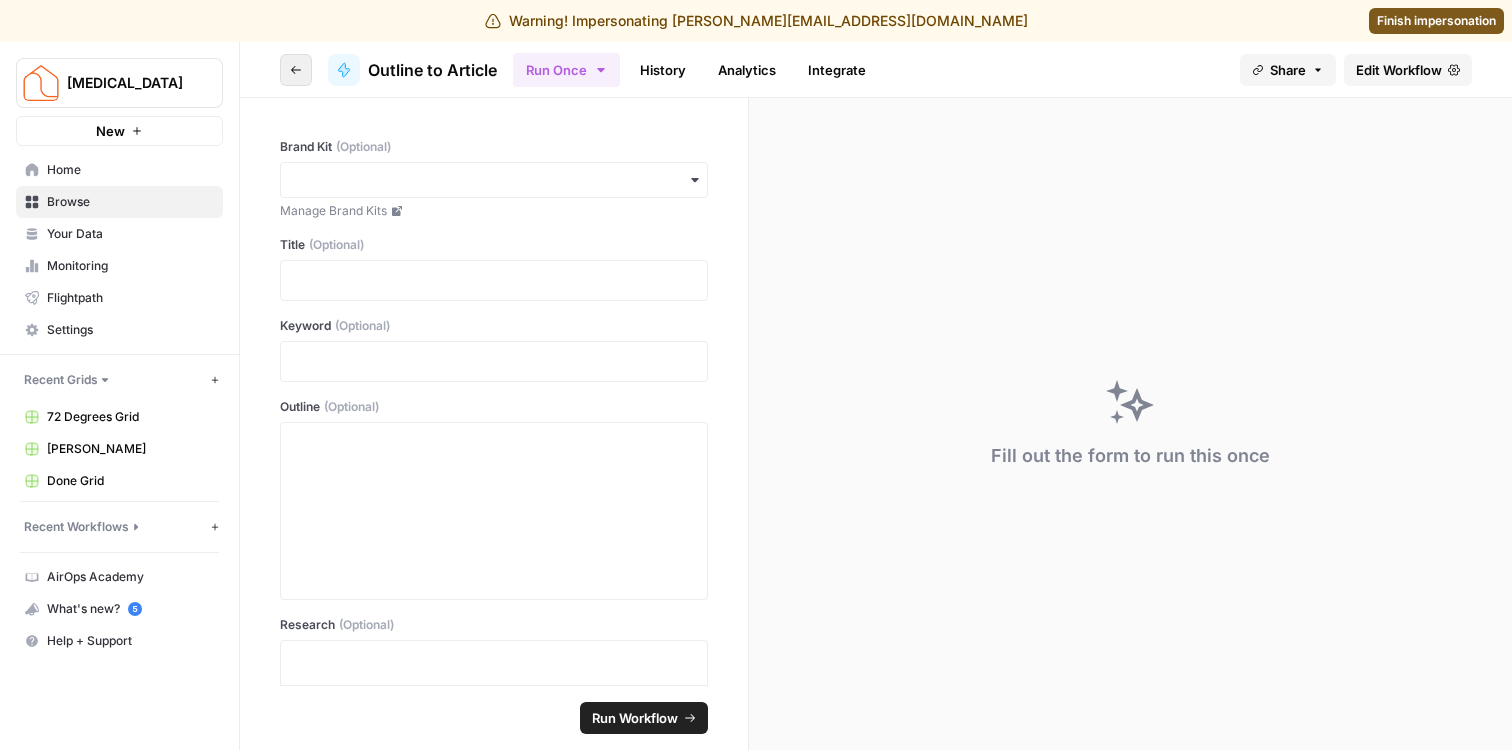 click on "Go back" at bounding box center (296, 70) 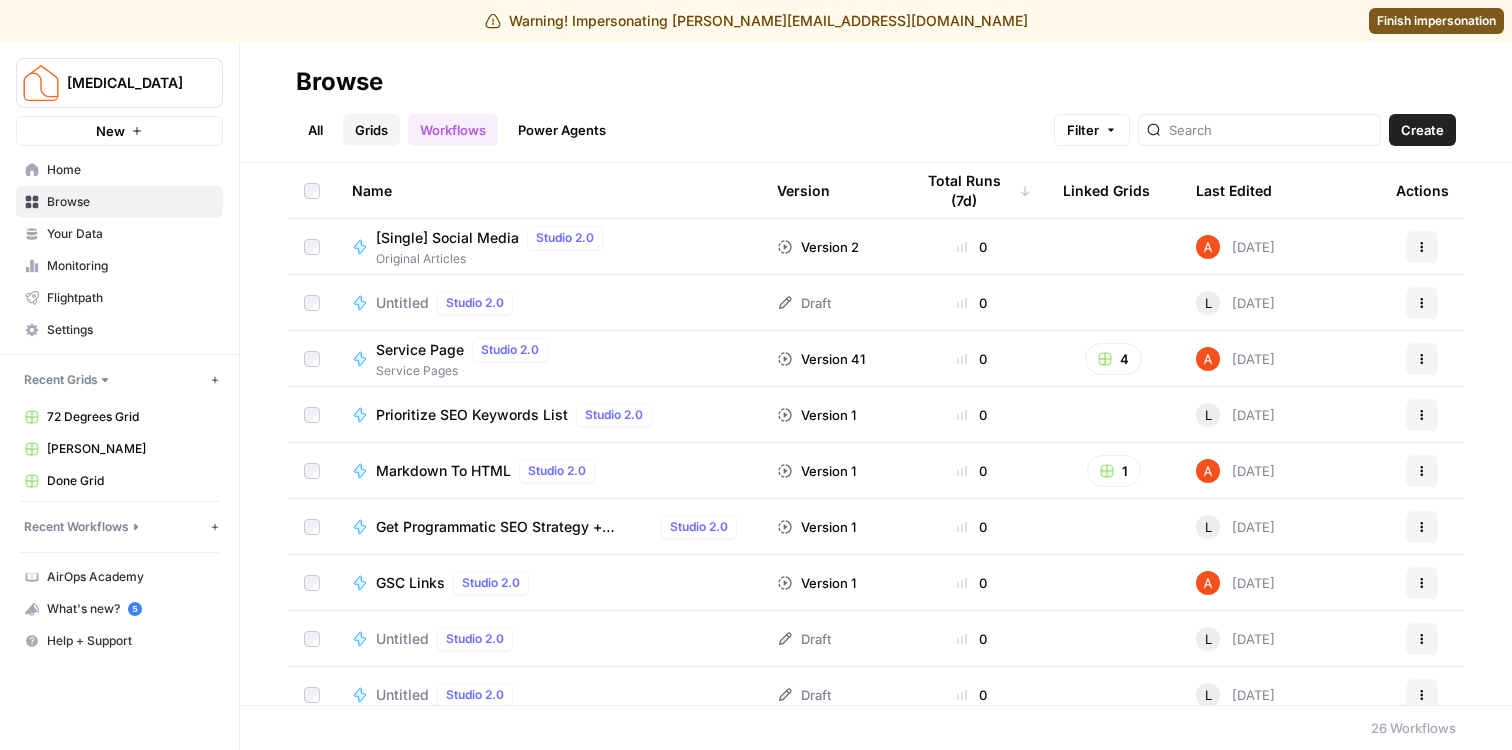 click on "Grids" at bounding box center (371, 130) 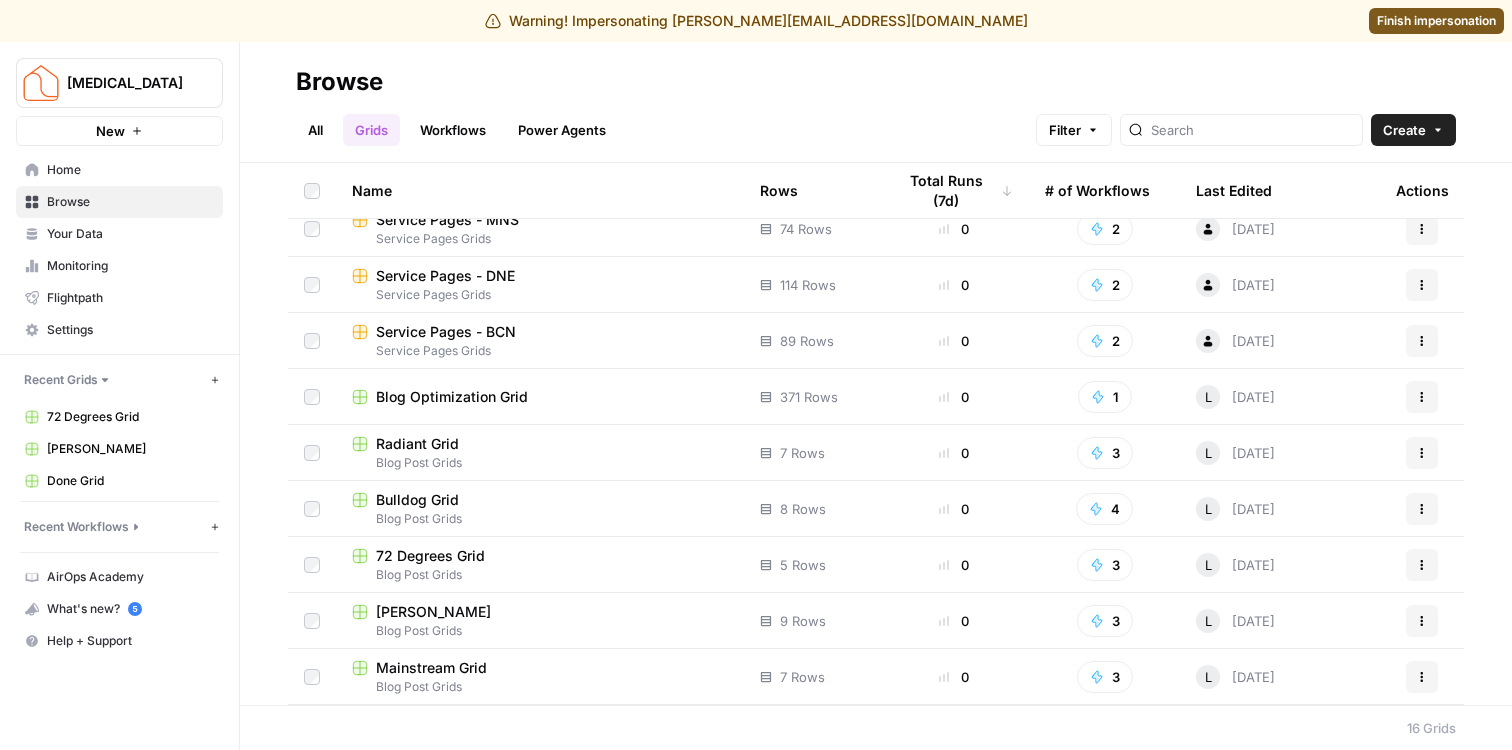 scroll, scrollTop: 93, scrollLeft: 0, axis: vertical 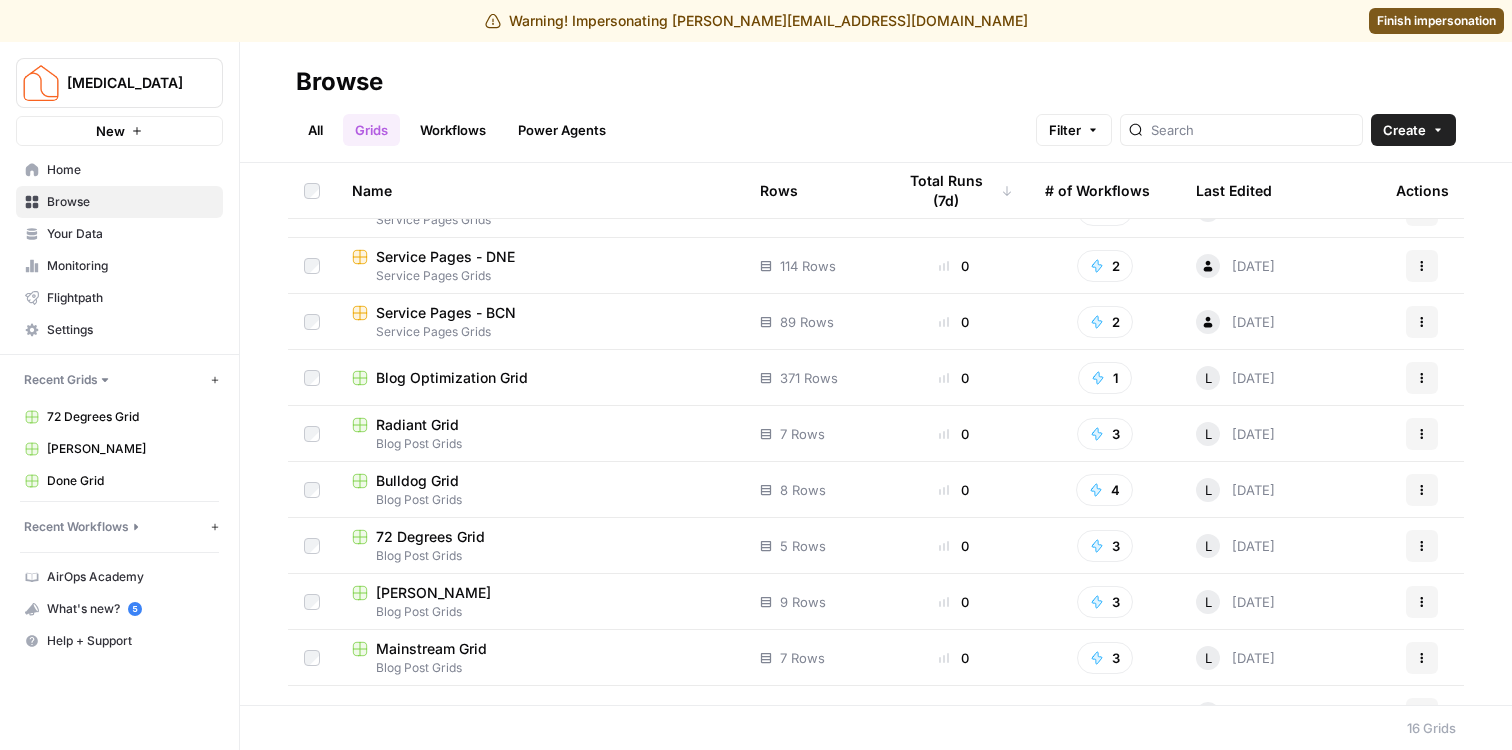 click on "Bulldog Grid" at bounding box center [417, 481] 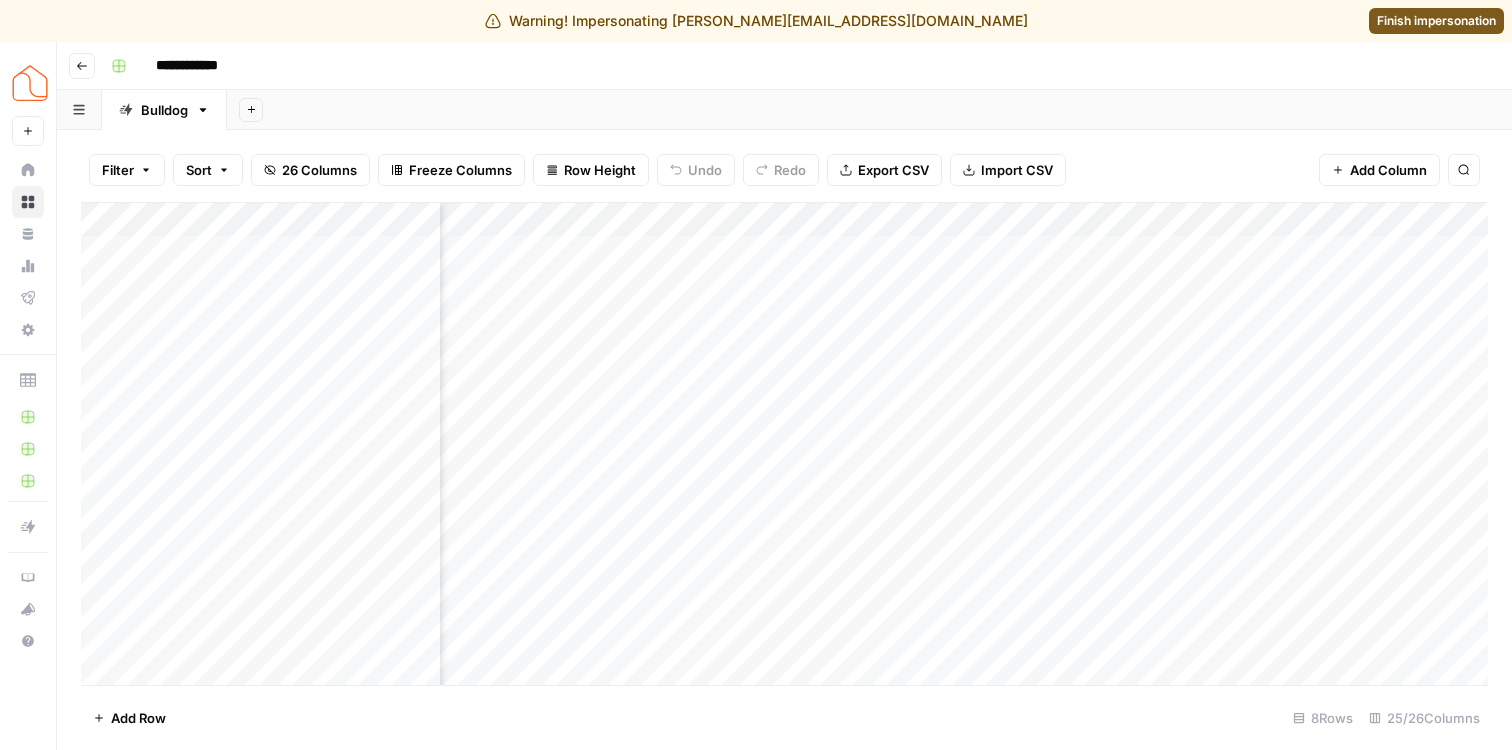 scroll, scrollTop: 0, scrollLeft: 1231, axis: horizontal 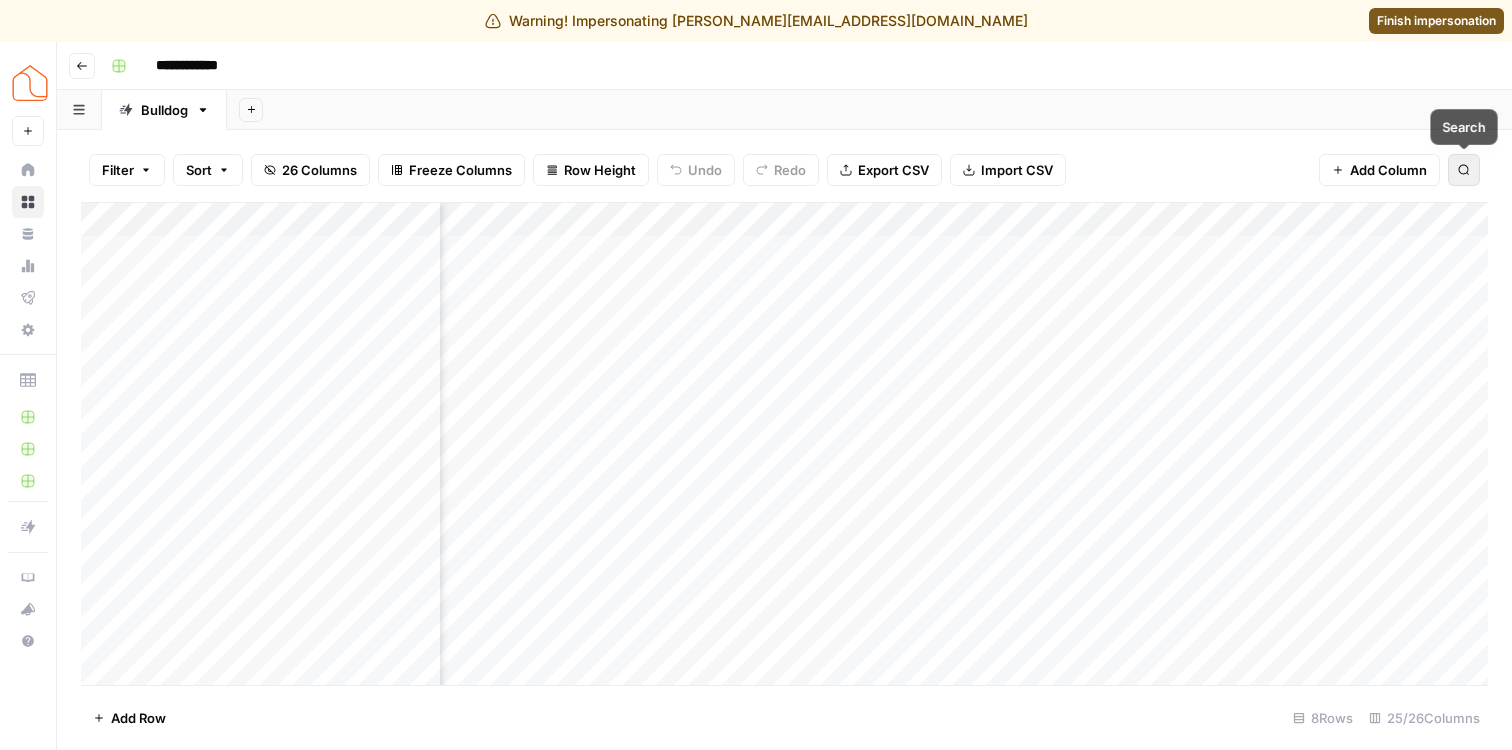 click 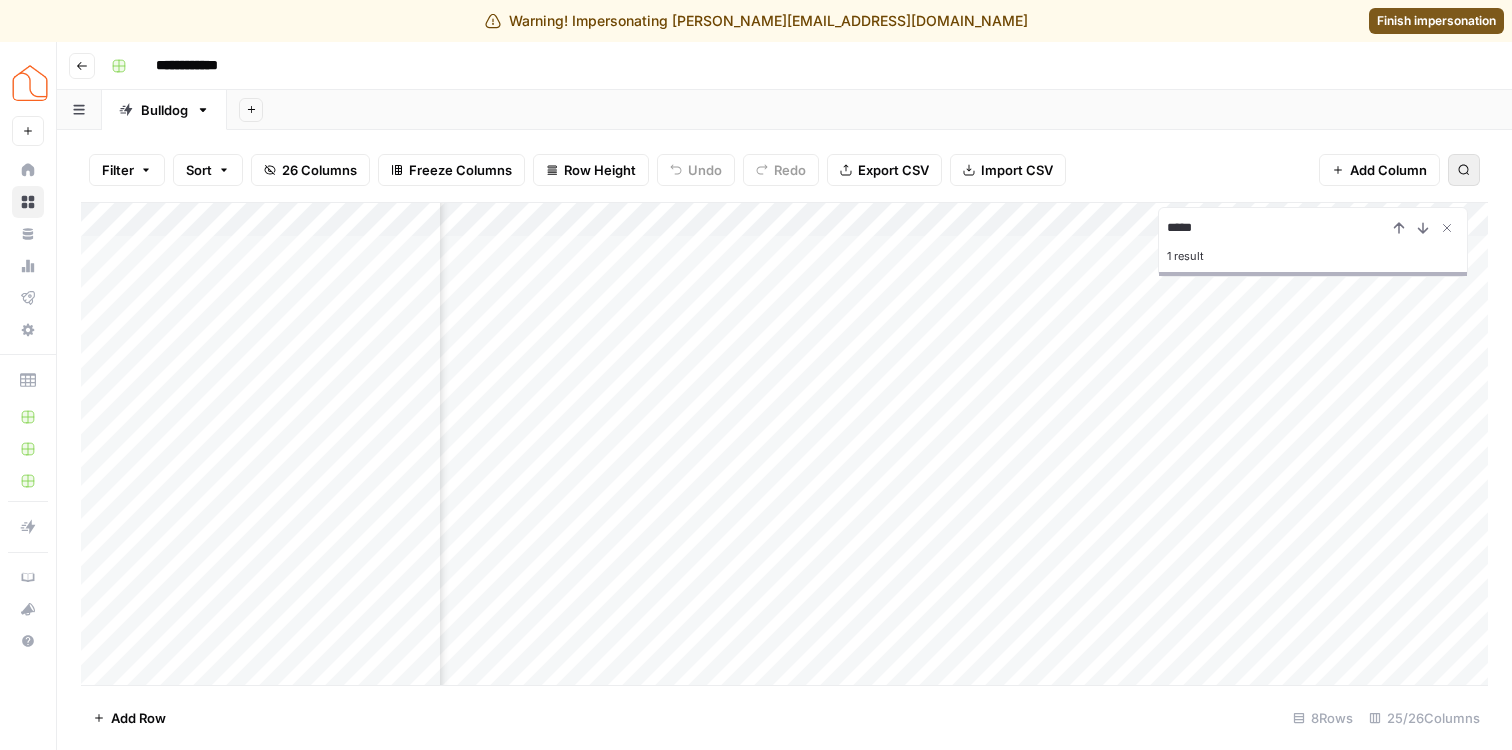 type on "*****" 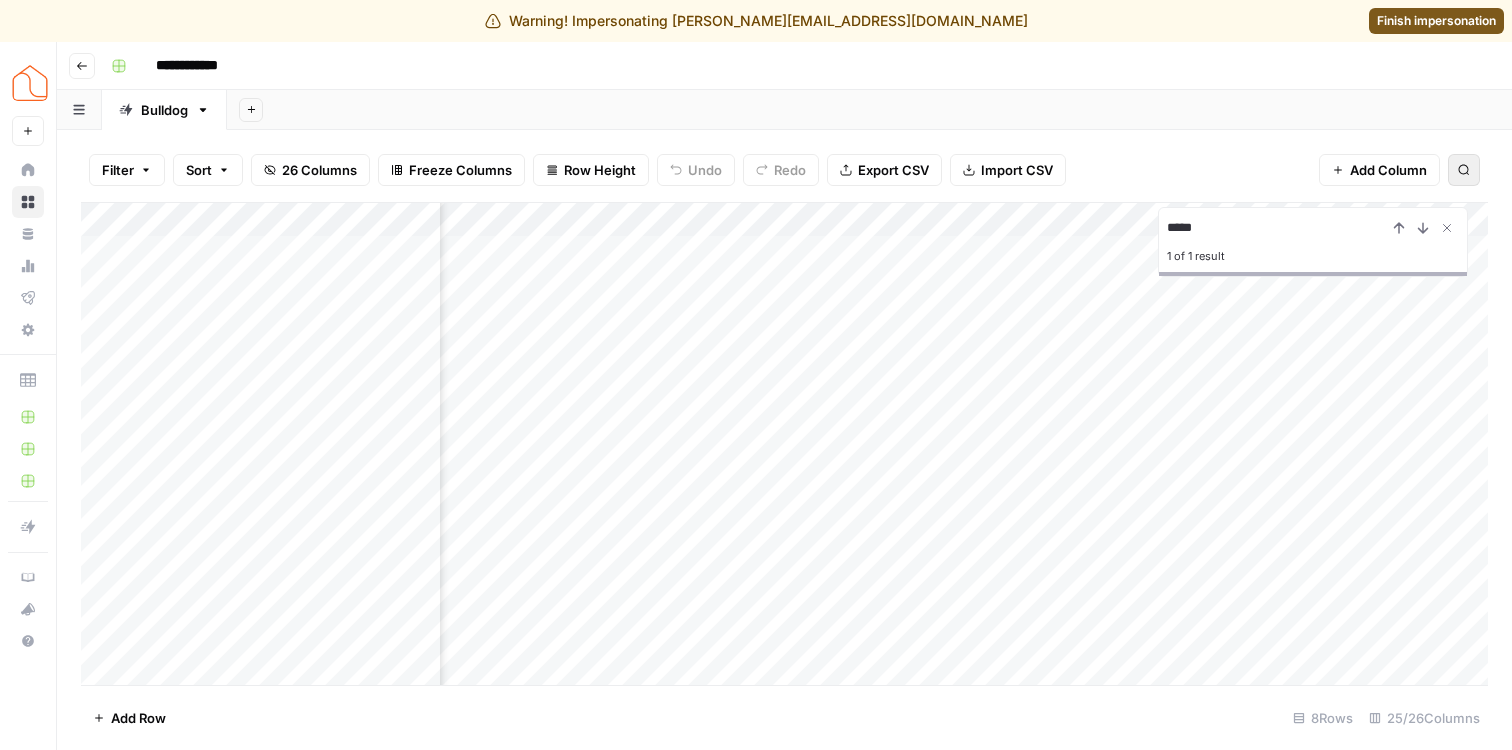 scroll, scrollTop: 0, scrollLeft: 1748, axis: horizontal 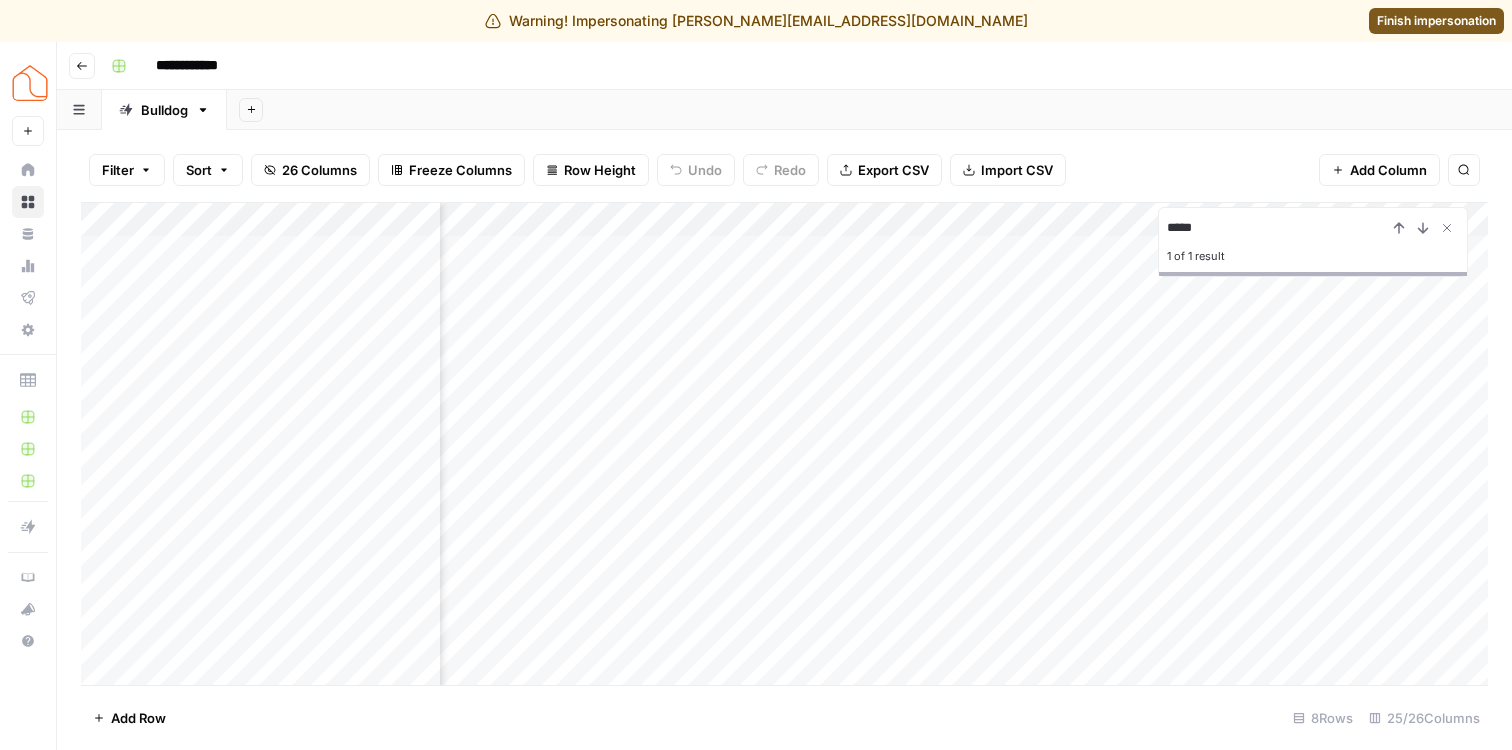 click on "Filter Sort 26 Columns Freeze Columns Row Height Undo Redo Export CSV Import CSV Add Column Search" at bounding box center [784, 170] 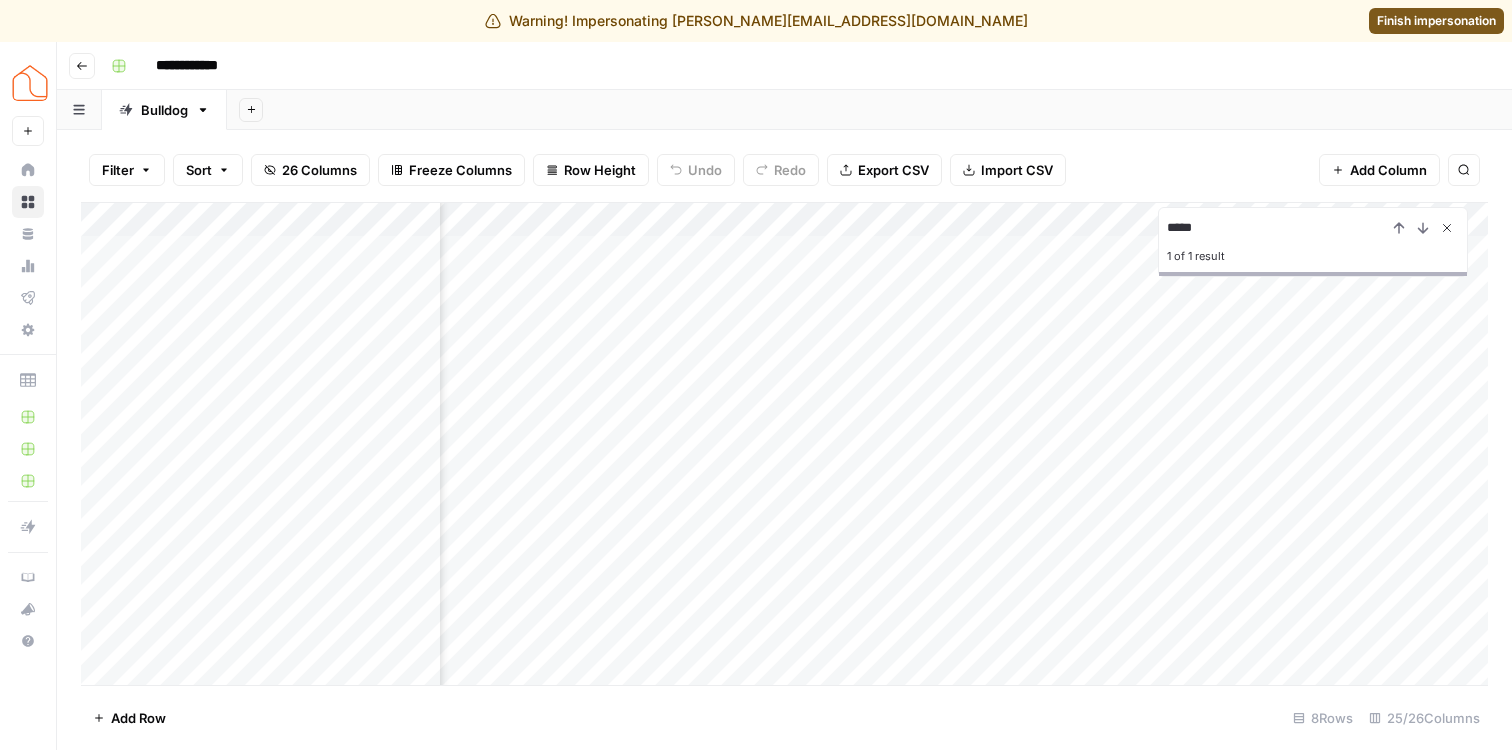 click 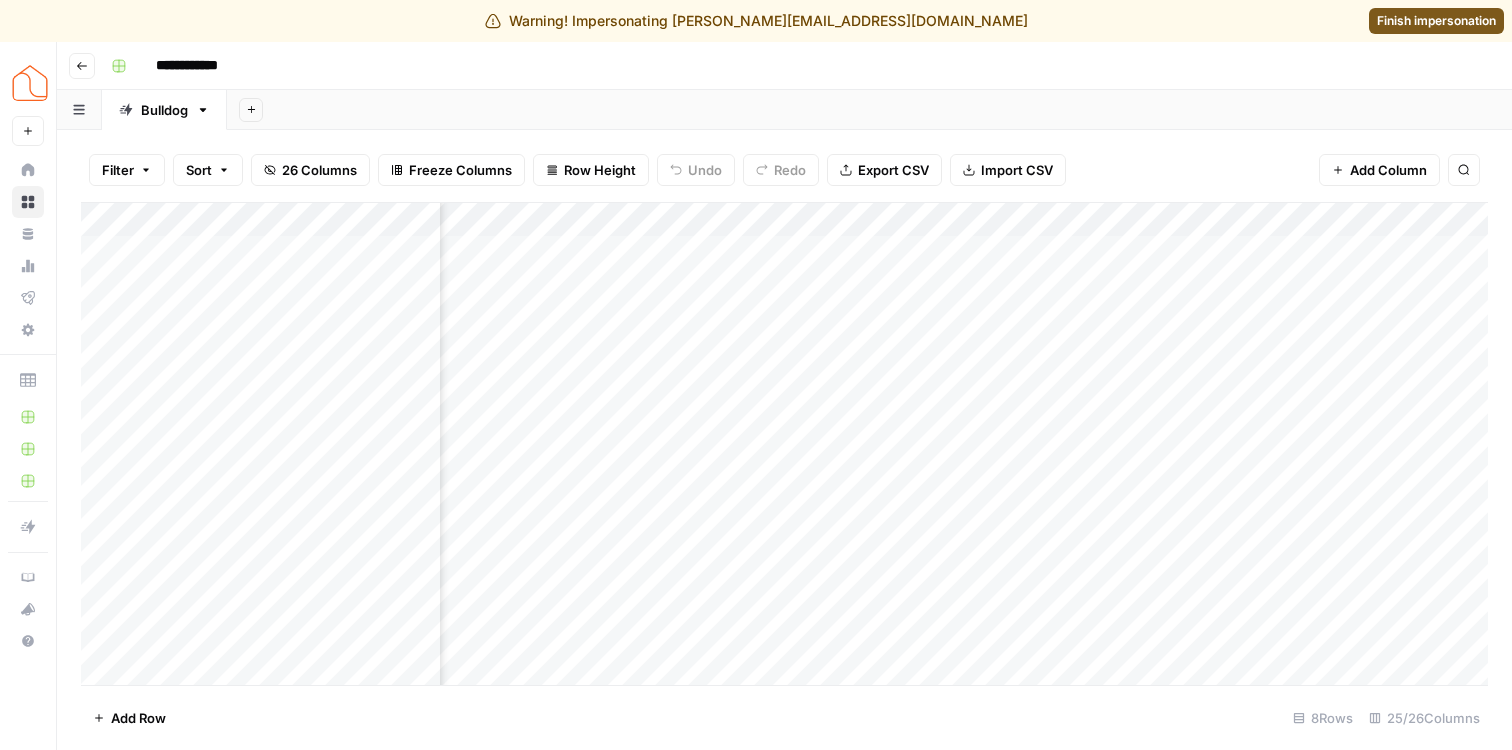 scroll, scrollTop: 0, scrollLeft: 826, axis: horizontal 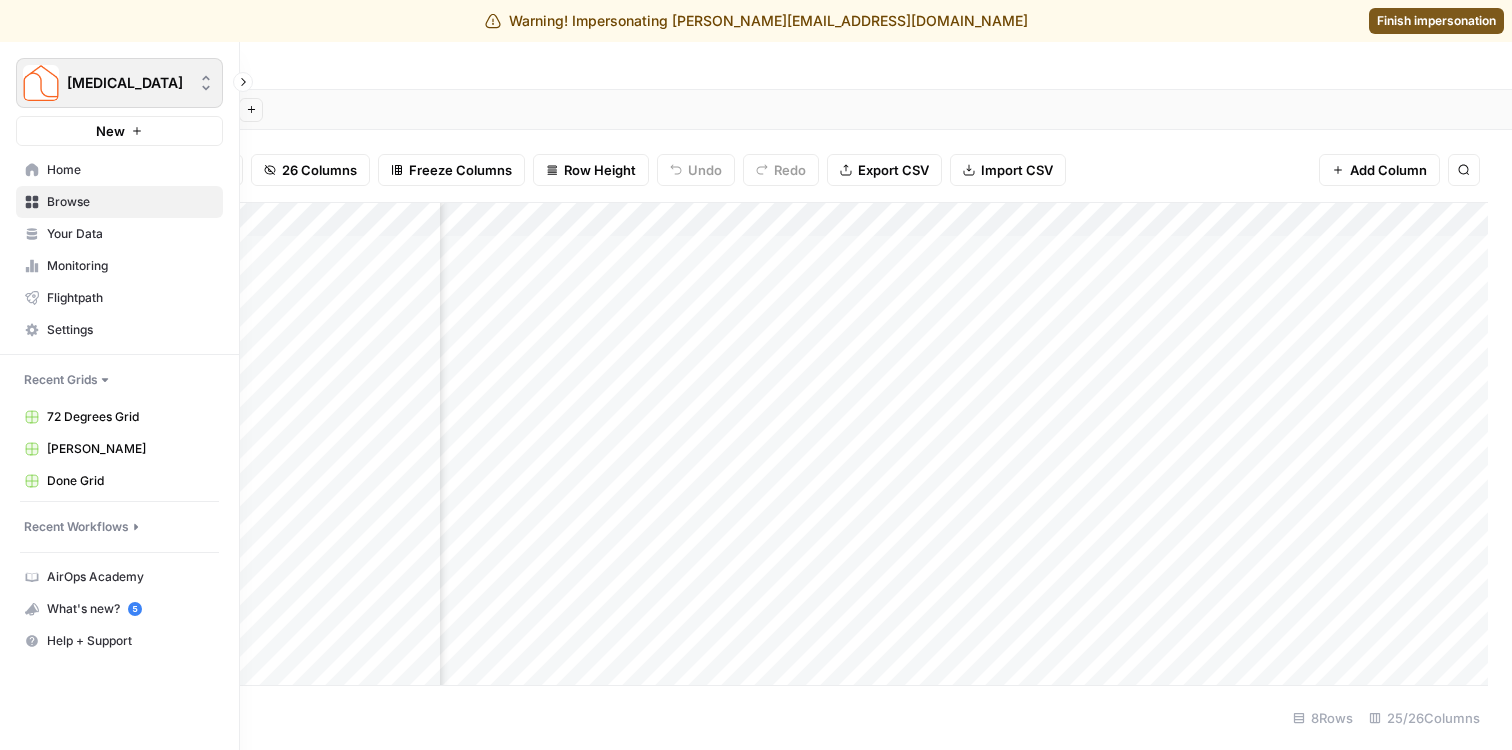 click at bounding box center (41, 83) 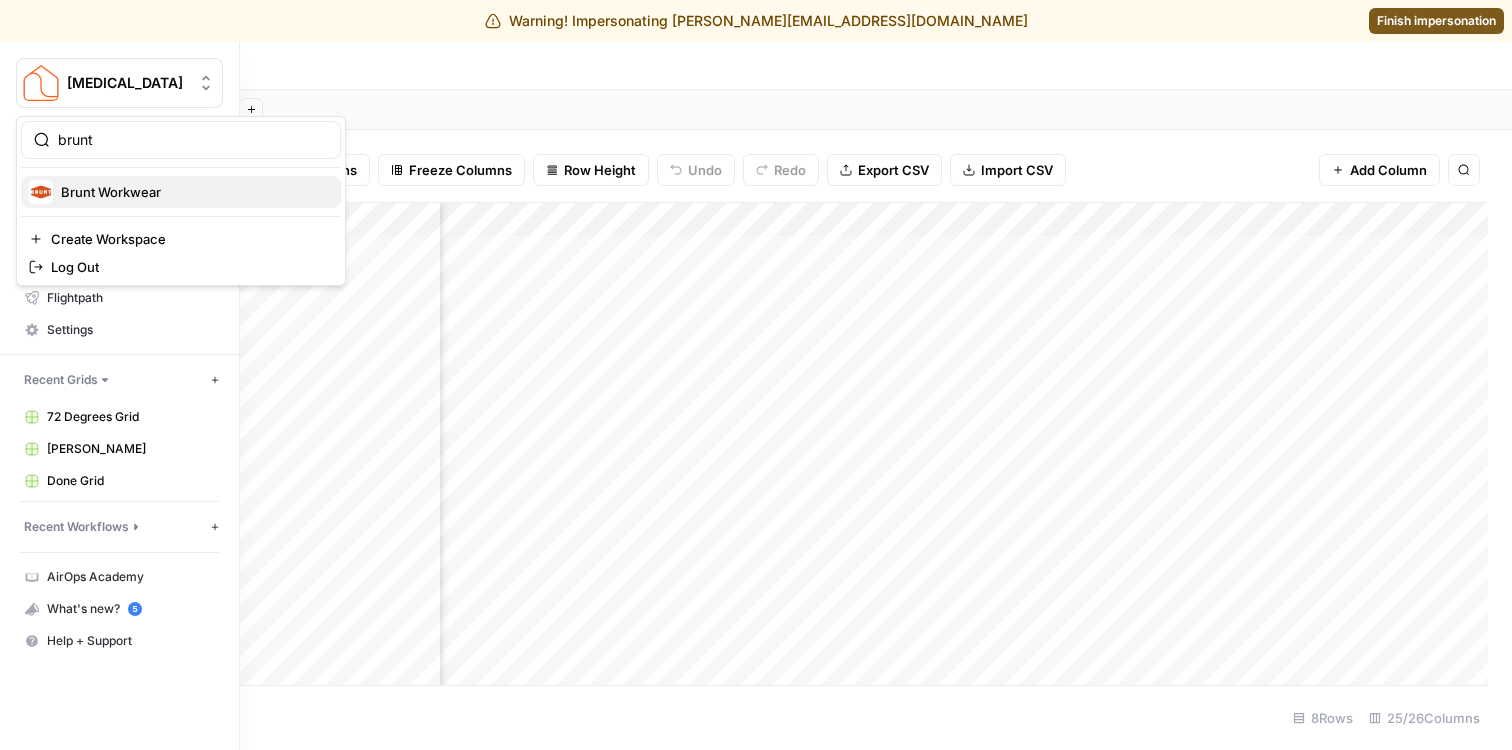 type on "brunt" 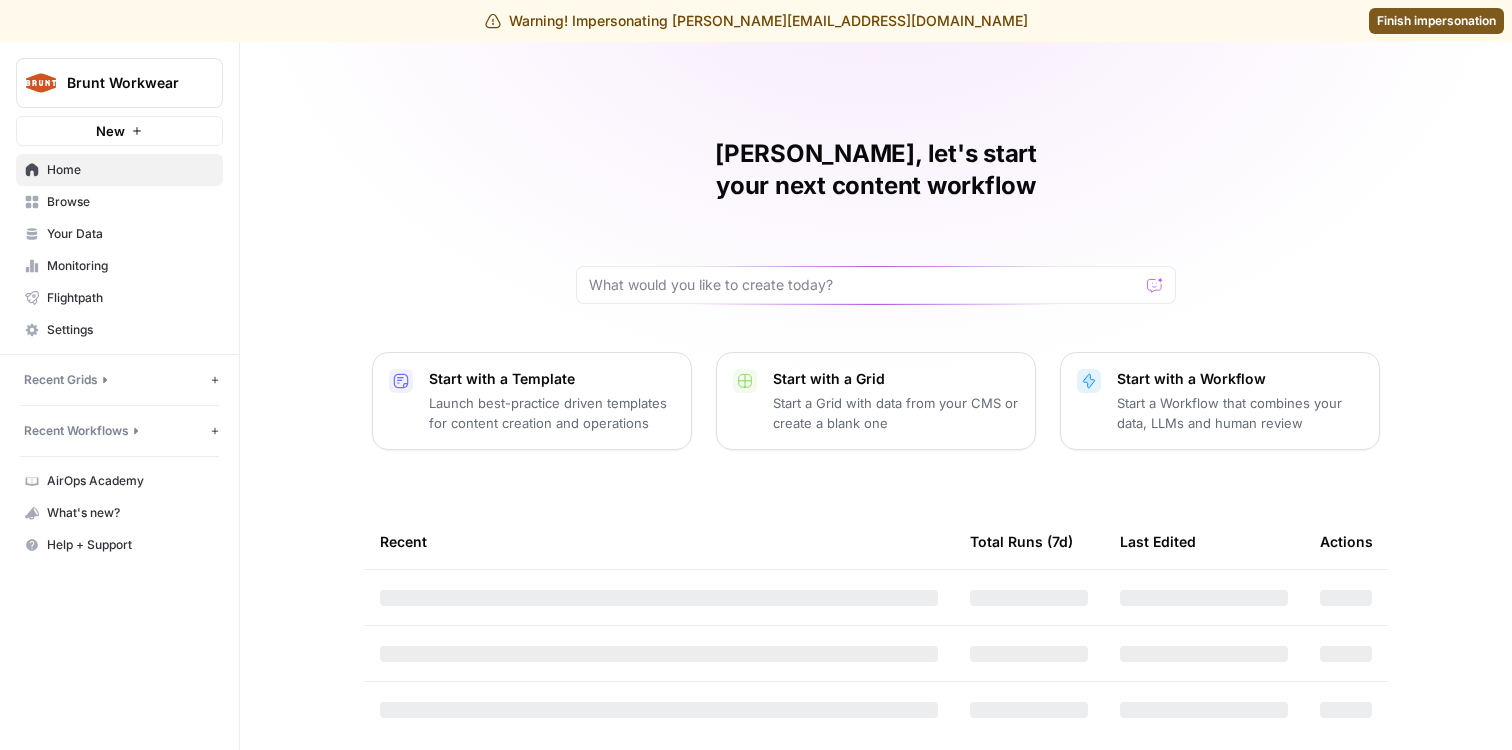 scroll, scrollTop: 0, scrollLeft: 0, axis: both 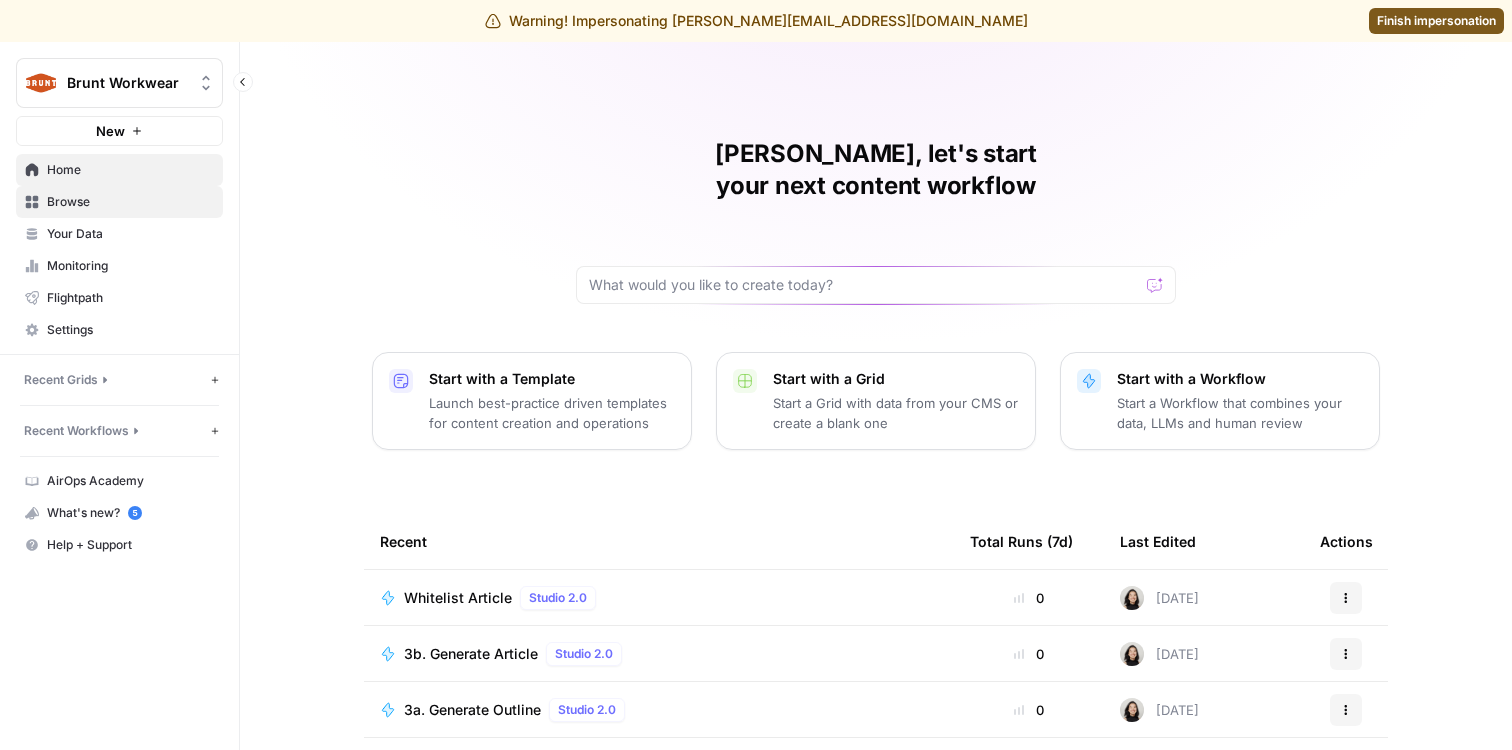 click on "Browse" at bounding box center [130, 202] 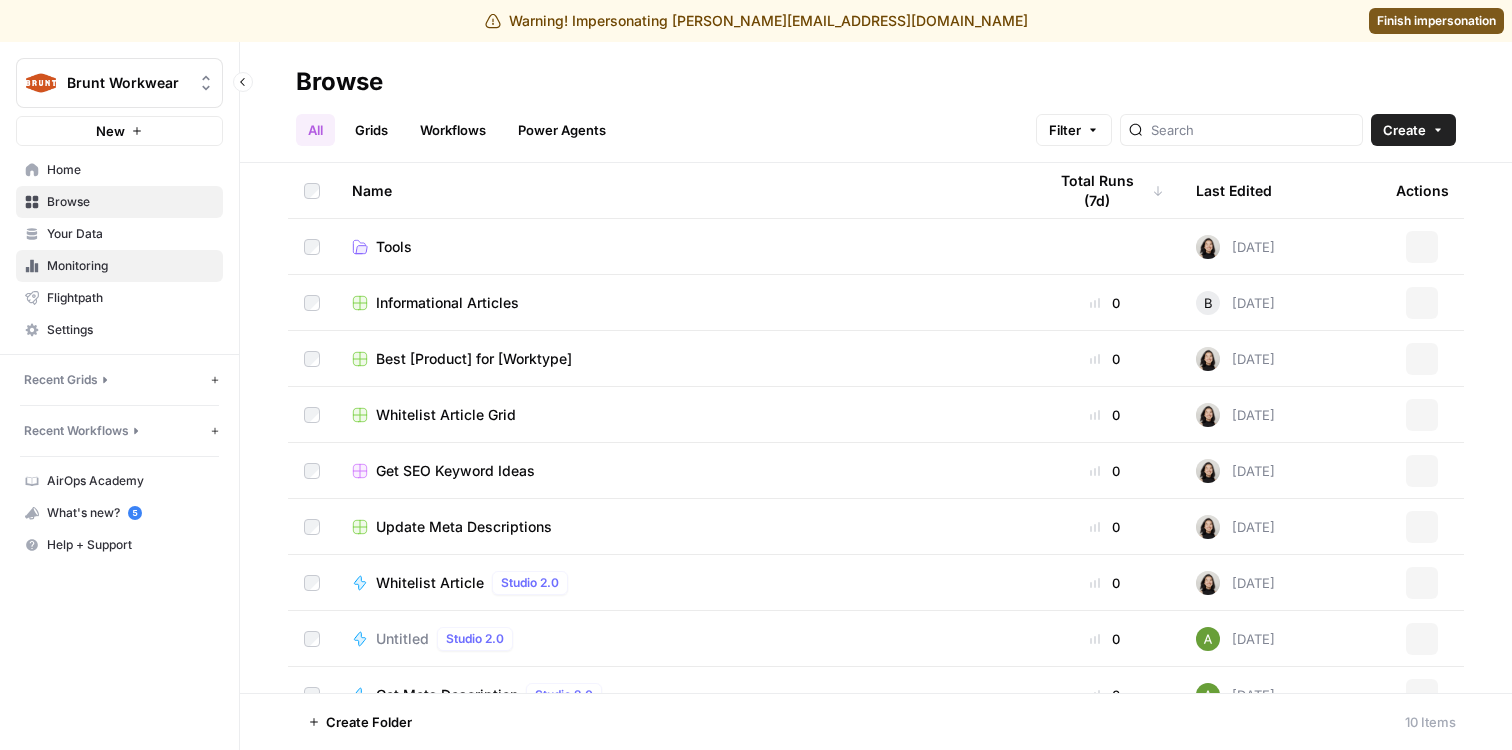 click on "Monitoring" at bounding box center (119, 266) 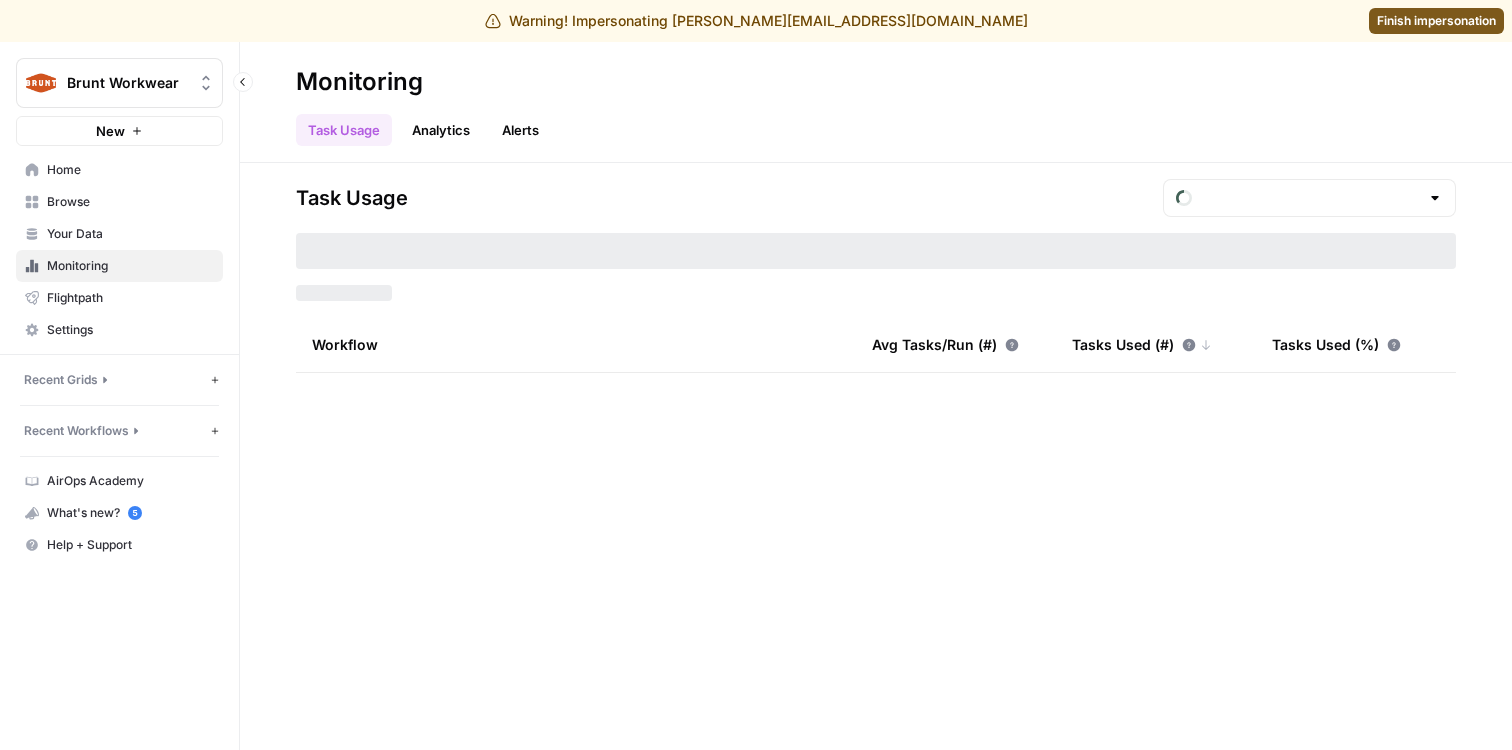 type on "June  Tasks" 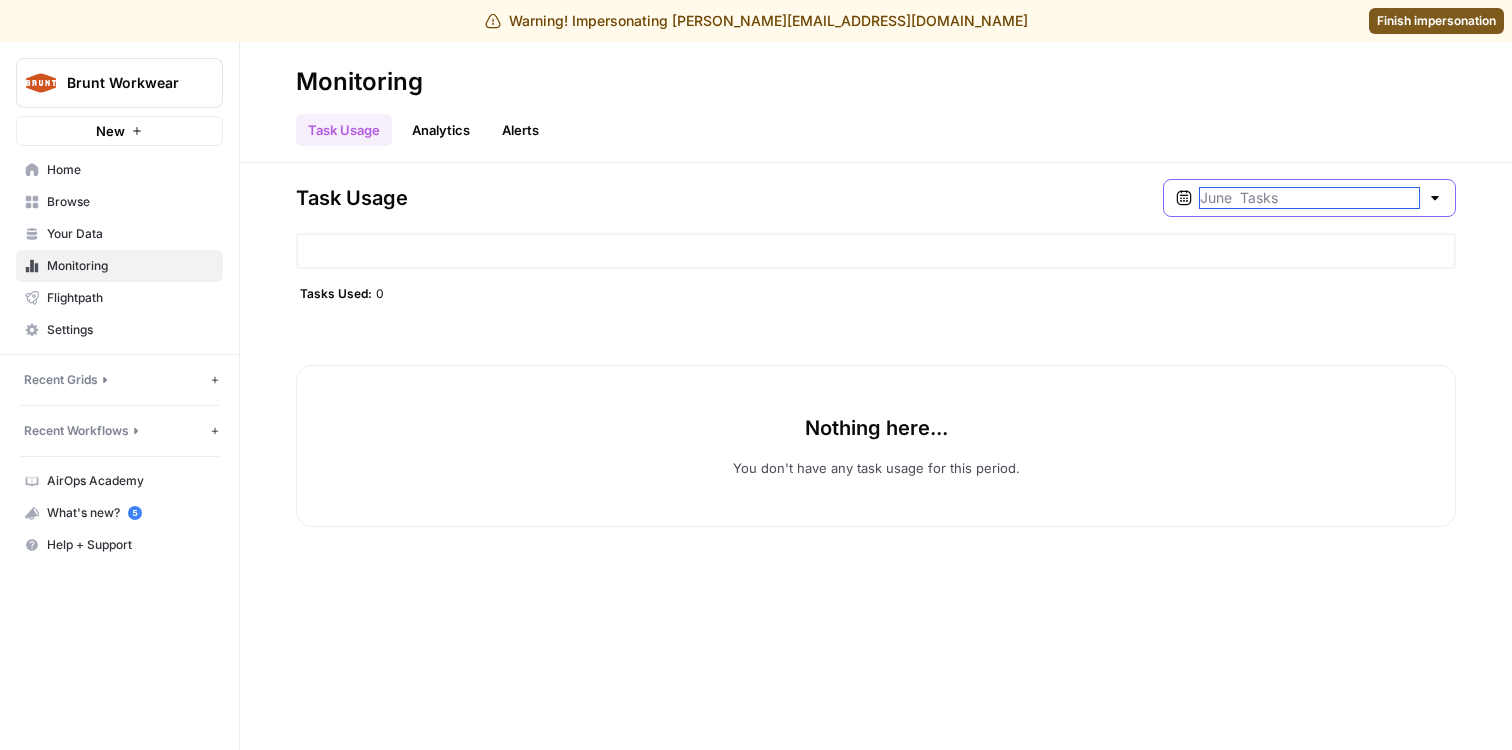 click at bounding box center (1309, 198) 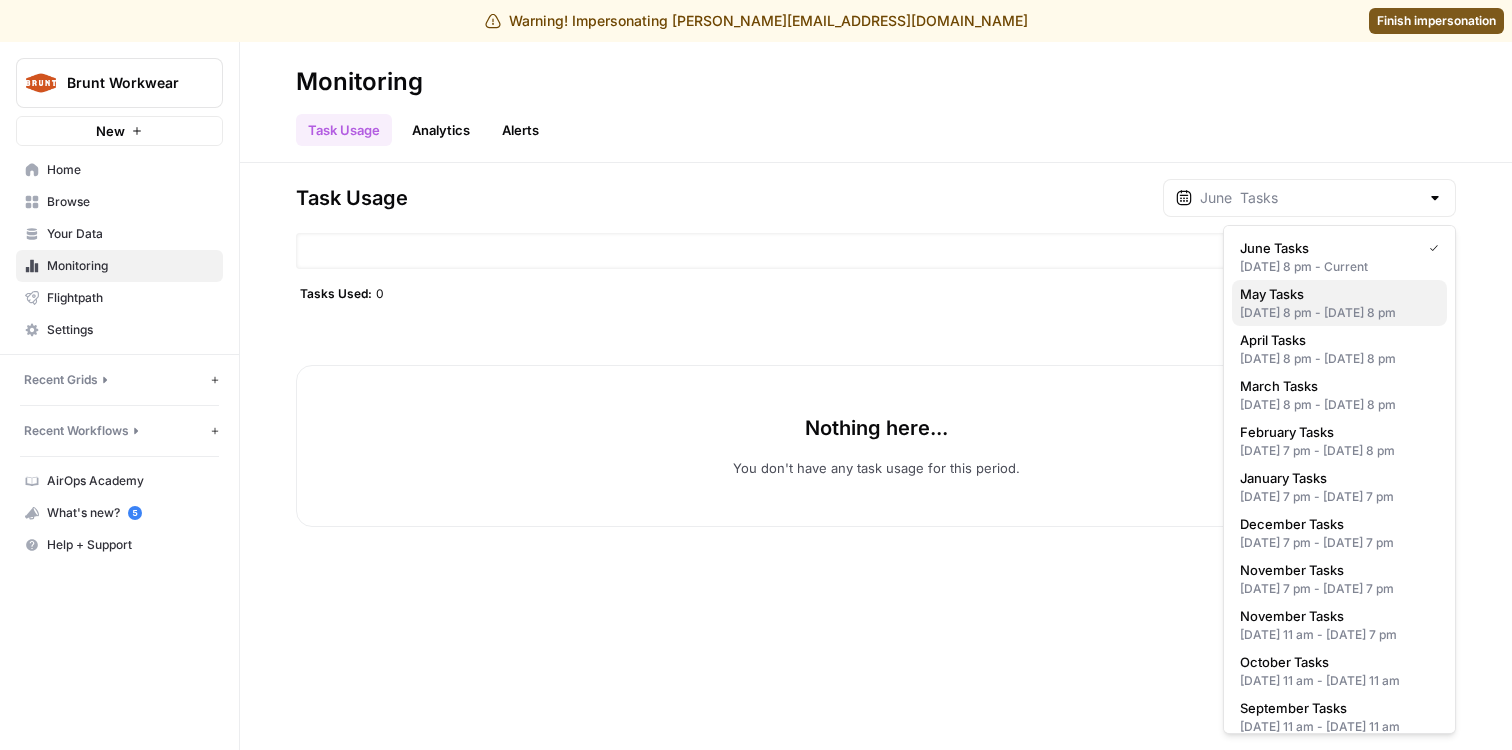 click on "[DATE] 8 pm - [DATE] 8 pm" at bounding box center (1339, 313) 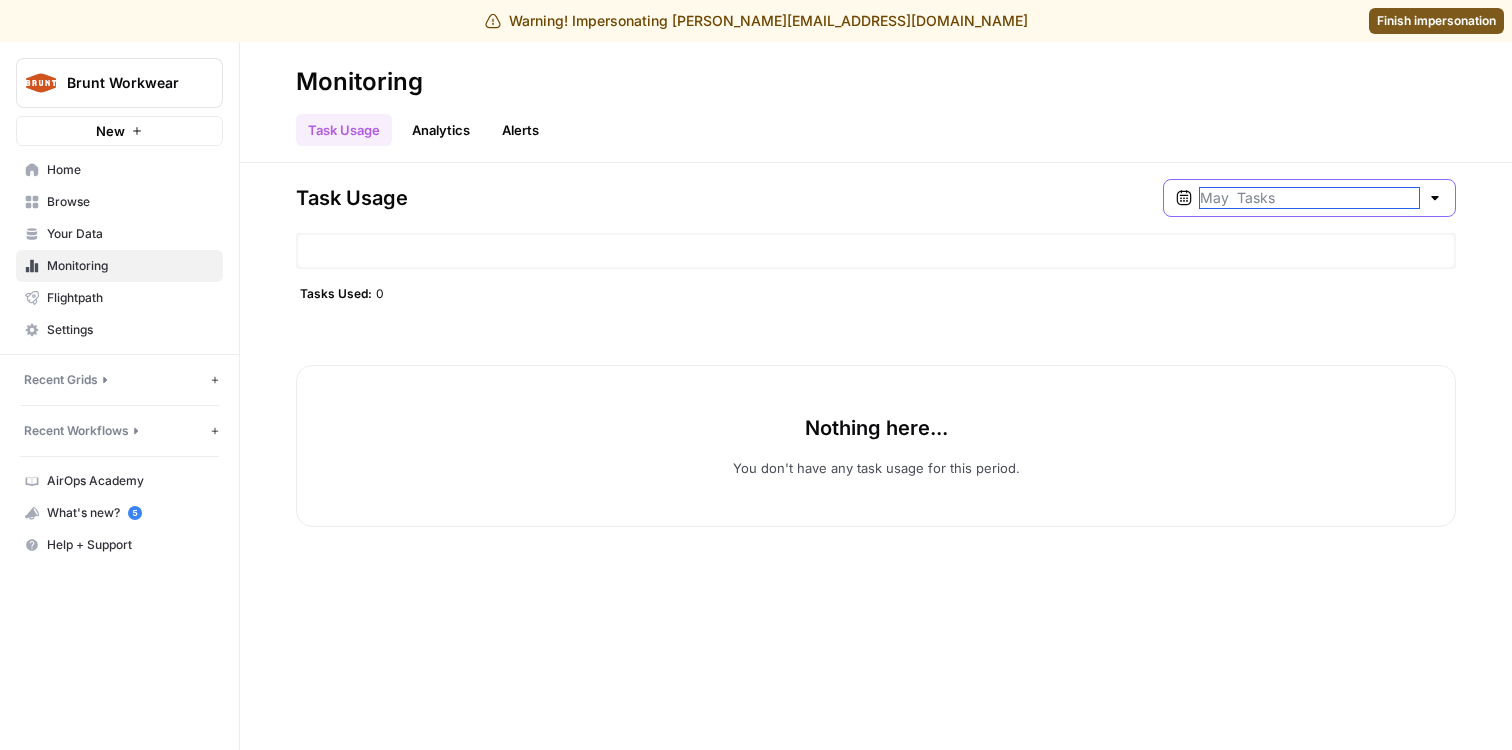 click at bounding box center [1309, 198] 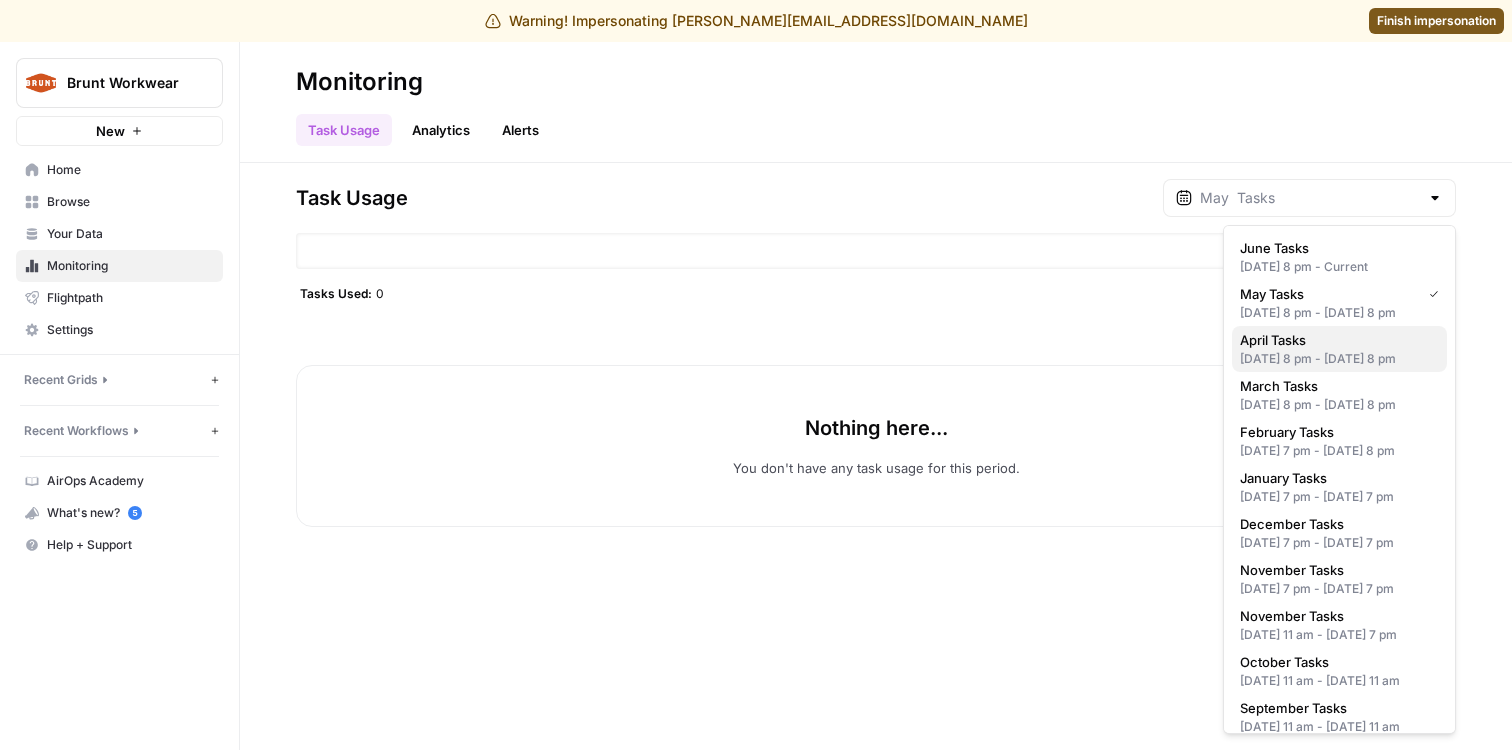 click on "April  Tasks" at bounding box center [1339, 340] 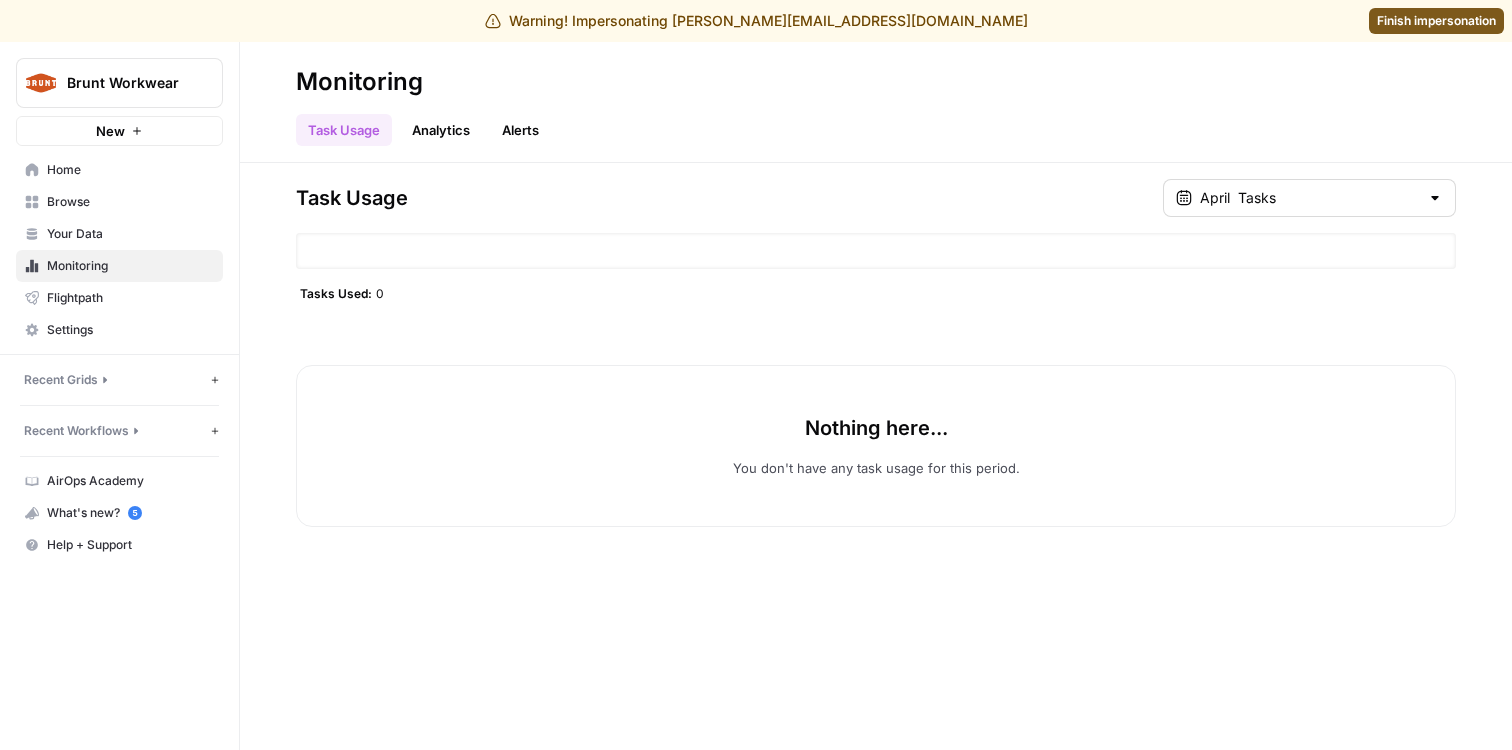 click on "April  Tasks" at bounding box center [1309, 198] 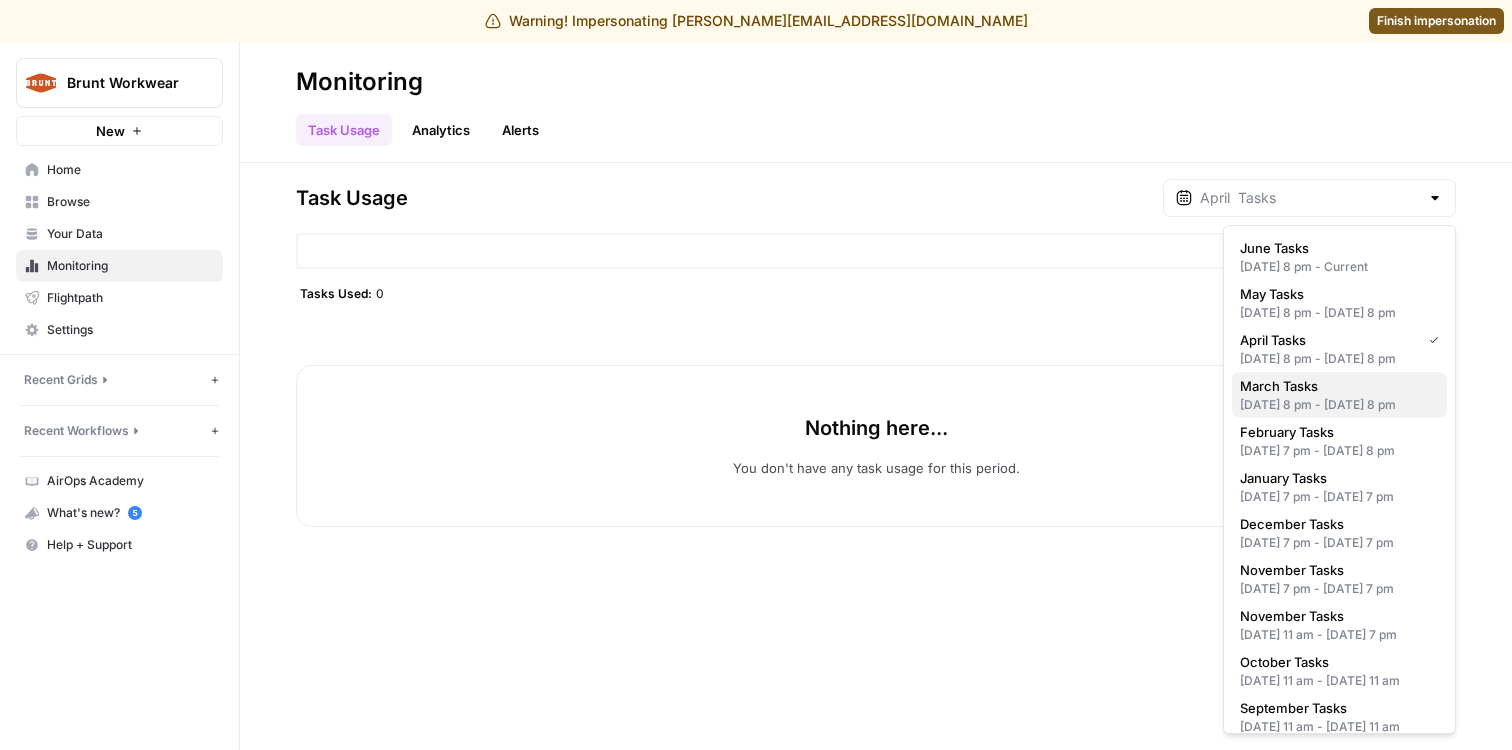 click on "March  Tasks" at bounding box center (1339, 386) 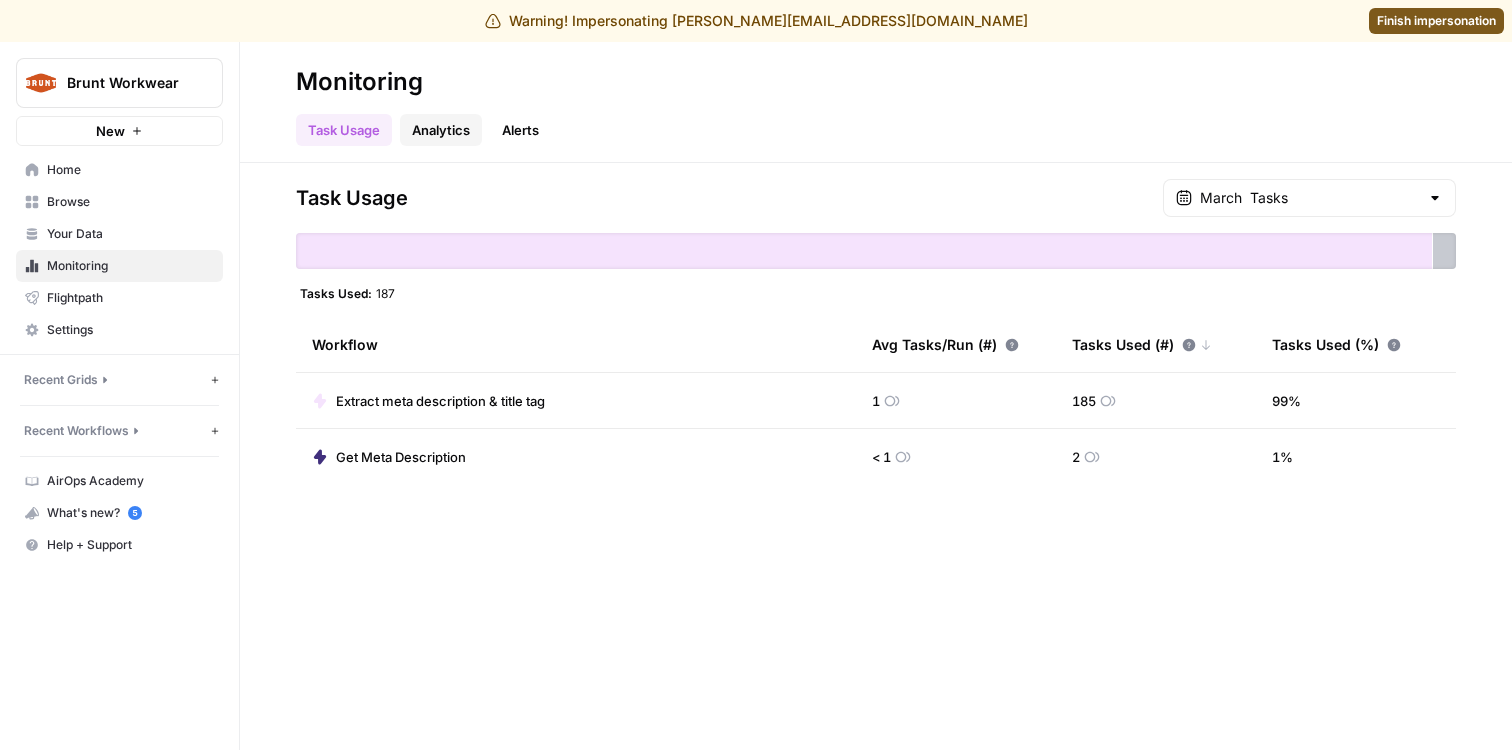 click on "Analytics" at bounding box center [441, 130] 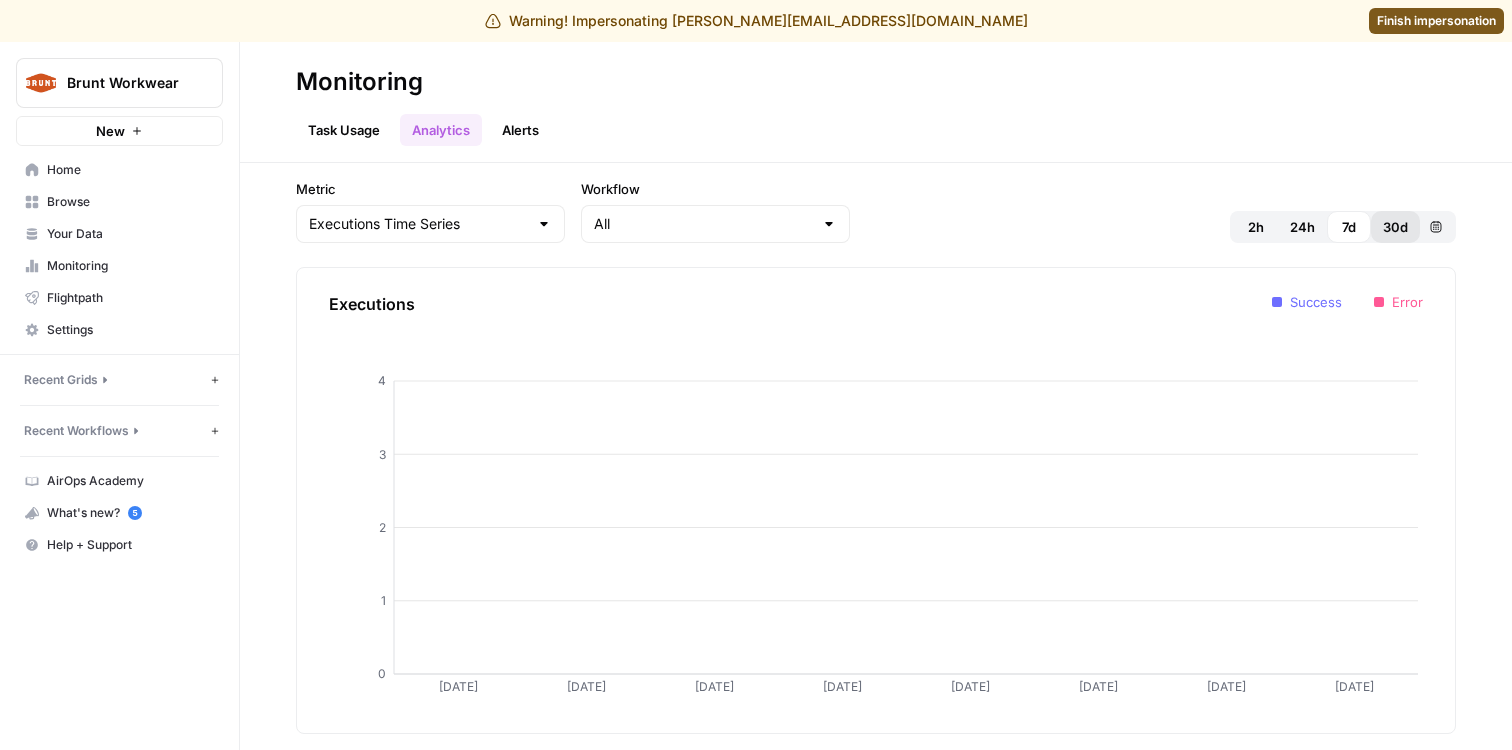click on "30d" at bounding box center [1395, 227] 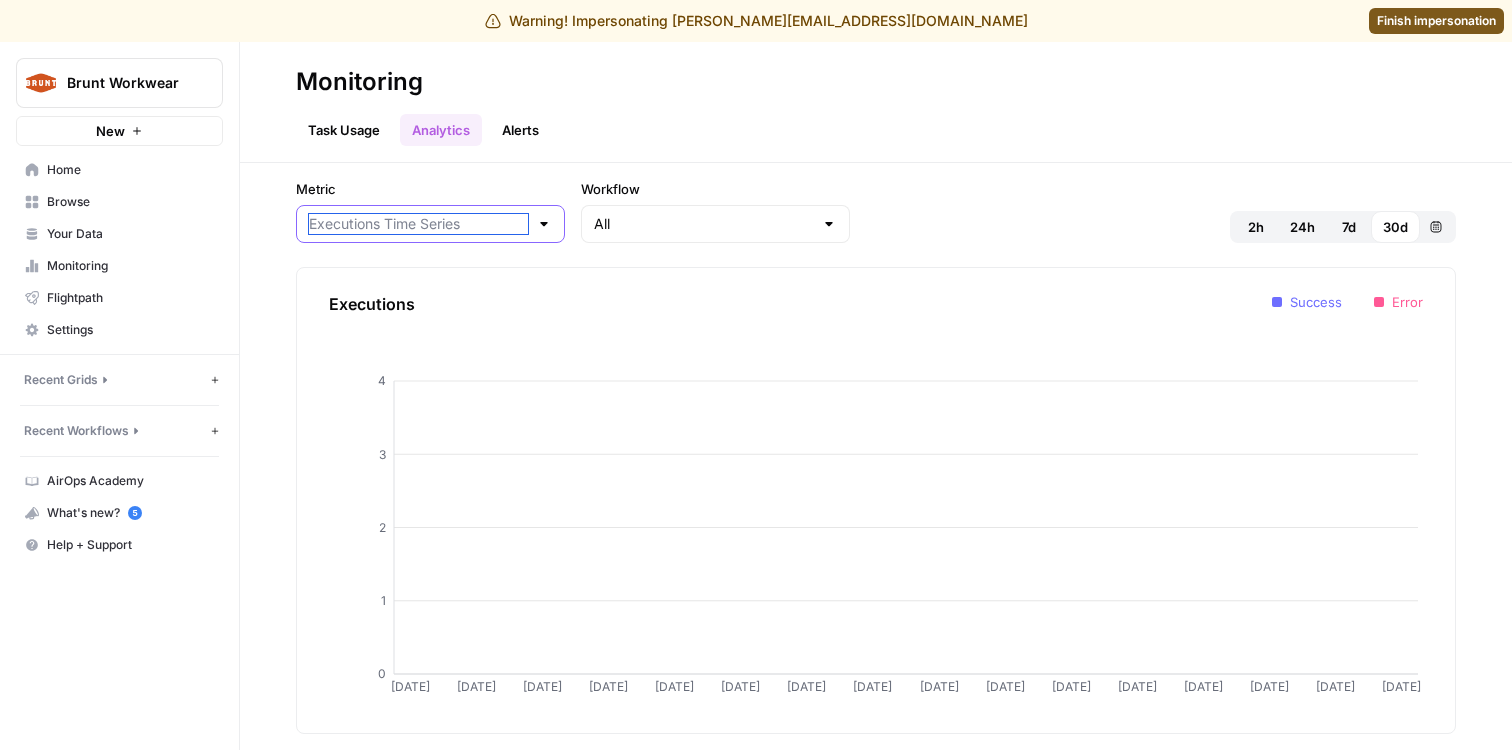 click on "Metric" at bounding box center [418, 224] 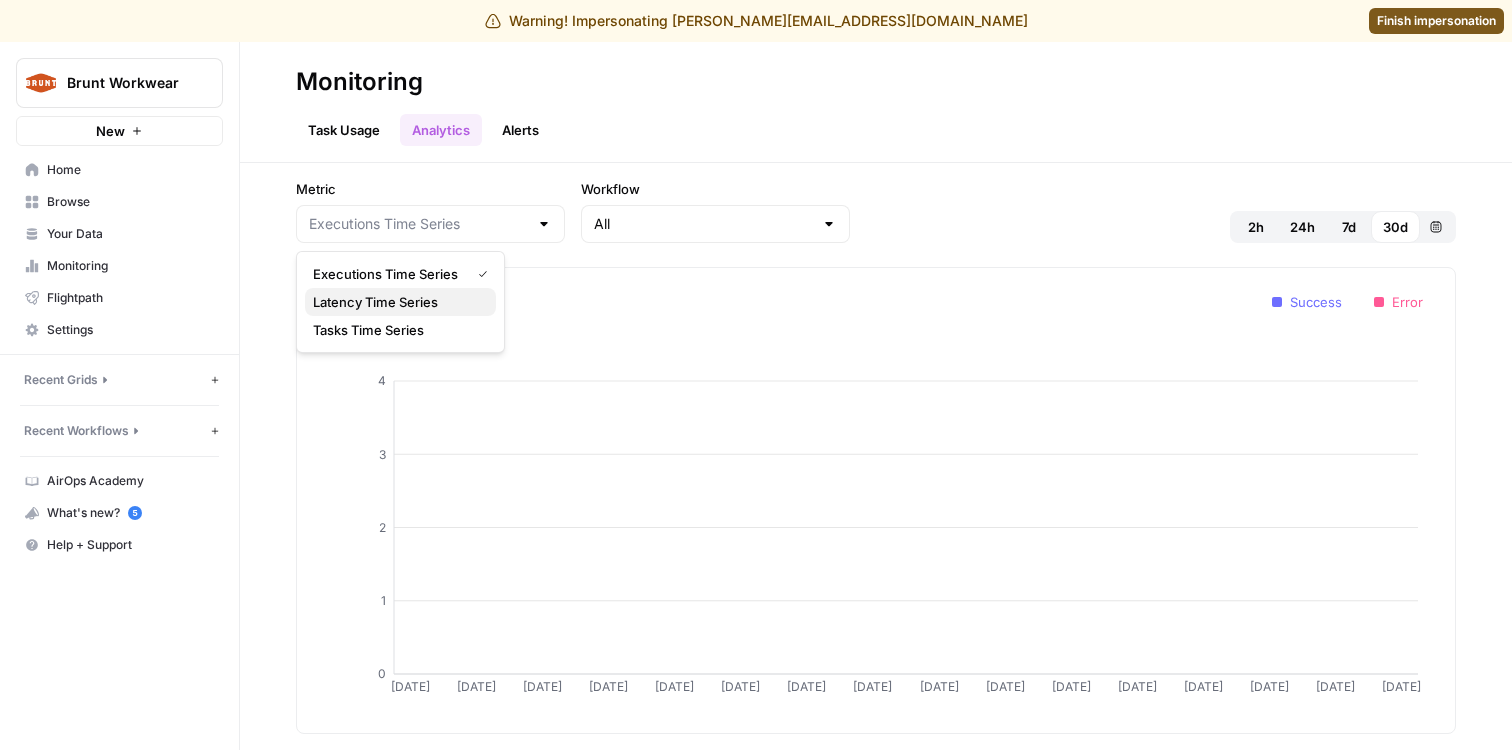 click on "Latency Time Series" at bounding box center (400, 302) 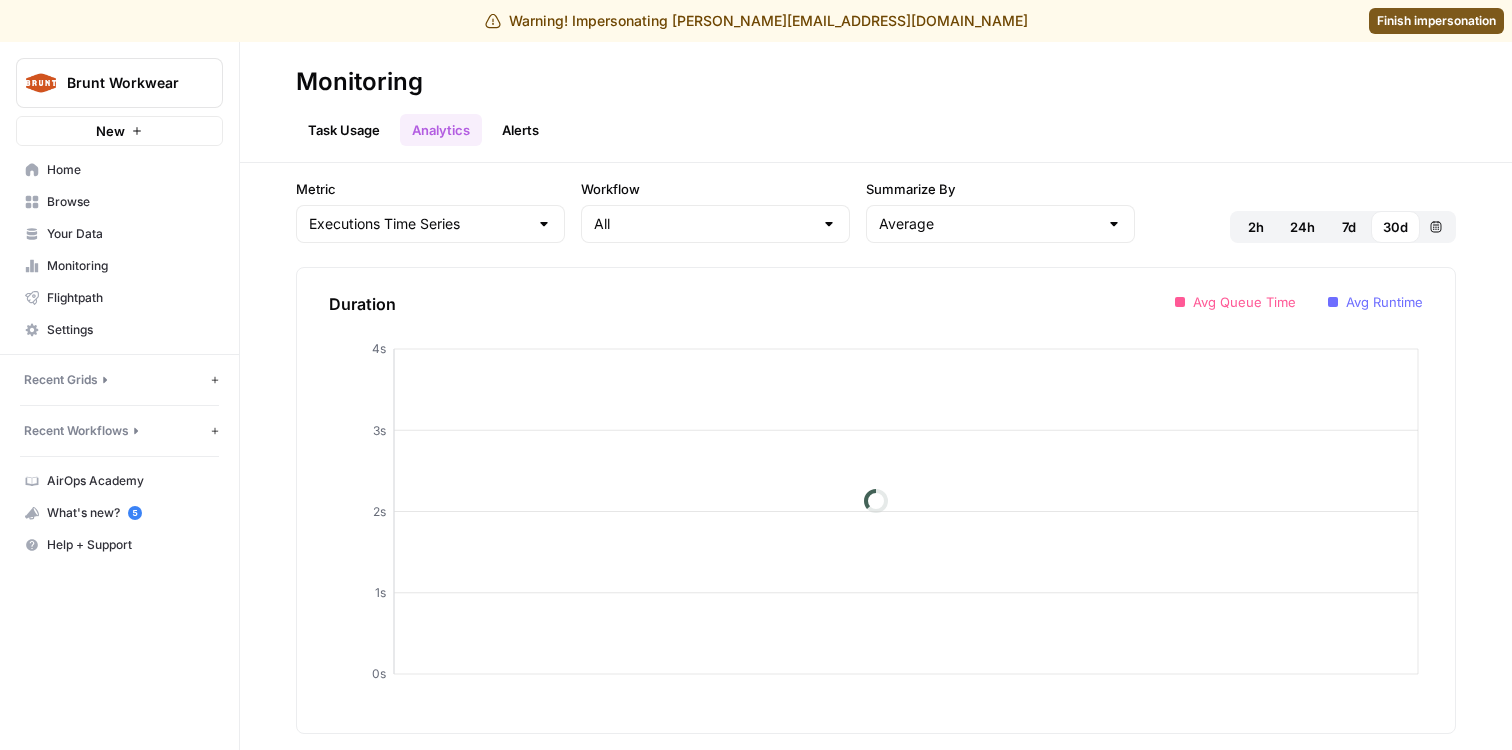 type on "Latency Time Series" 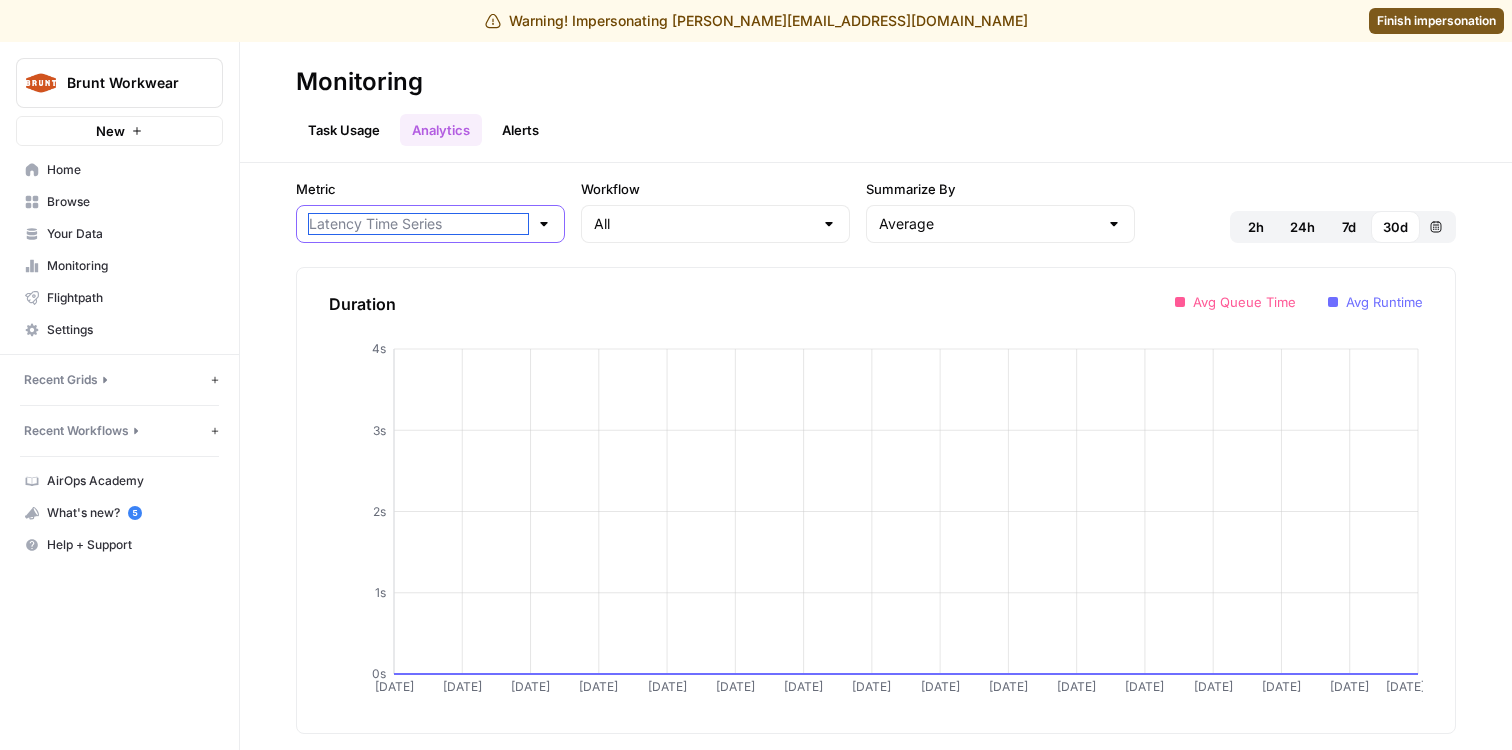 click on "Metric" at bounding box center (418, 224) 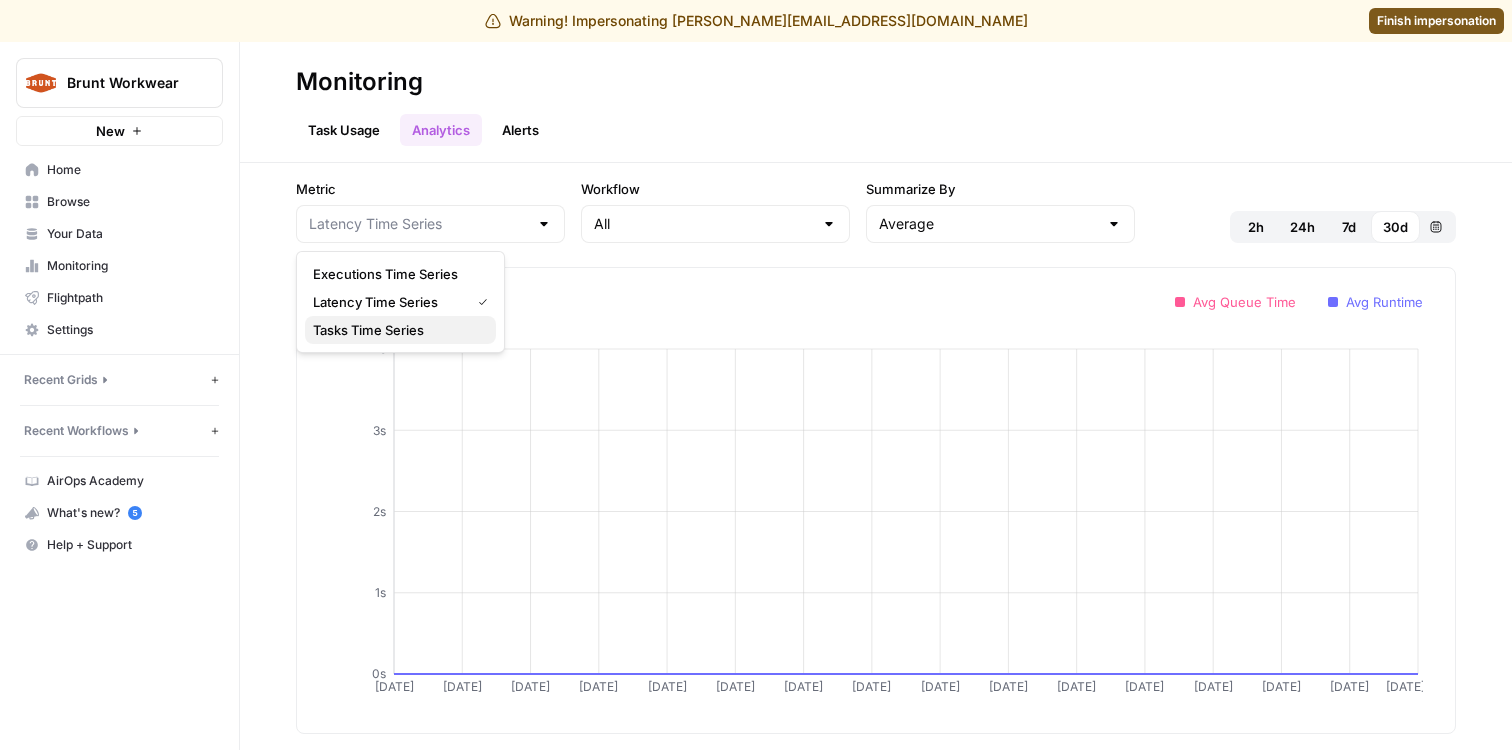 click on "Tasks Time Series" at bounding box center (400, 330) 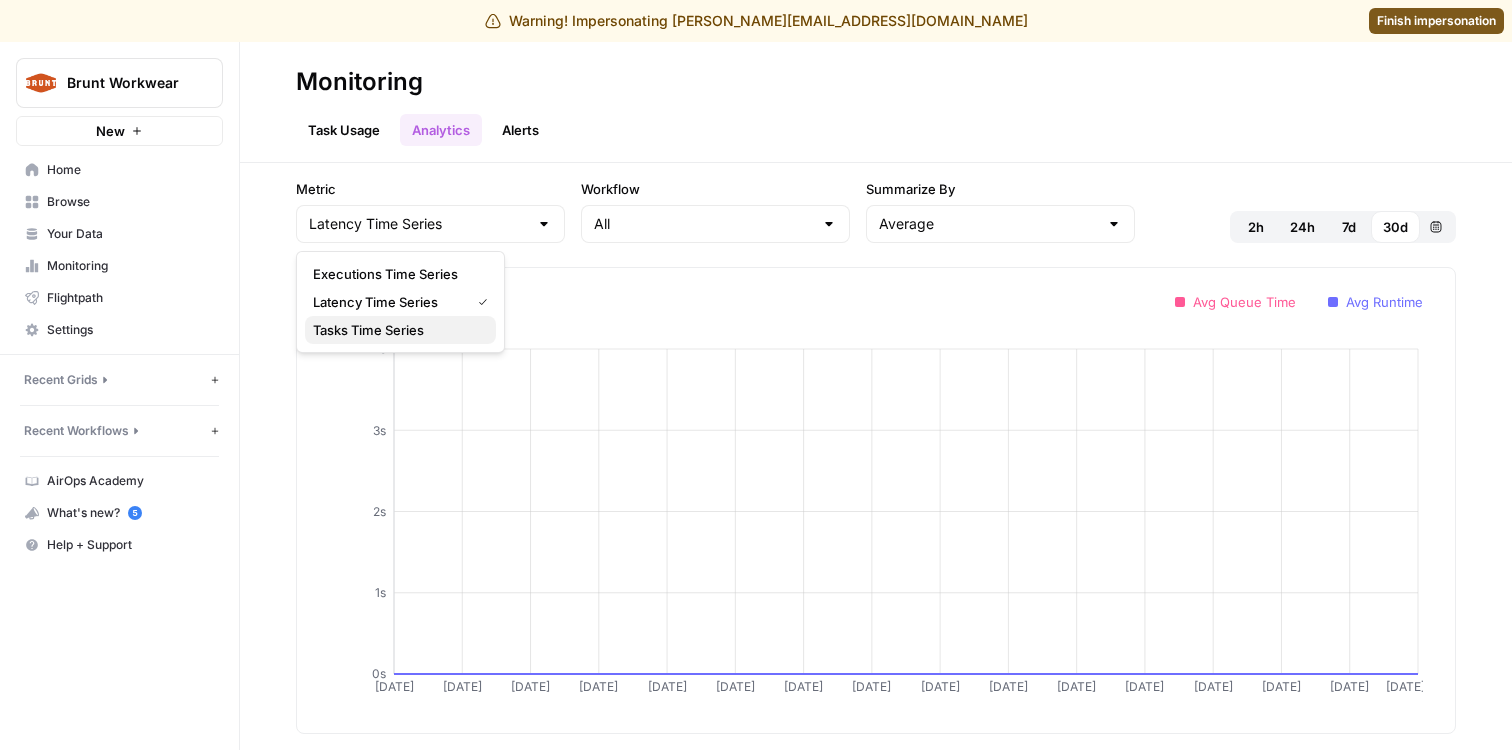 type on "Tasks Time Series" 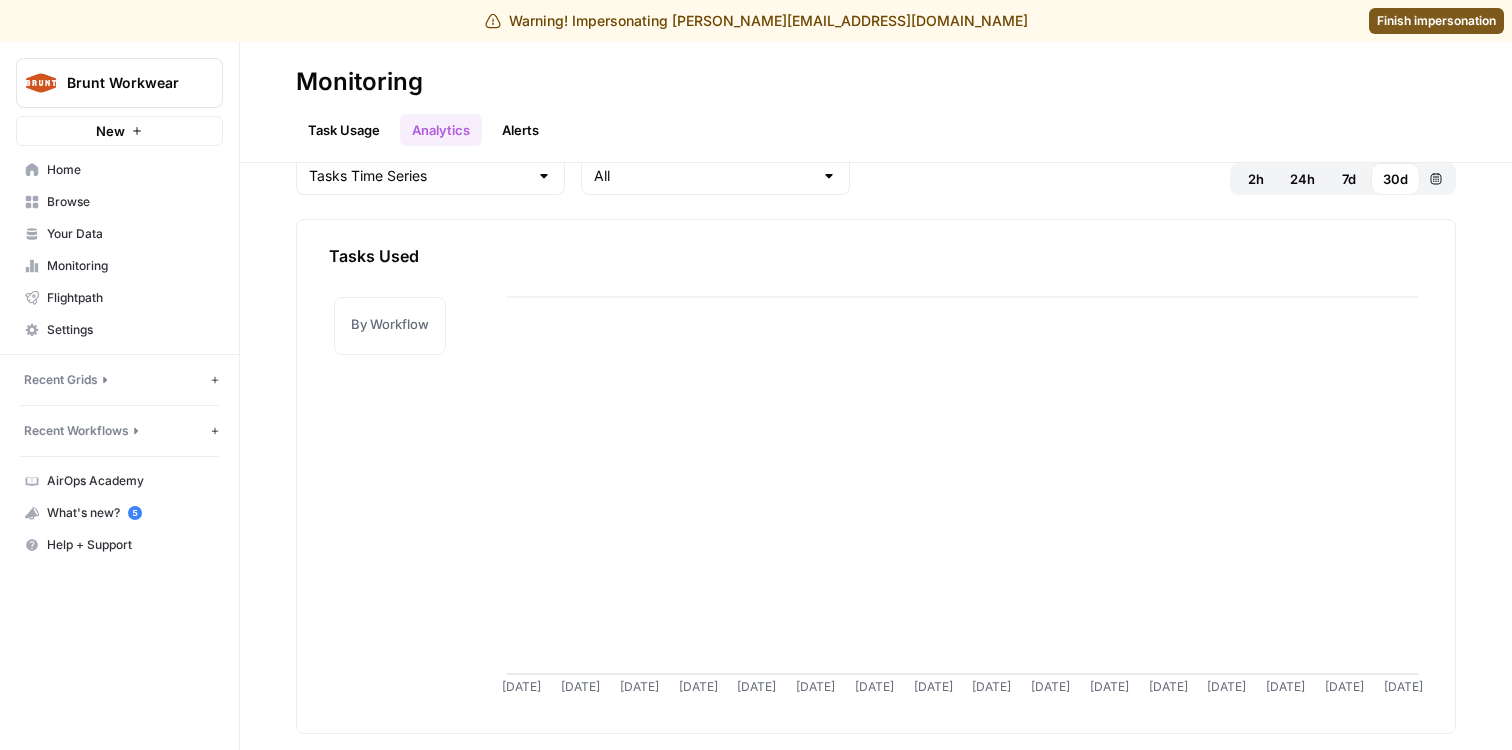 scroll, scrollTop: 0, scrollLeft: 0, axis: both 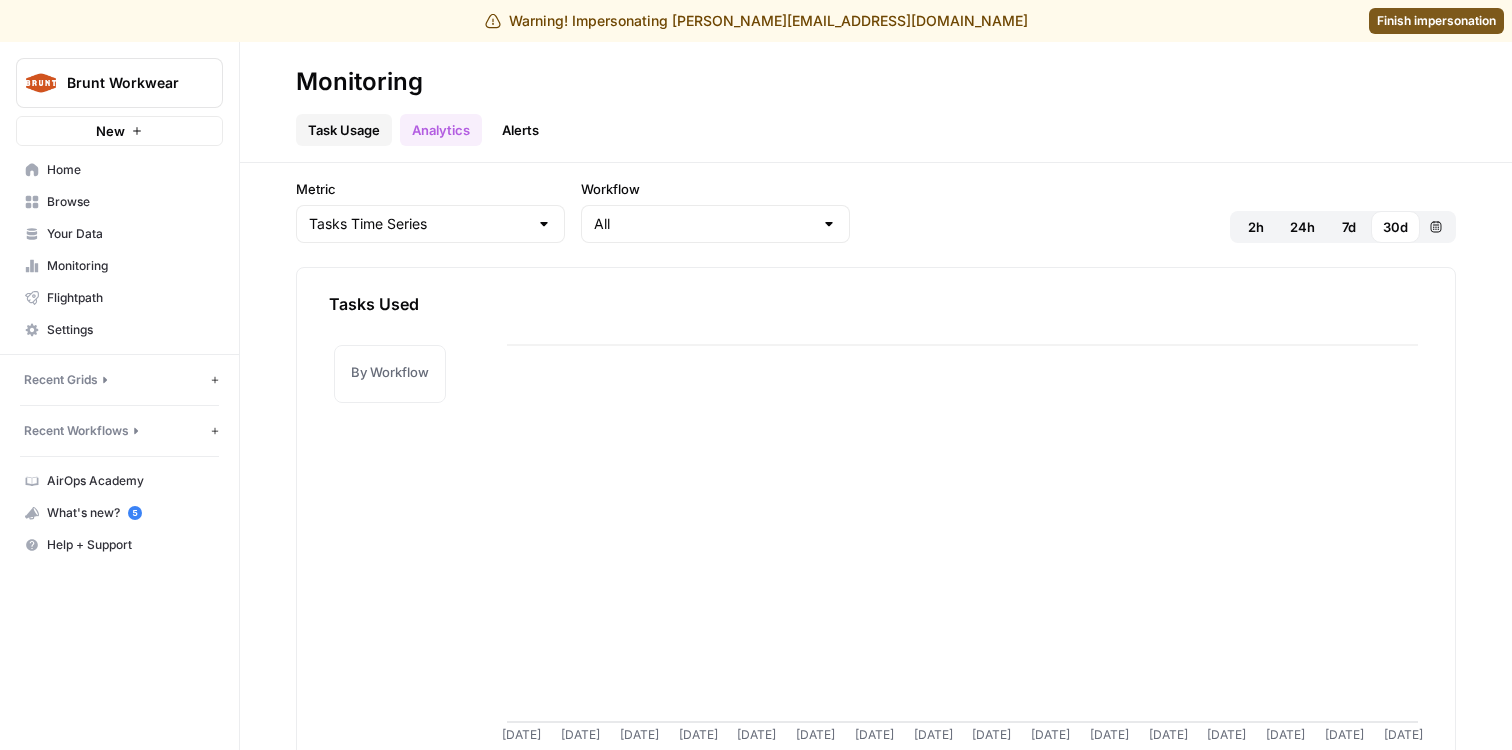 click on "Task Usage" at bounding box center [344, 130] 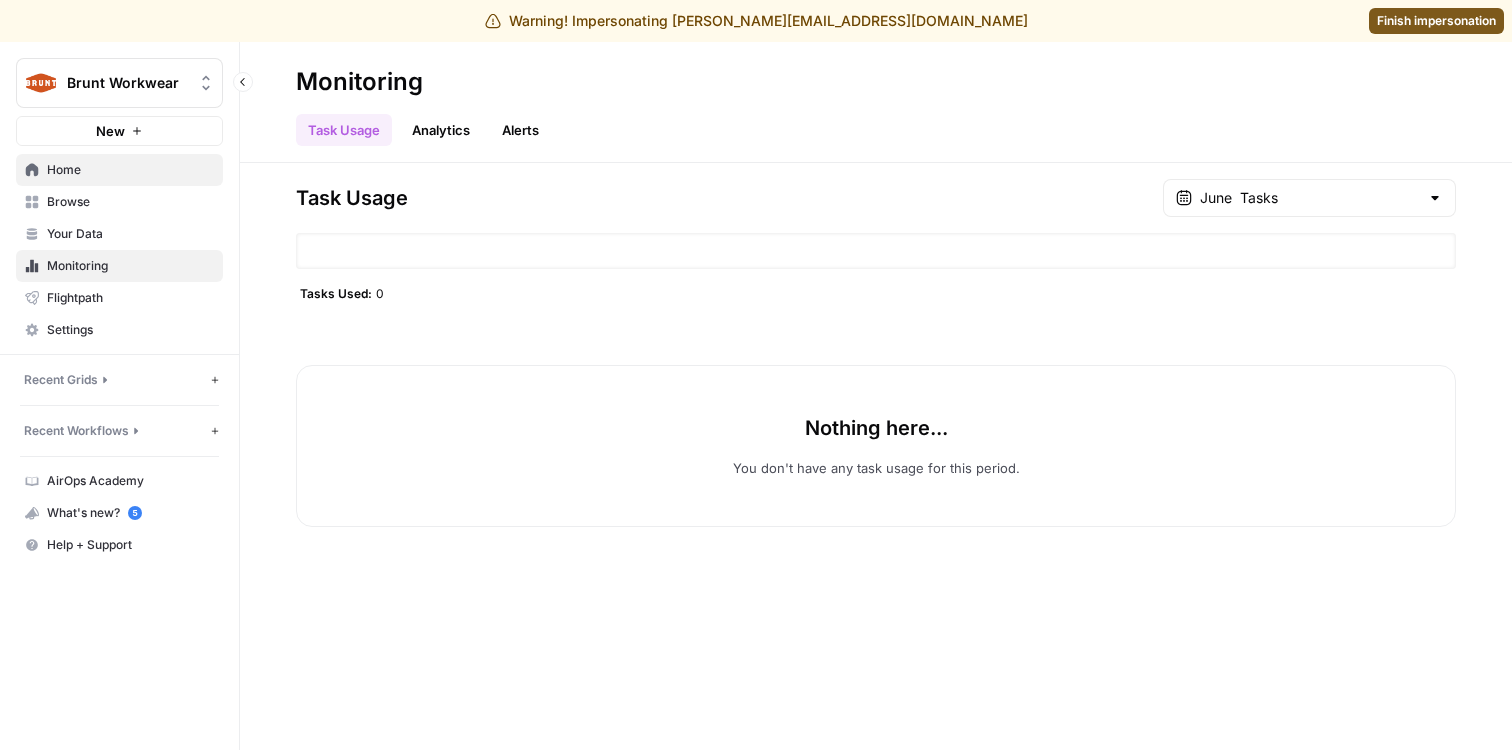 click on "Home" at bounding box center (130, 170) 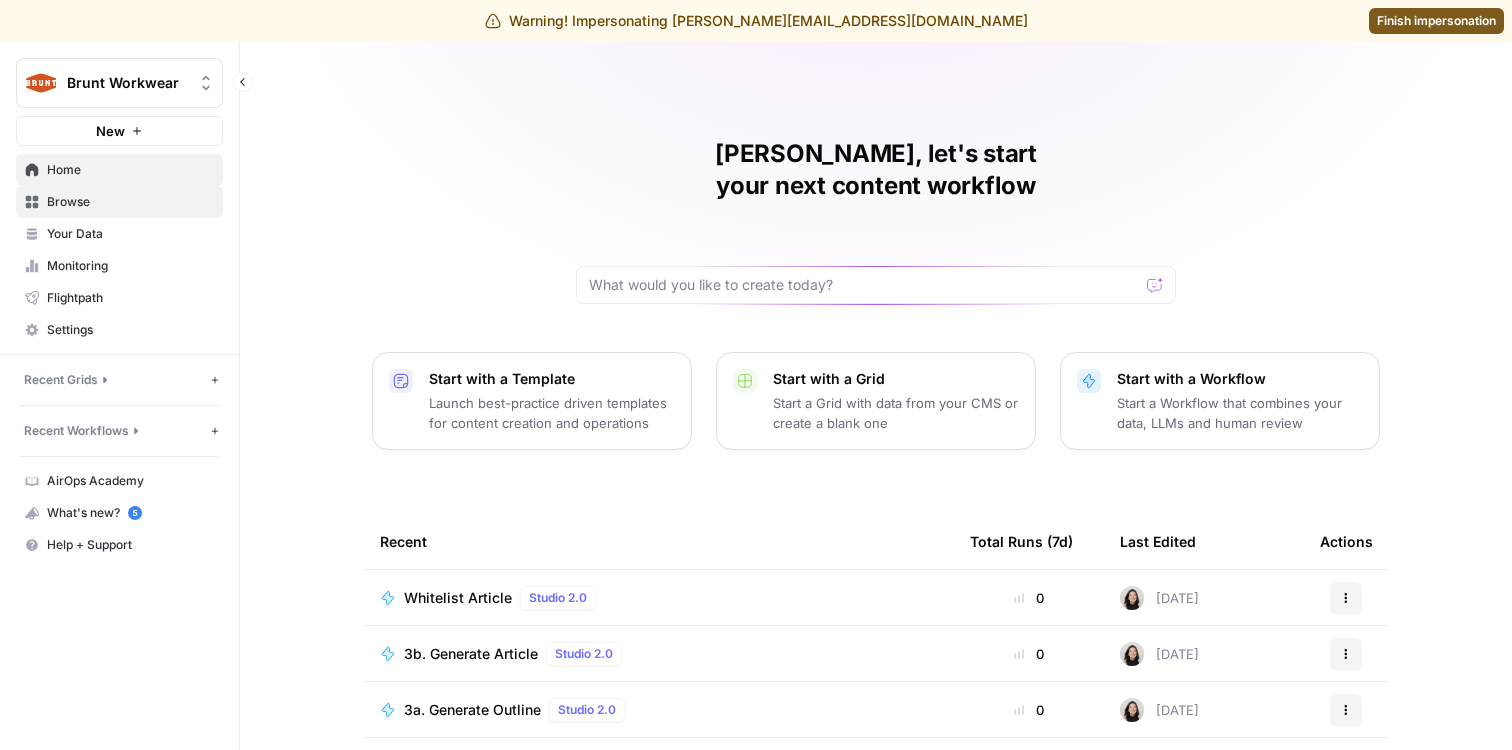 click on "Browse" at bounding box center [130, 202] 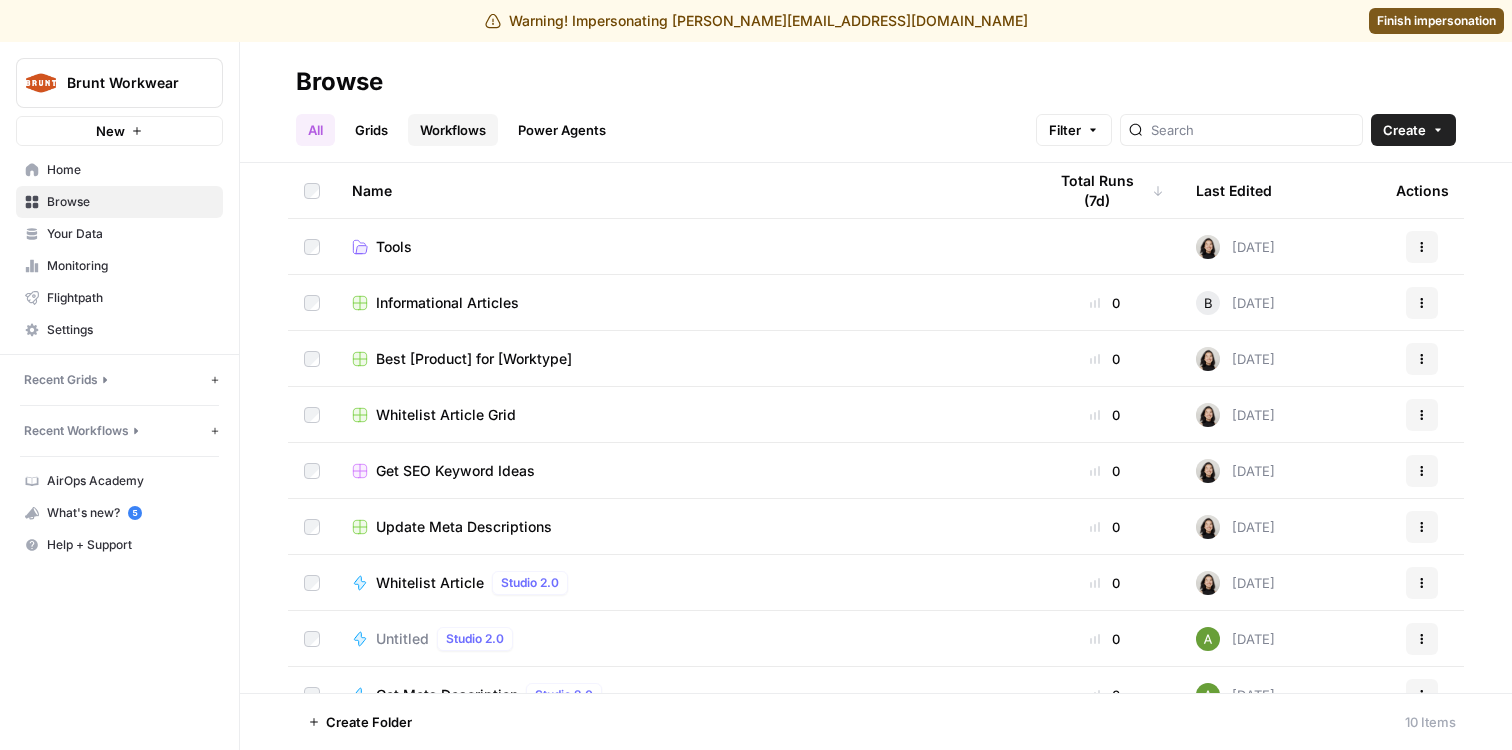 click on "Workflows" at bounding box center [453, 130] 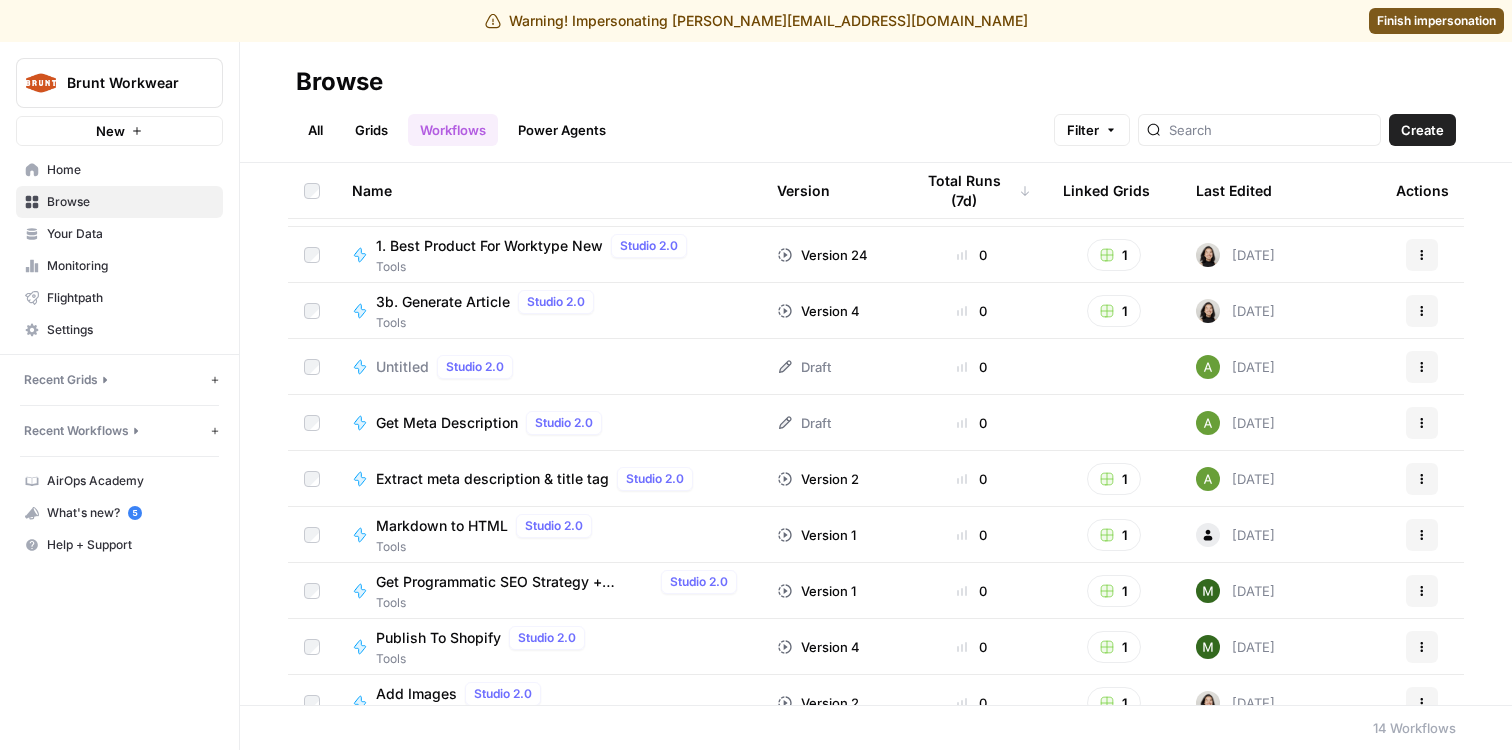 scroll, scrollTop: 0, scrollLeft: 0, axis: both 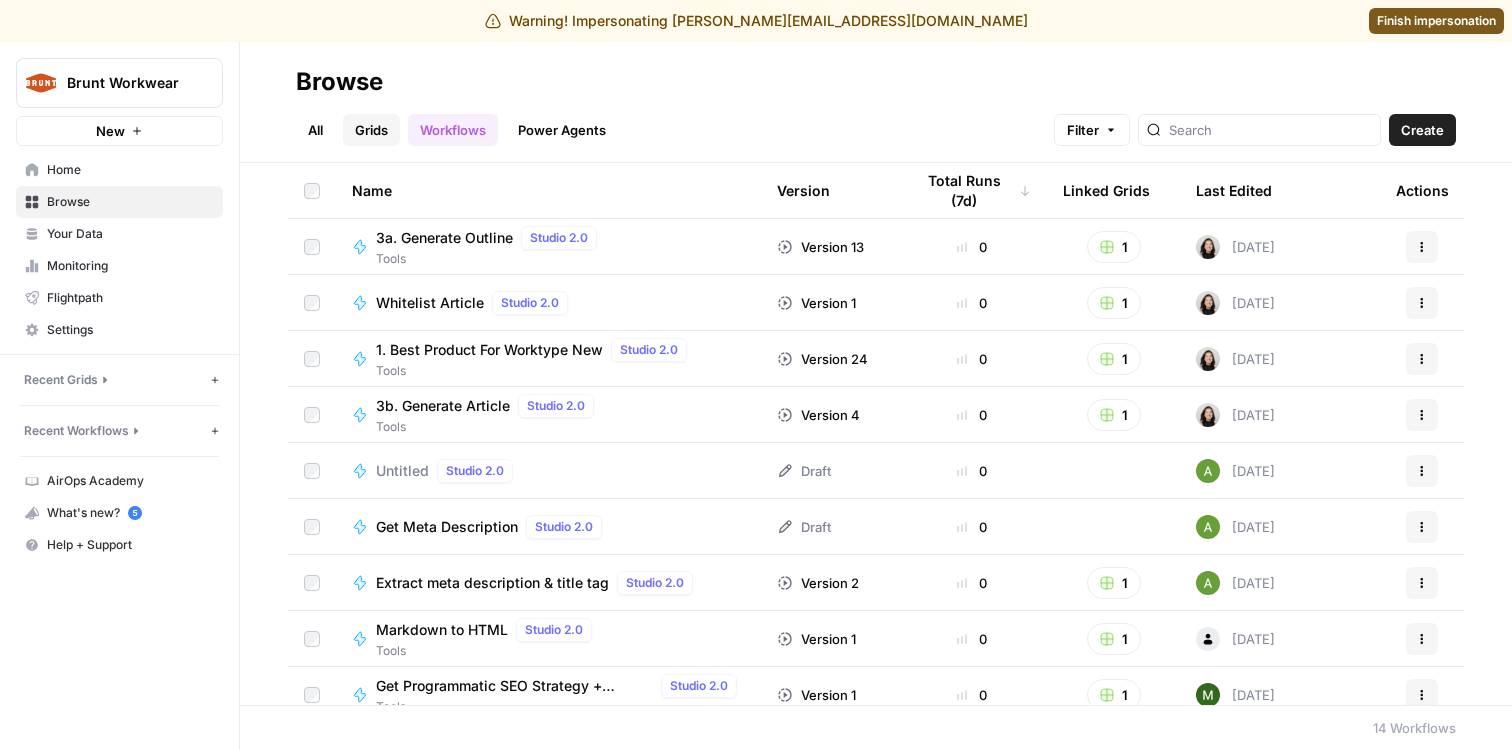 click on "Grids" at bounding box center (371, 130) 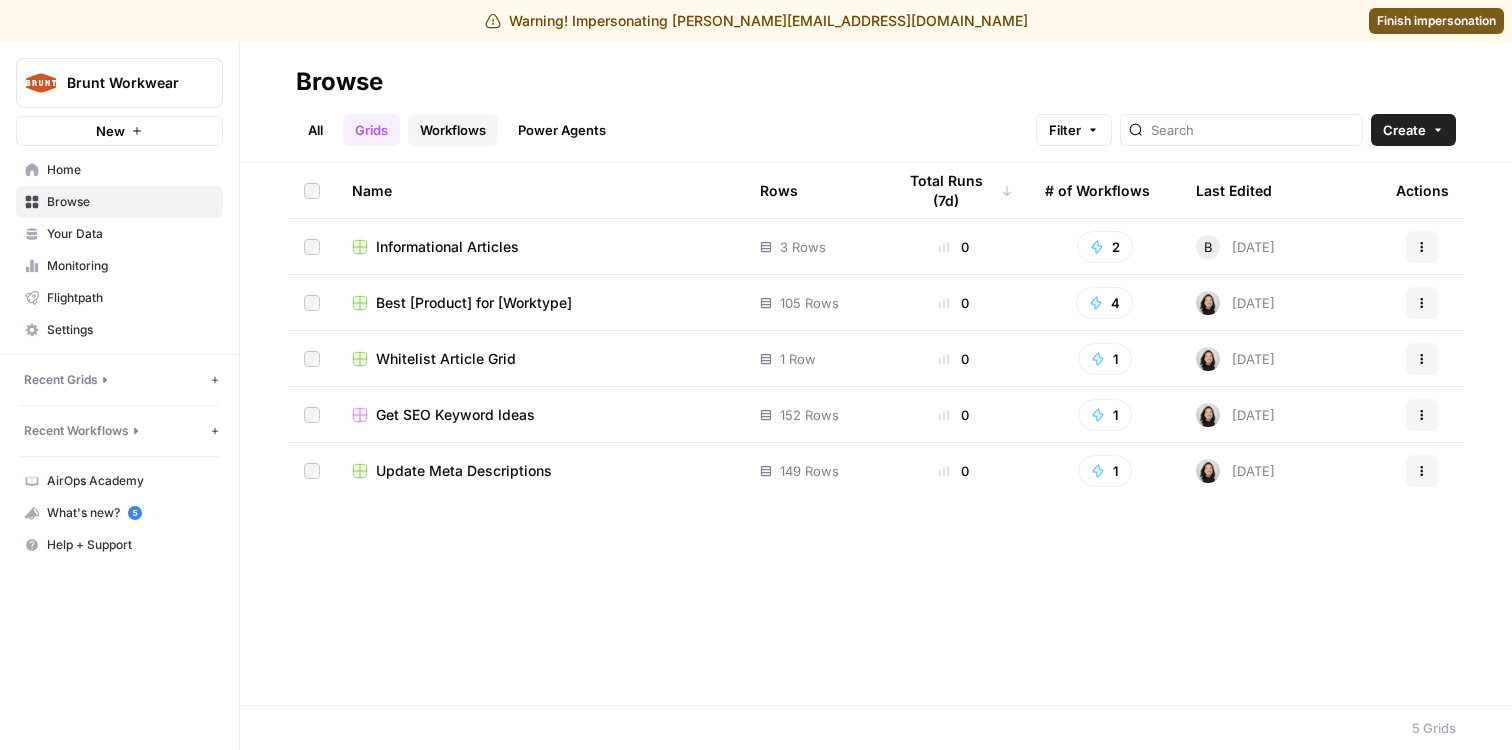 click on "Workflows" at bounding box center (453, 130) 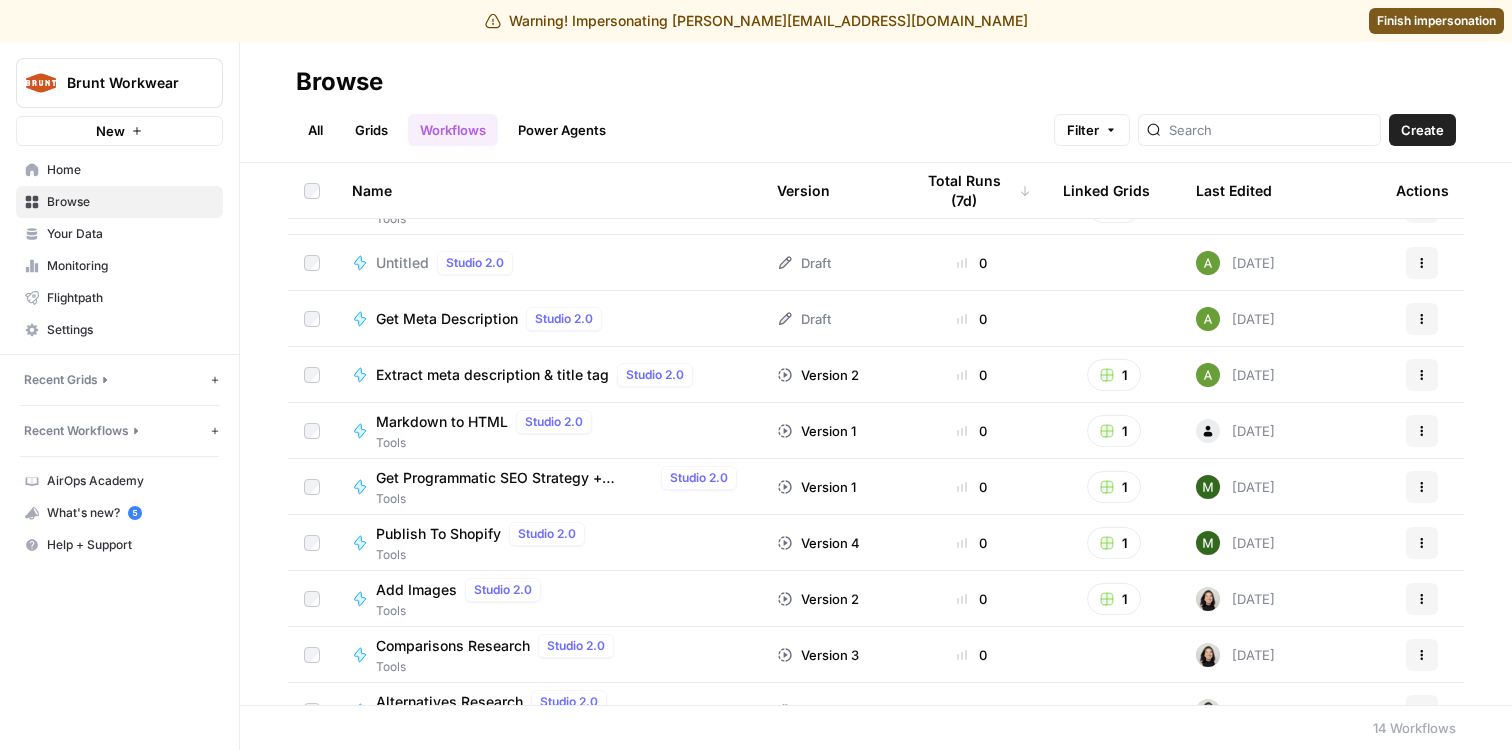 scroll, scrollTop: 0, scrollLeft: 0, axis: both 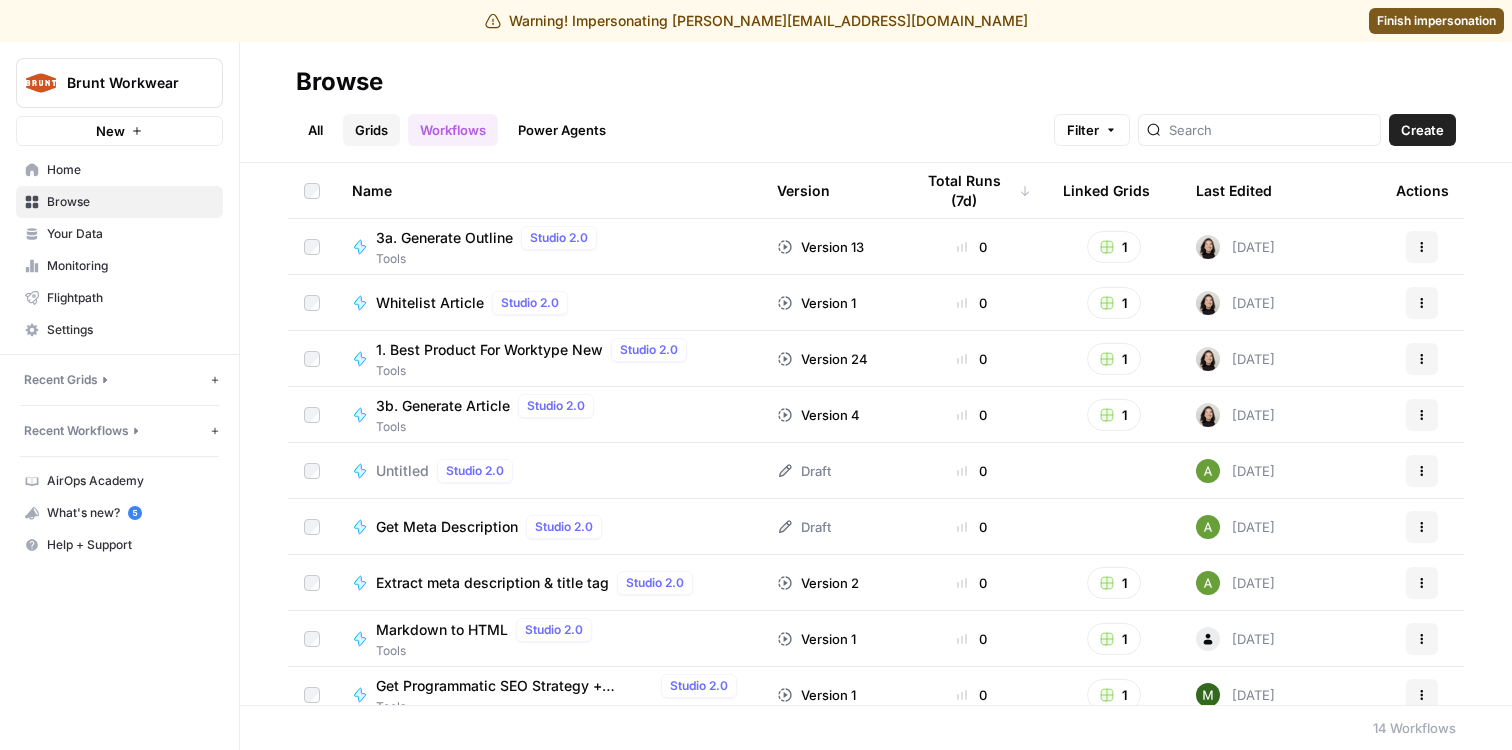 click on "Grids" at bounding box center (371, 130) 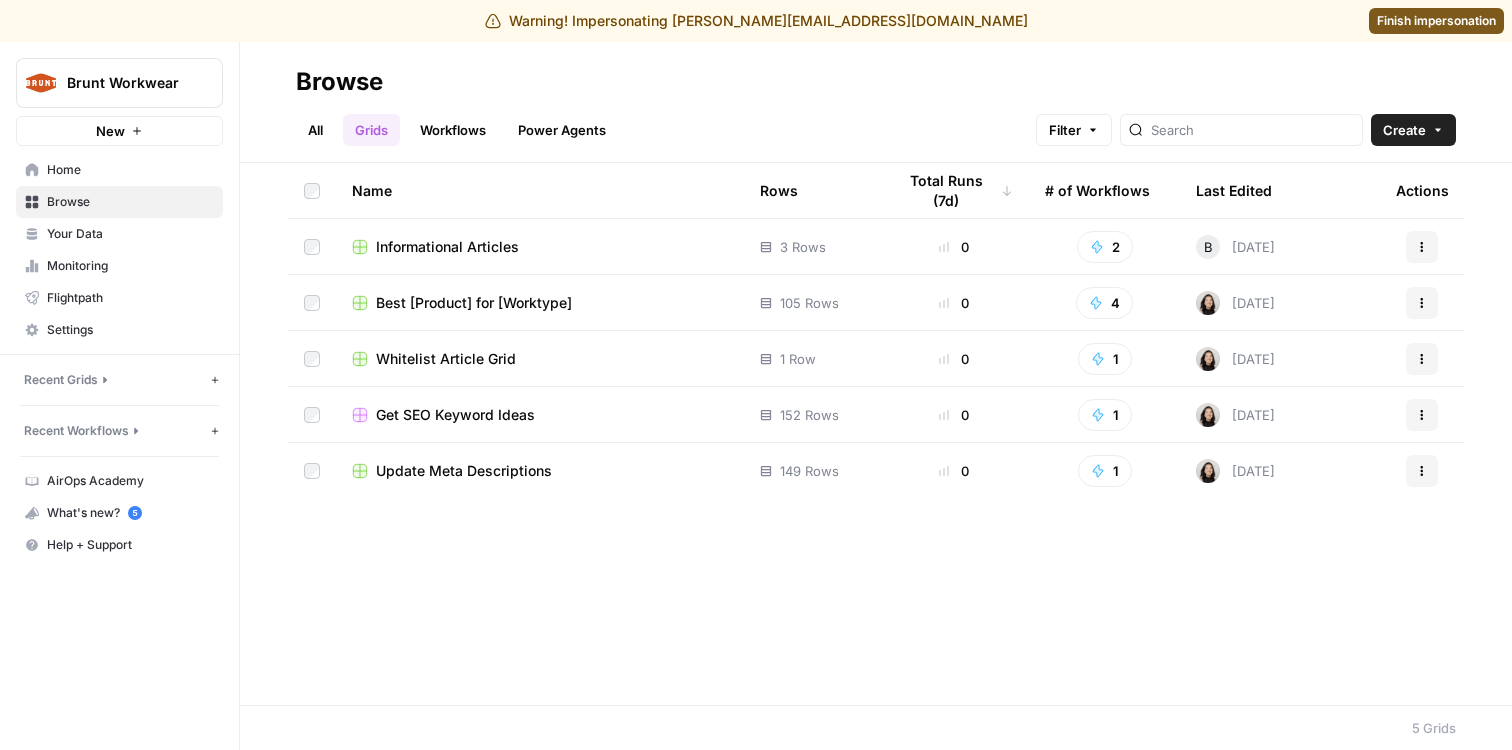 click on "Informational Articles" at bounding box center (447, 247) 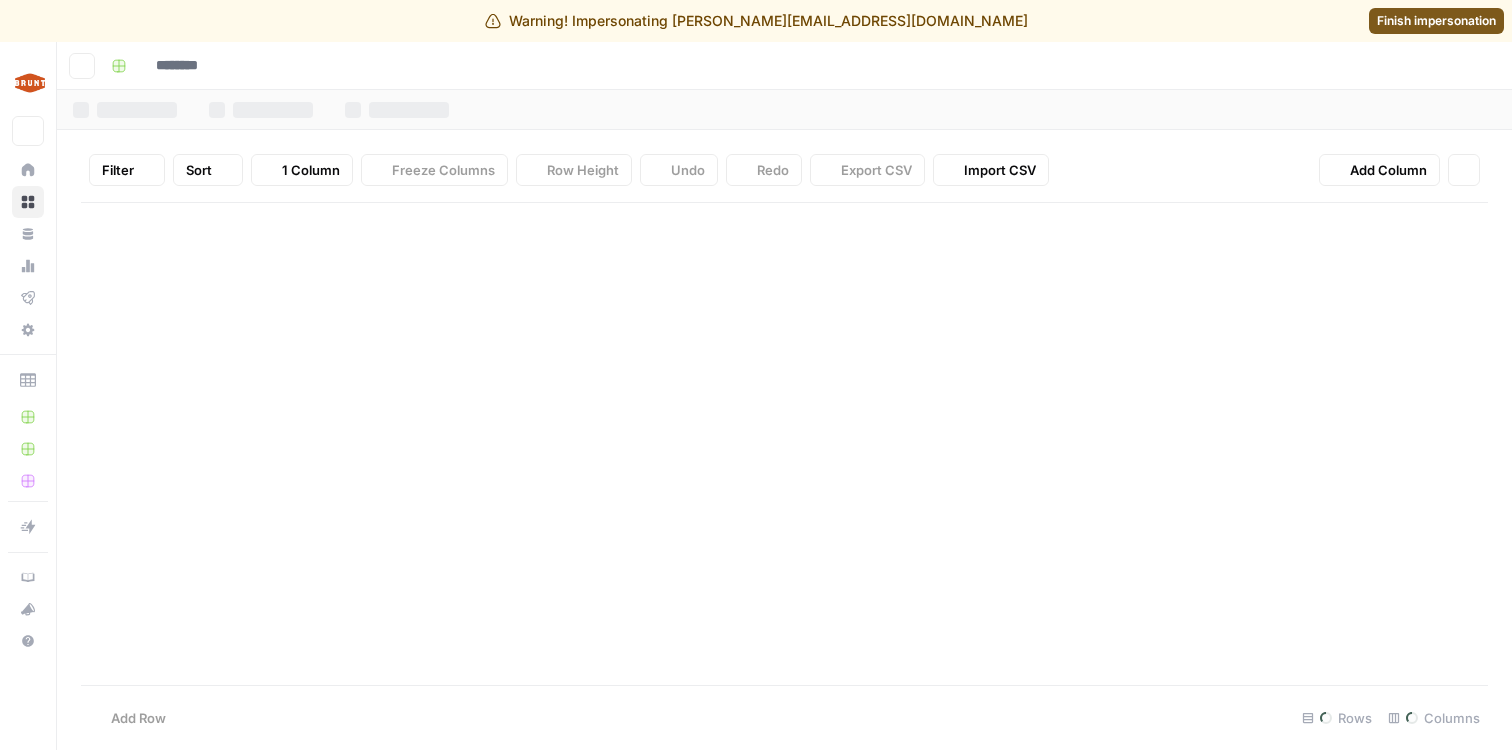 type on "**********" 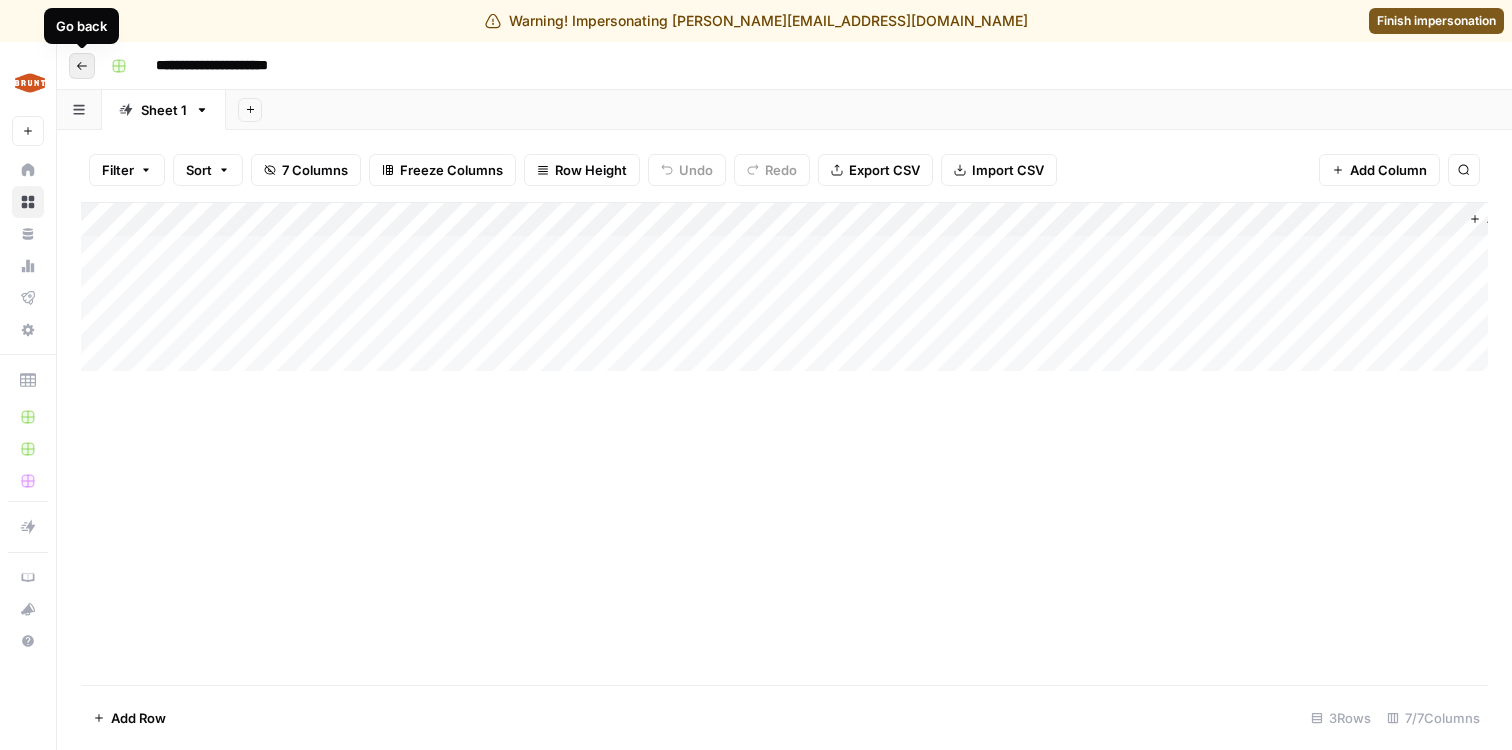 click on "Go back" at bounding box center [82, 66] 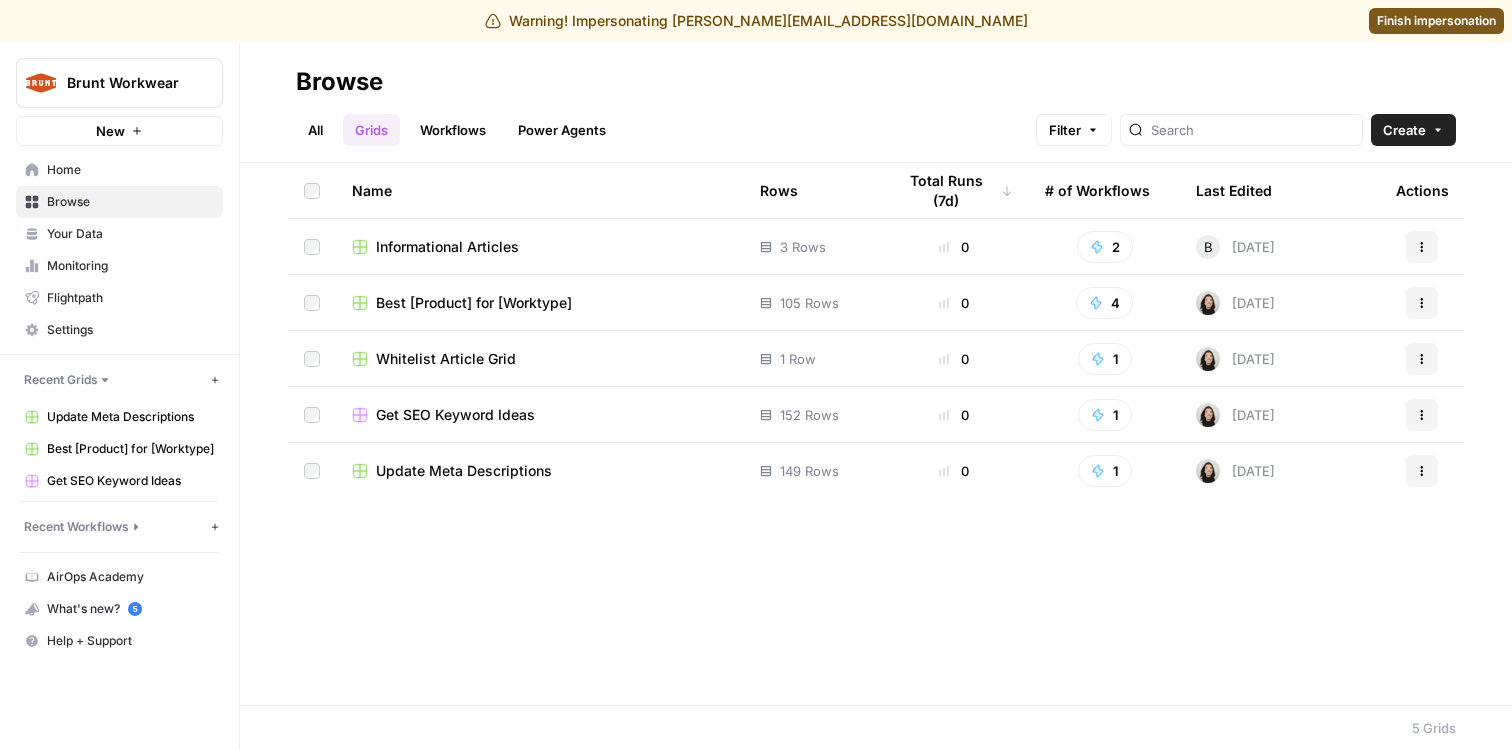 click on "Best [Product] for [Worktype]" at bounding box center (540, 302) 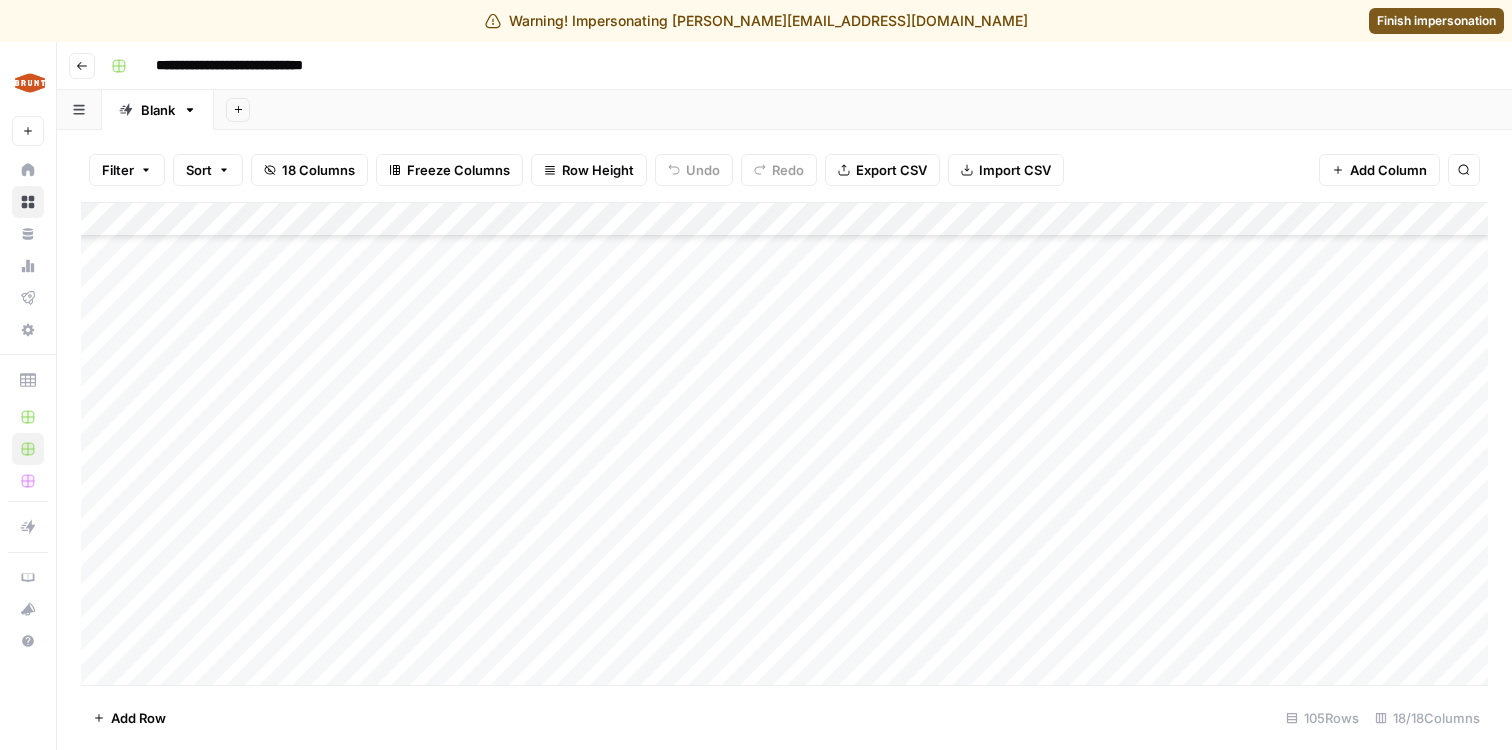 scroll, scrollTop: 0, scrollLeft: 0, axis: both 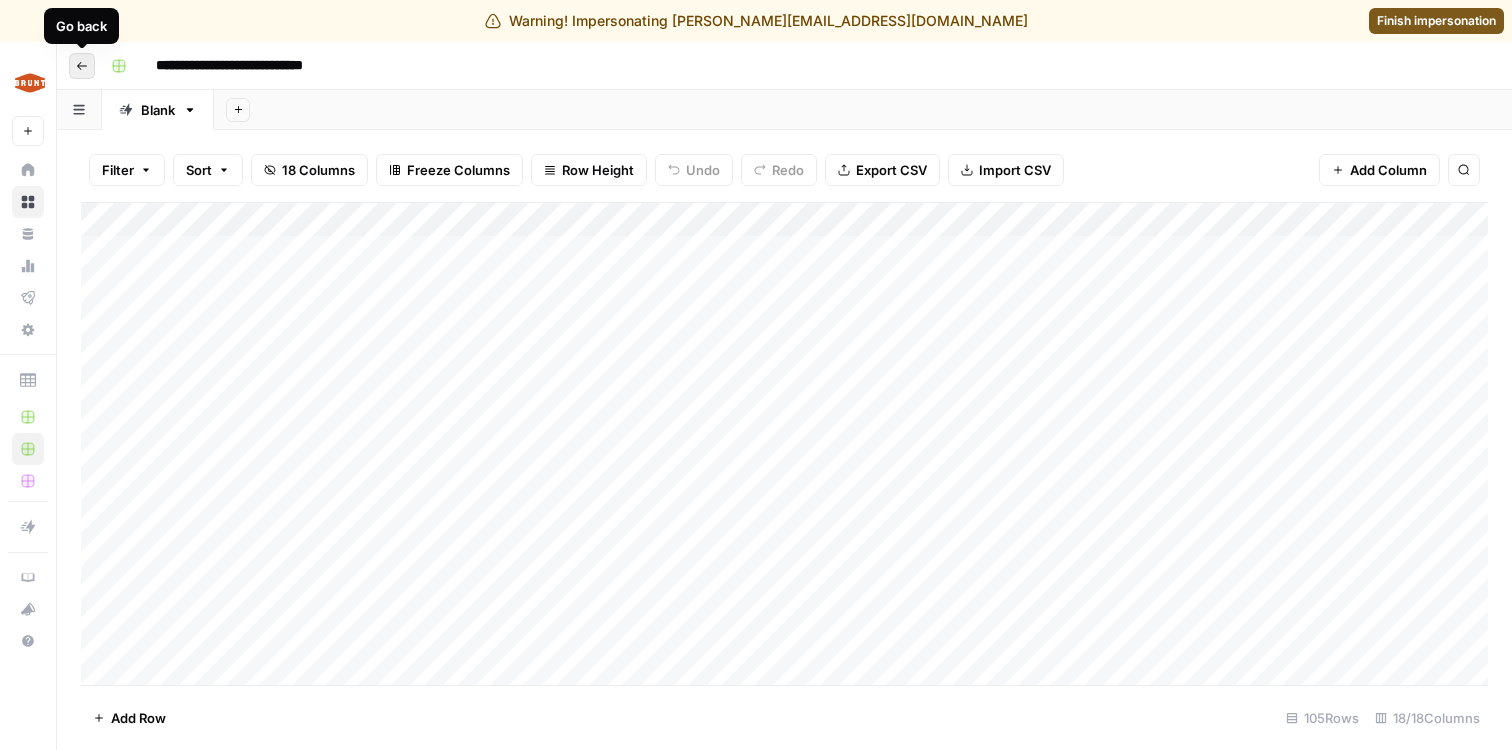 click 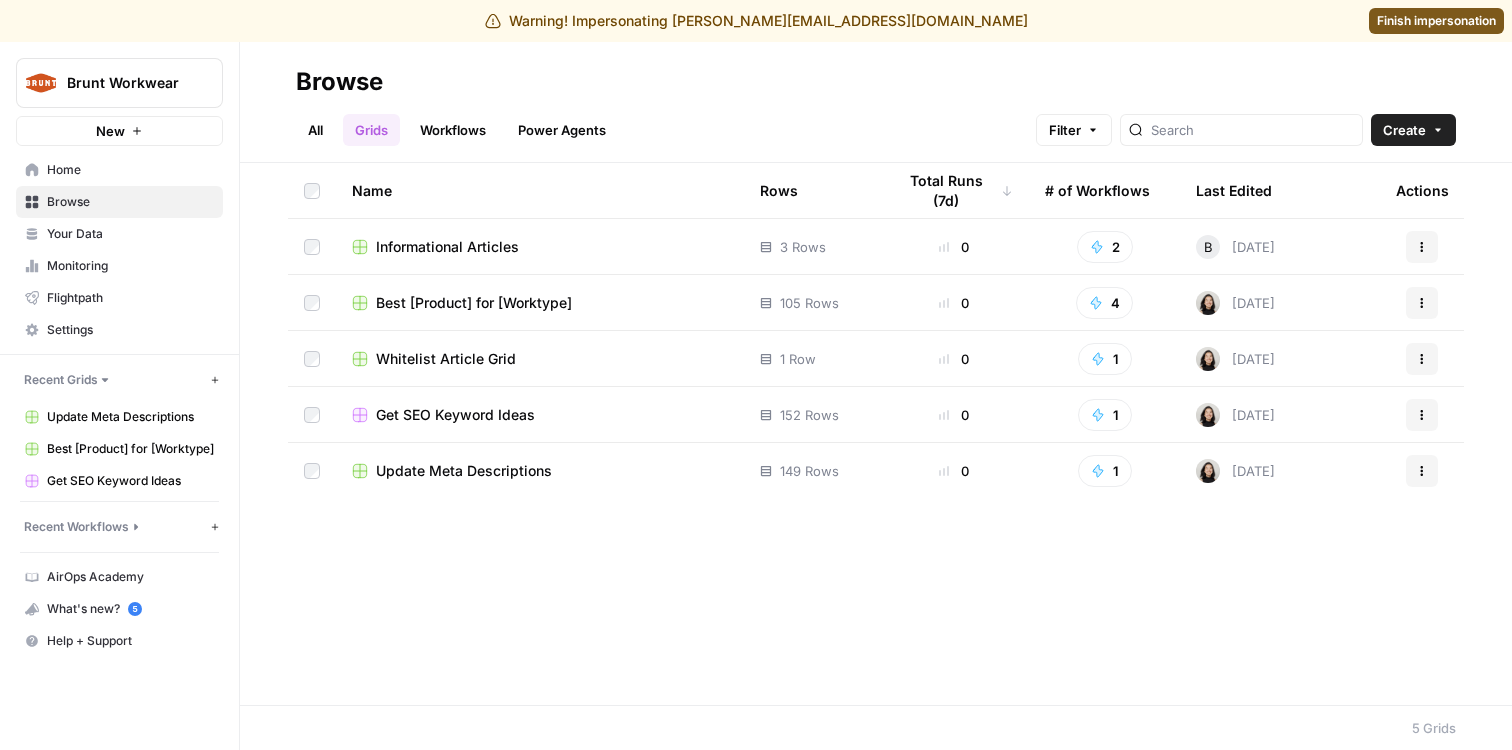 click on "Whitelist Article Grid" at bounding box center (446, 359) 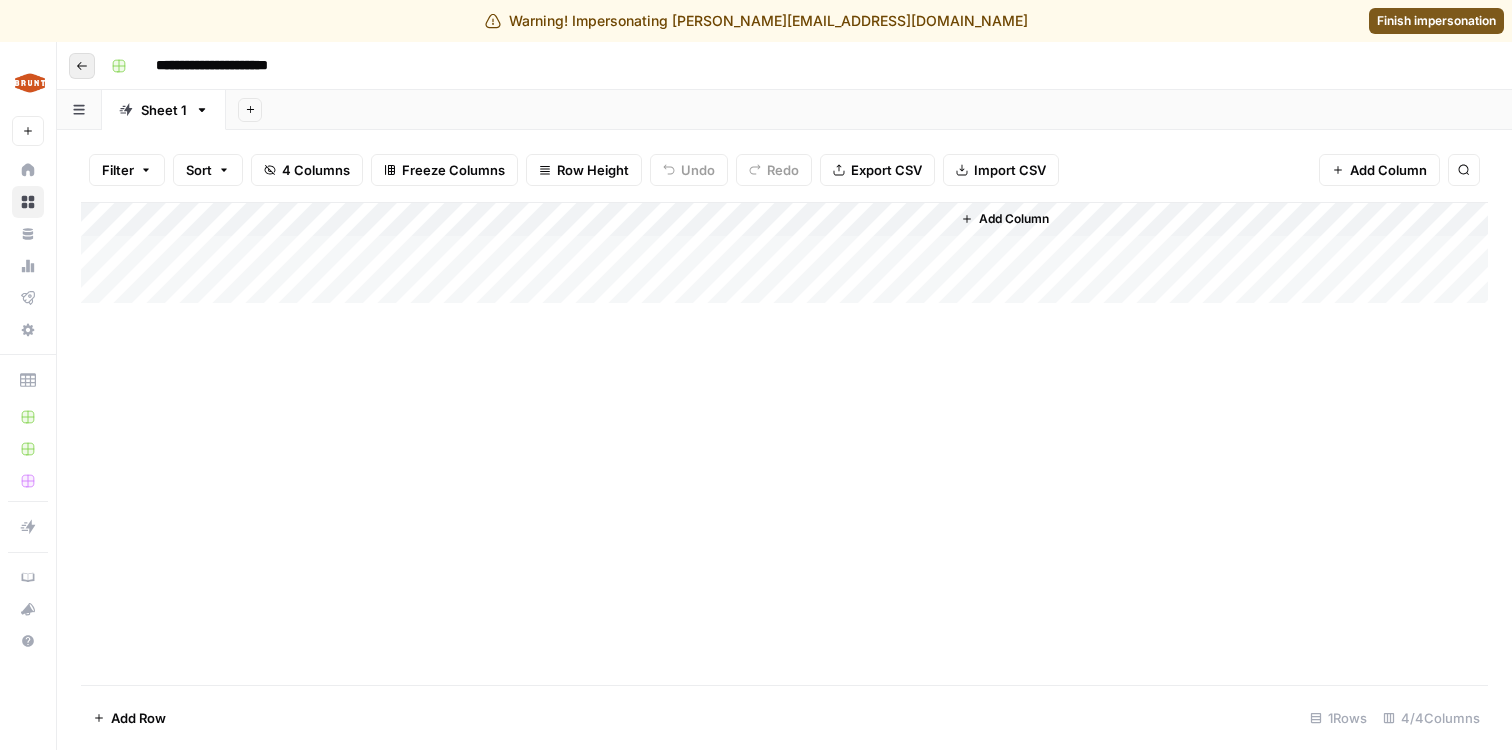 click on "Go back" at bounding box center [82, 66] 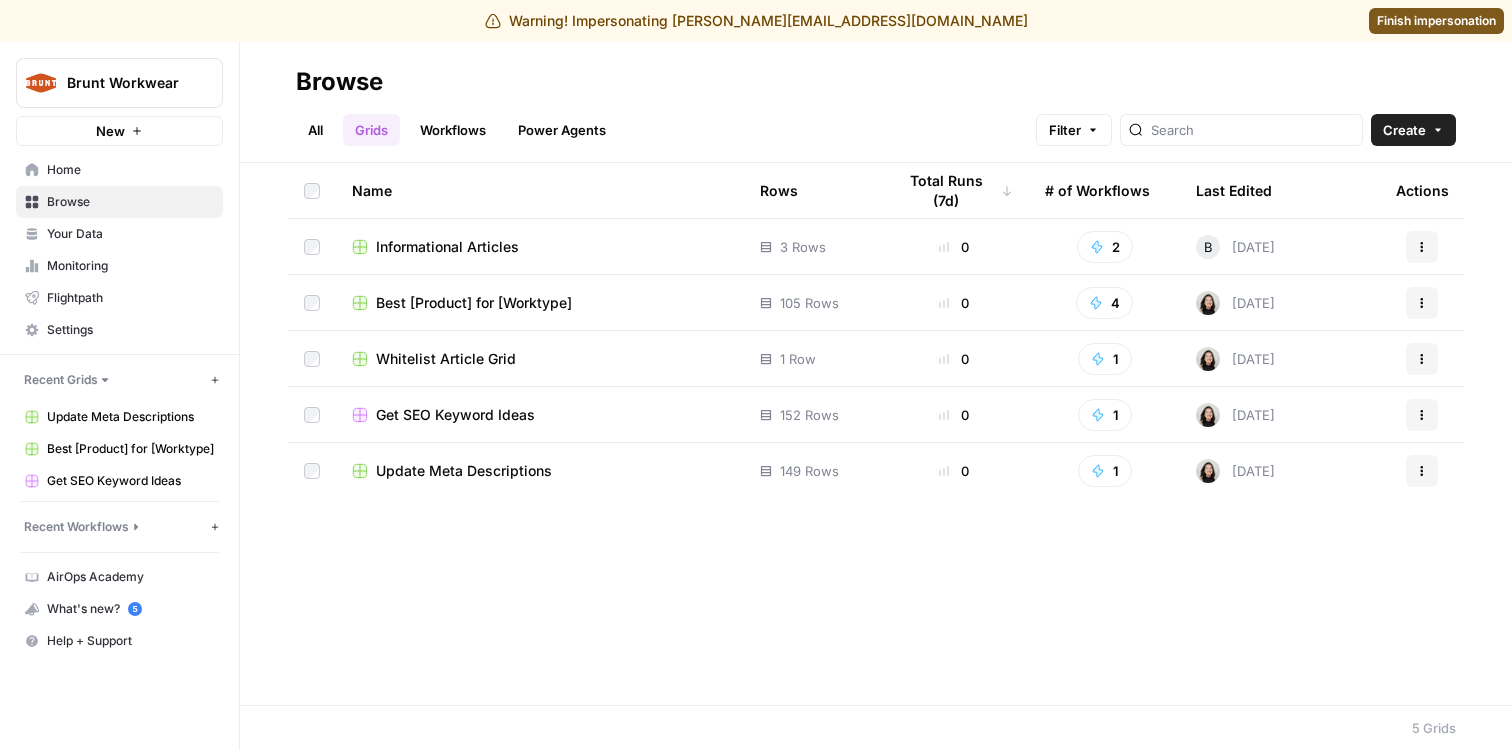 click on "Get SEO Keyword Ideas" at bounding box center (455, 415) 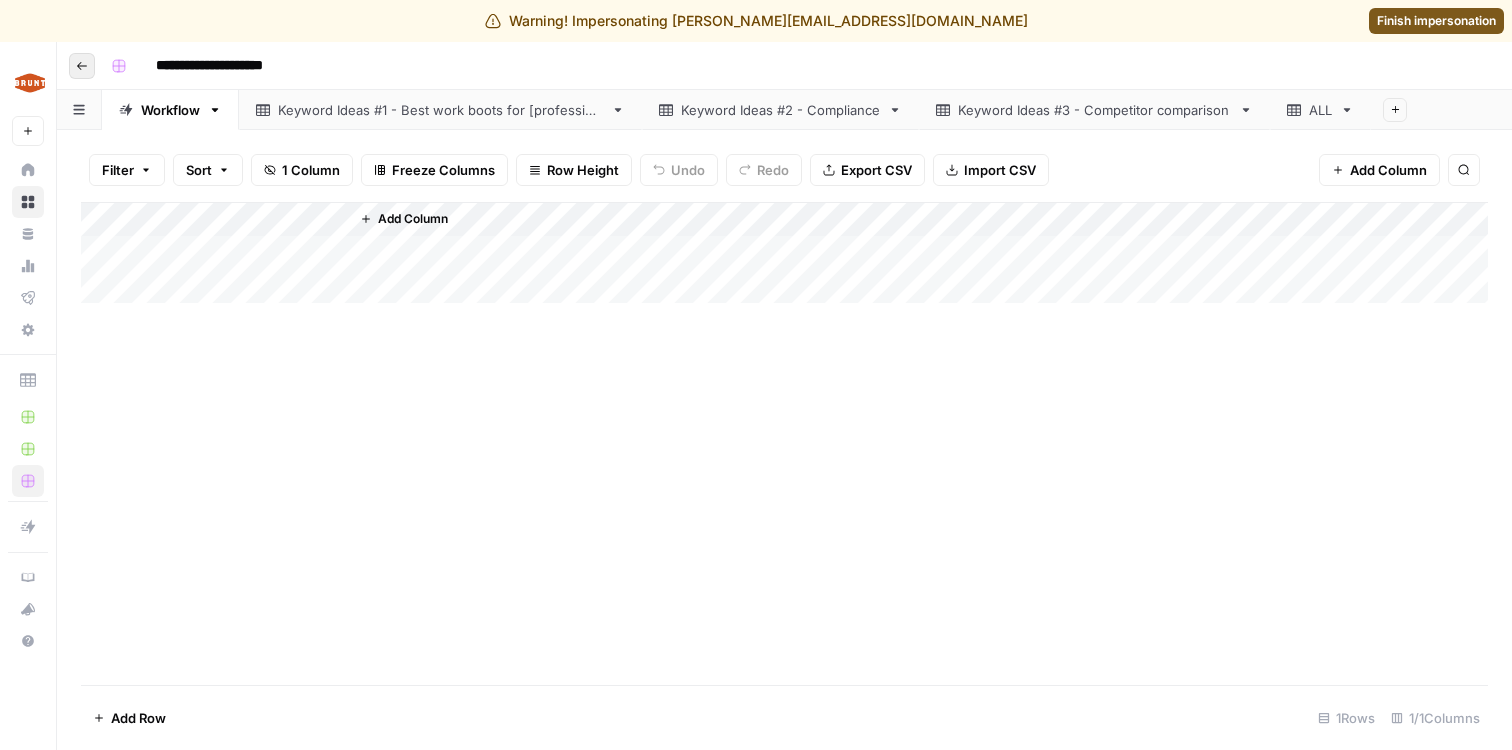 click 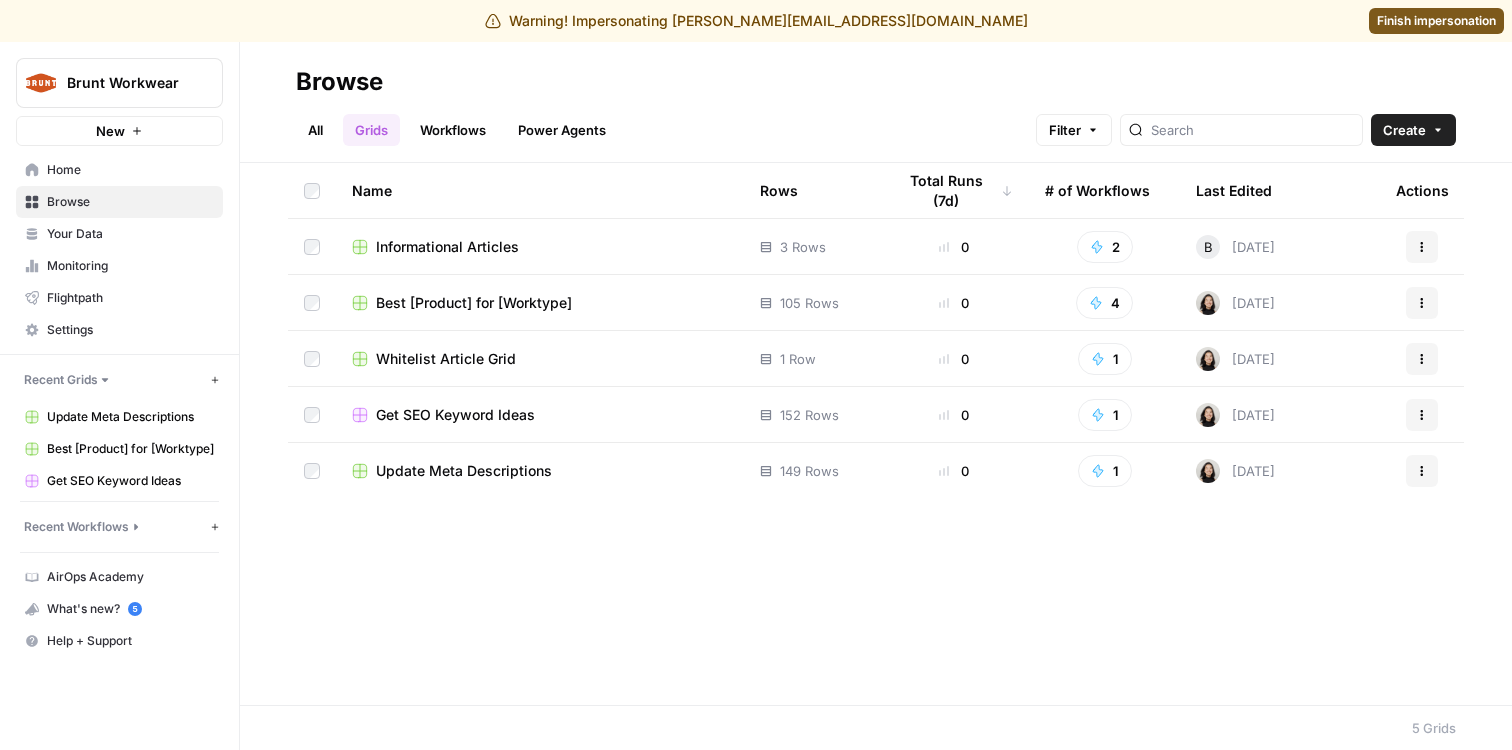click on "Update Meta Descriptions" at bounding box center (464, 471) 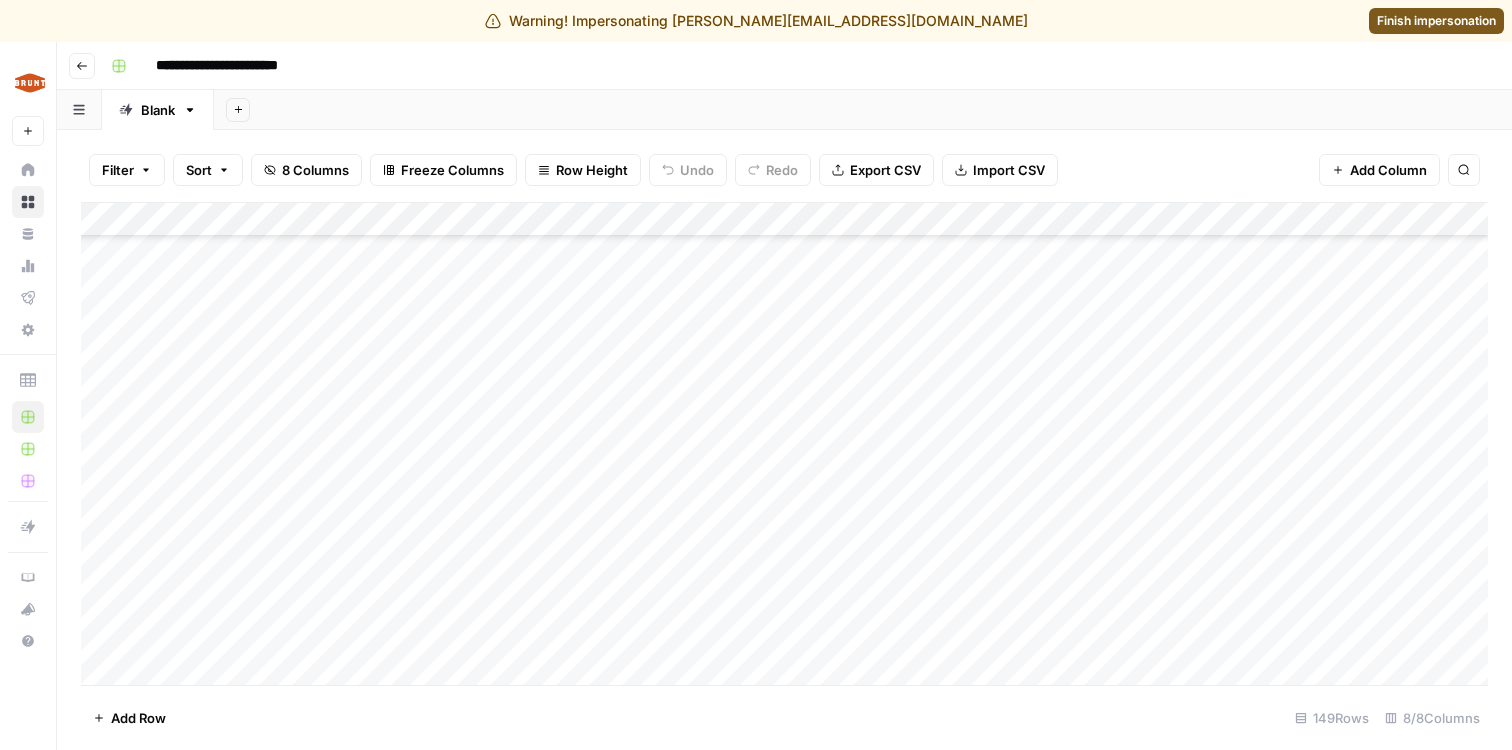 scroll, scrollTop: 0, scrollLeft: 0, axis: both 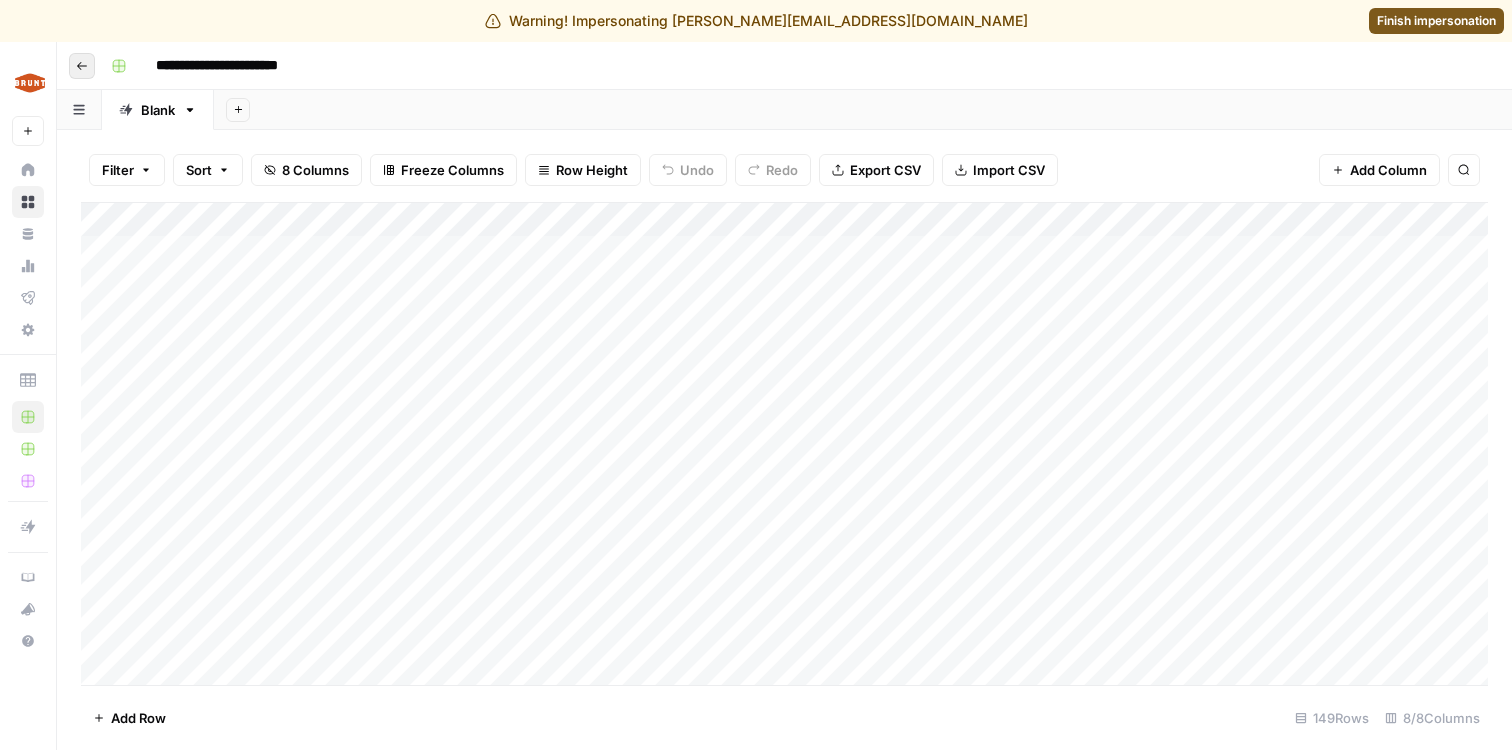 click on "Go back" at bounding box center [82, 66] 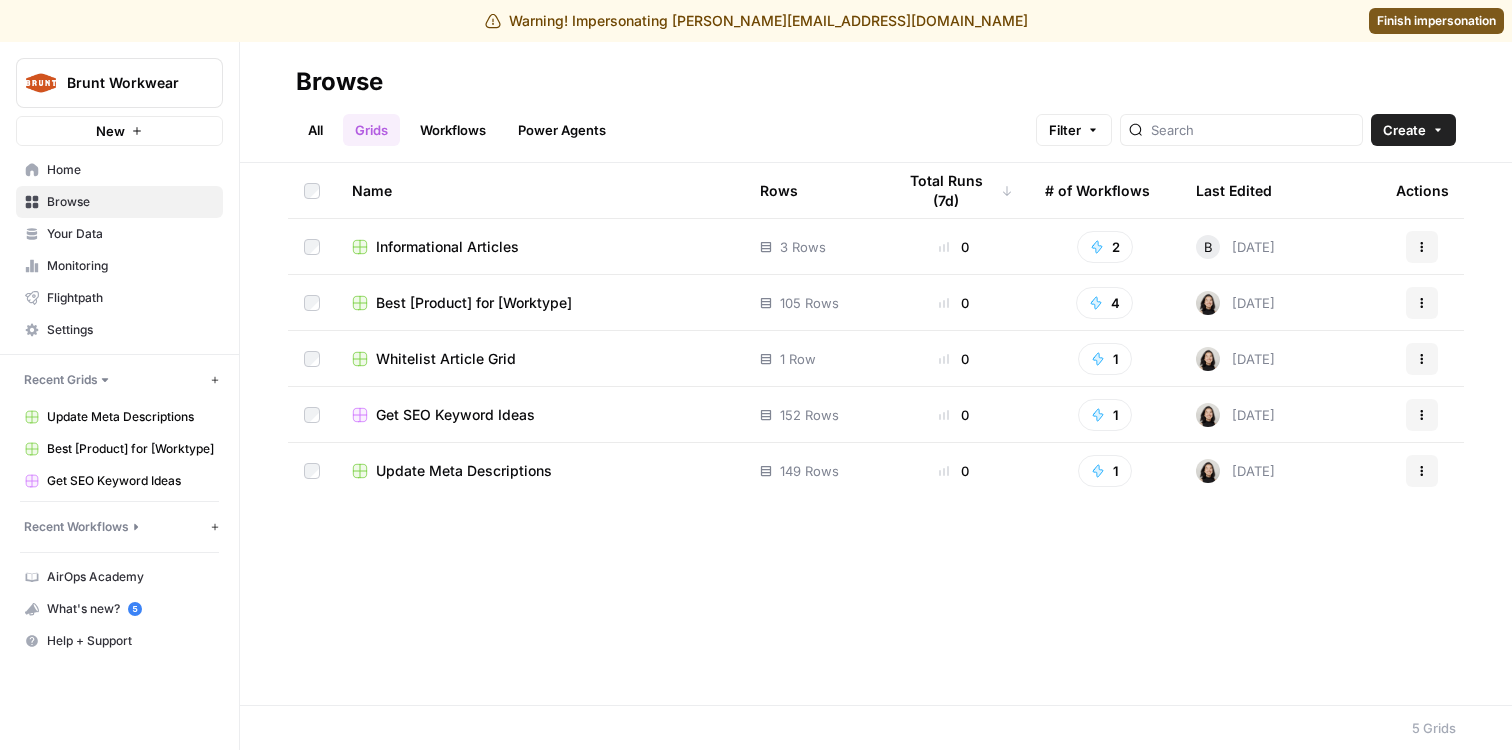 click on "Informational Articles" at bounding box center [447, 247] 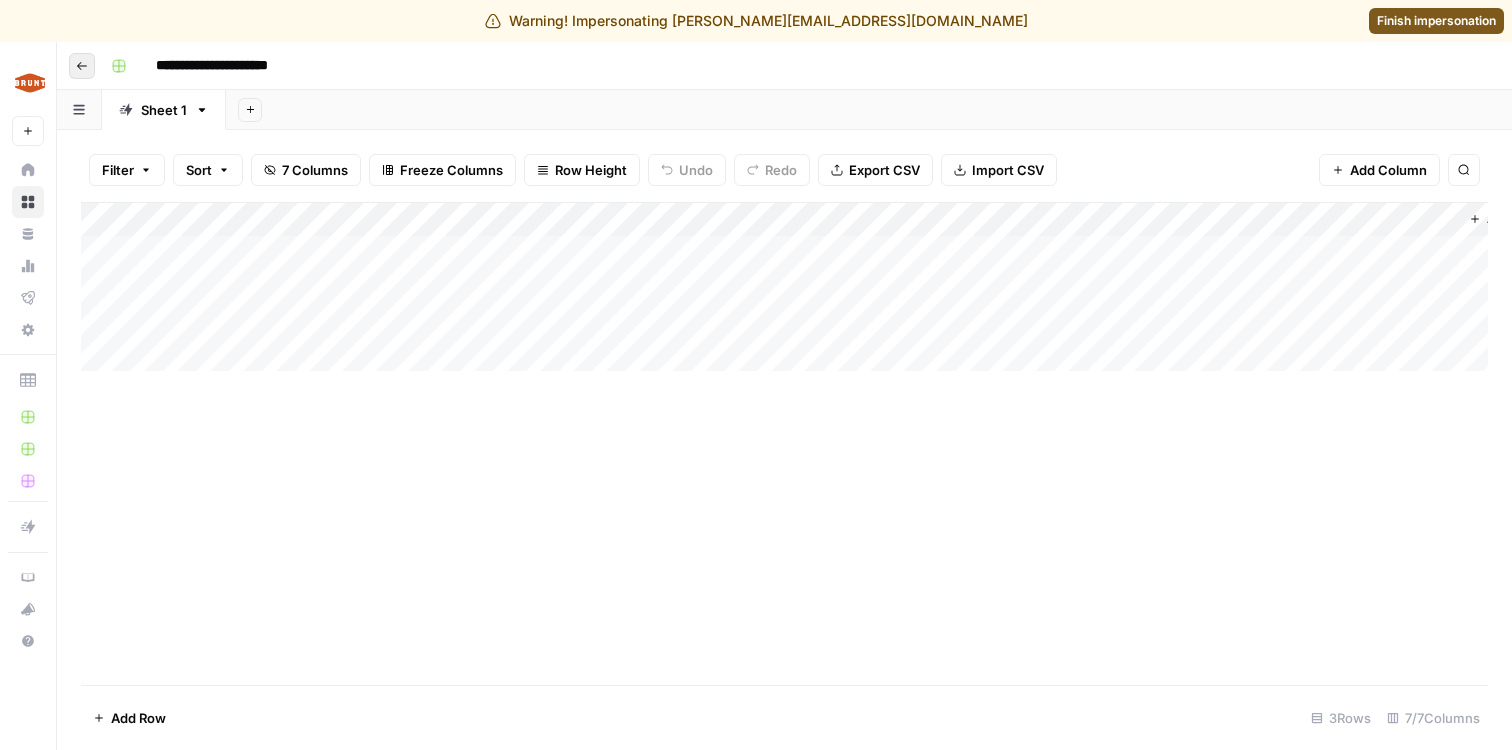 click 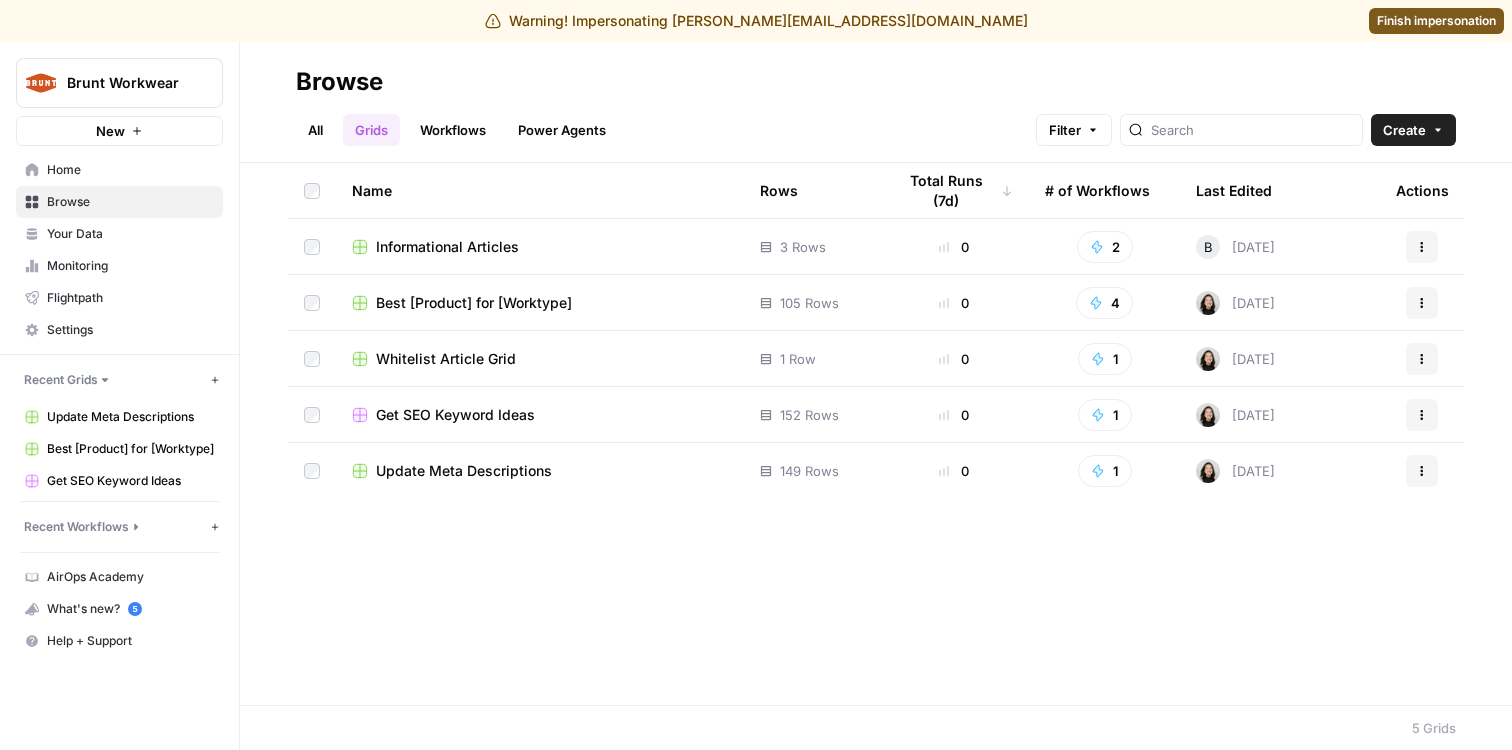 click on "Best [Product] for [Worktype]" at bounding box center [474, 303] 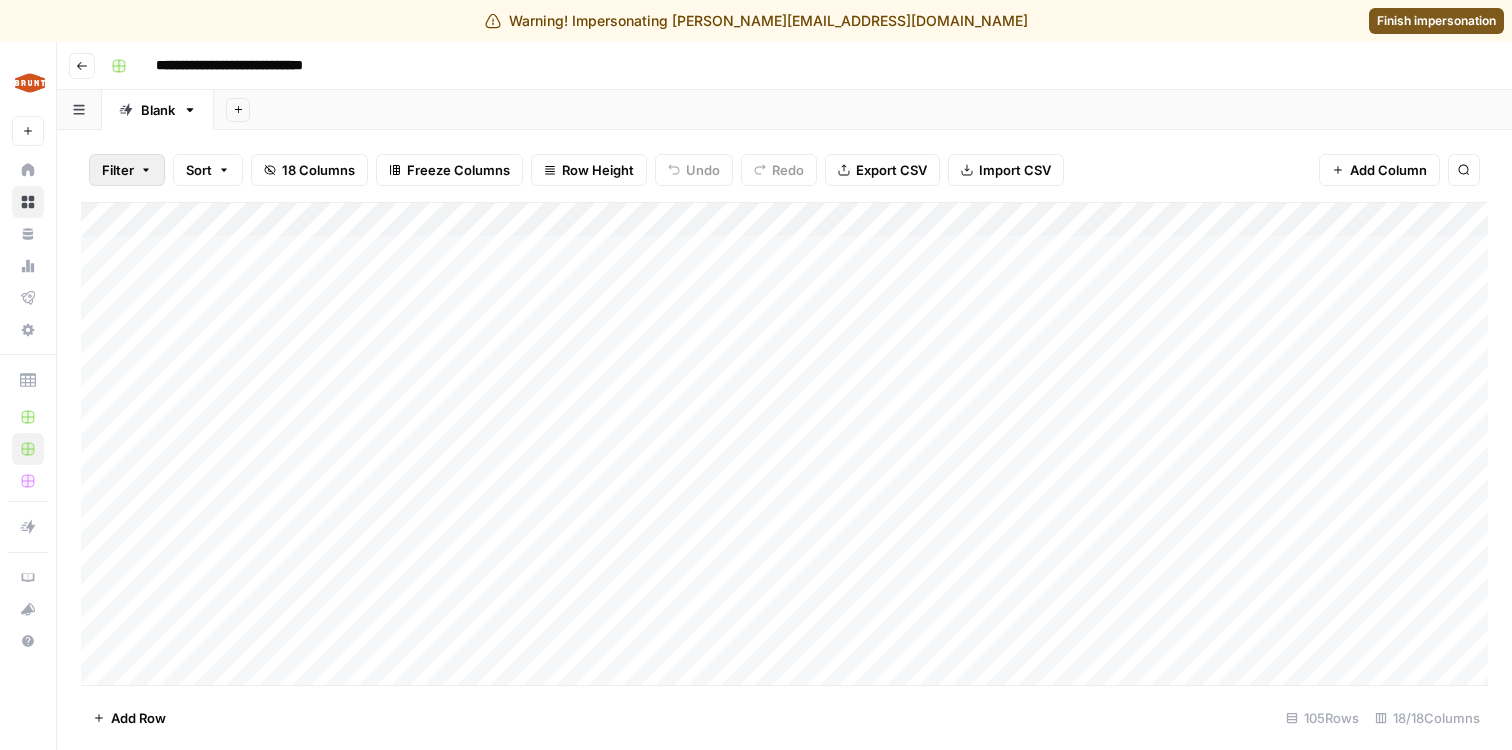 click on "Filter" at bounding box center [127, 170] 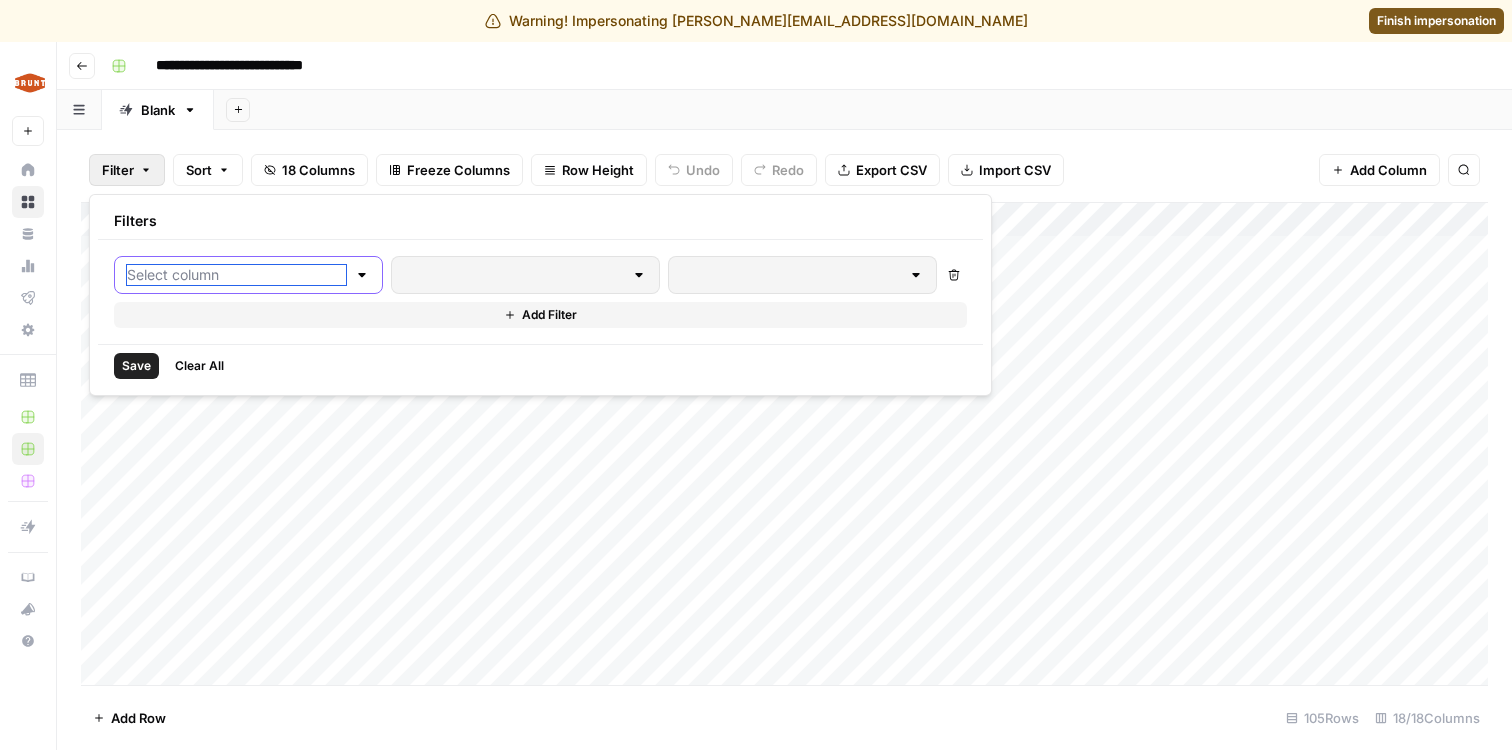 click at bounding box center [236, 275] 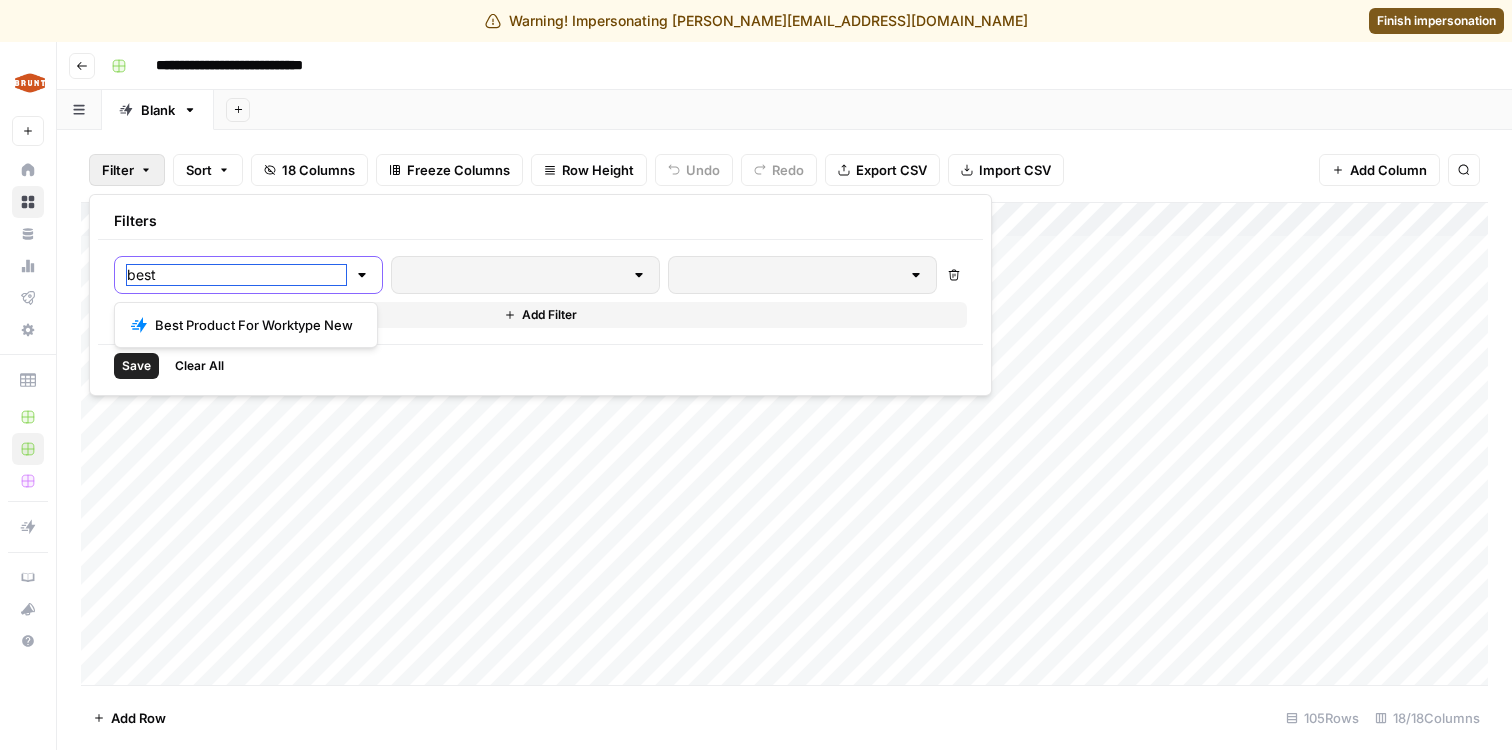 type on "best" 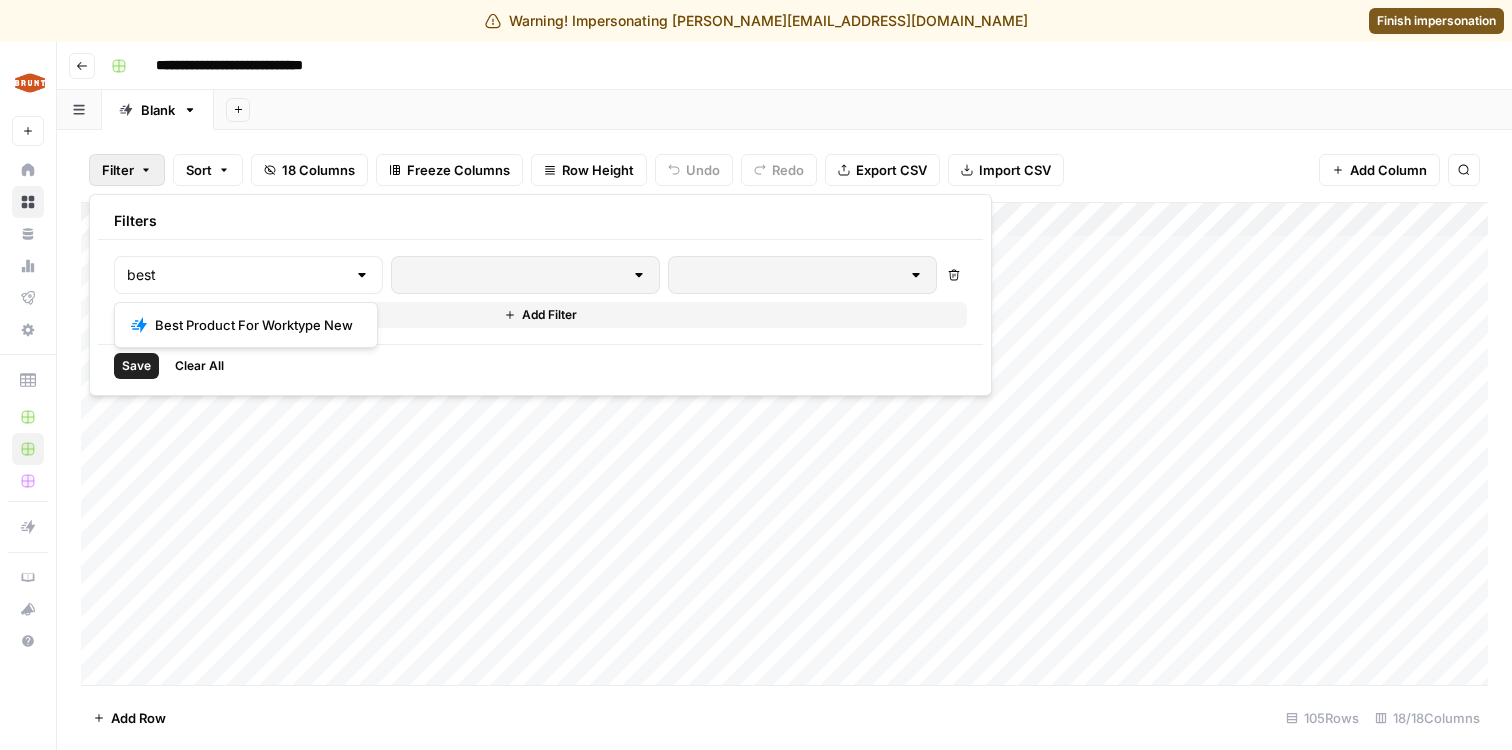 click on "Add Sheet" at bounding box center (863, 110) 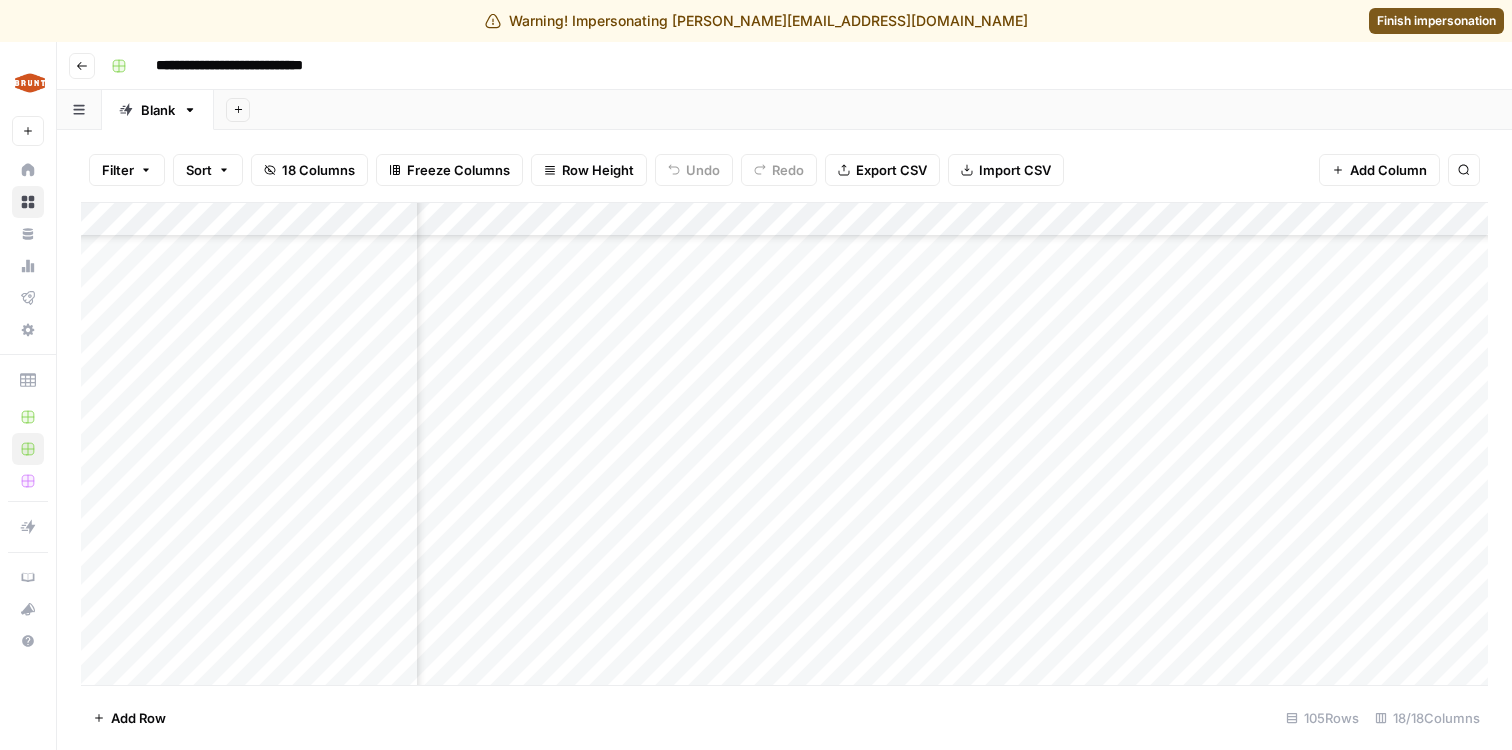 scroll, scrollTop: 0, scrollLeft: 2010, axis: horizontal 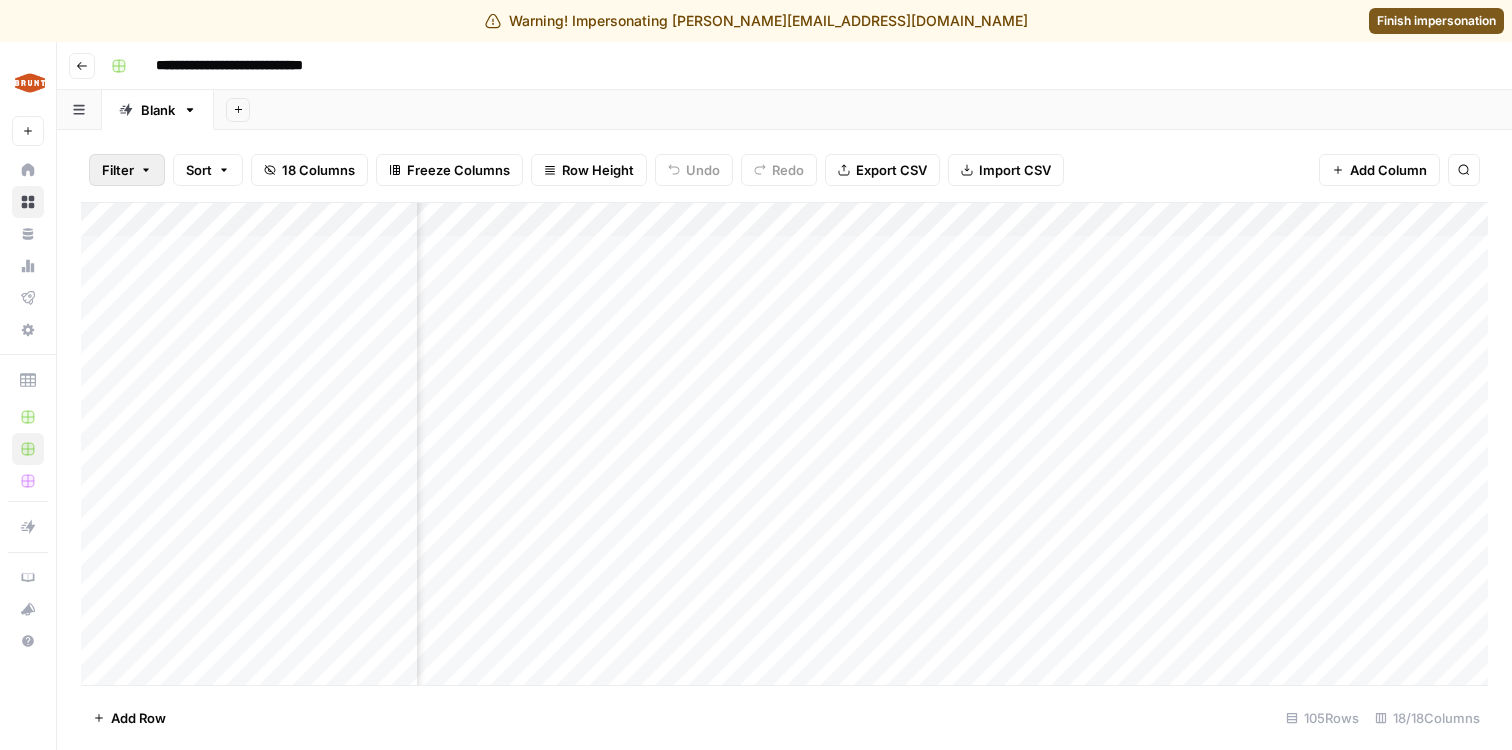 click 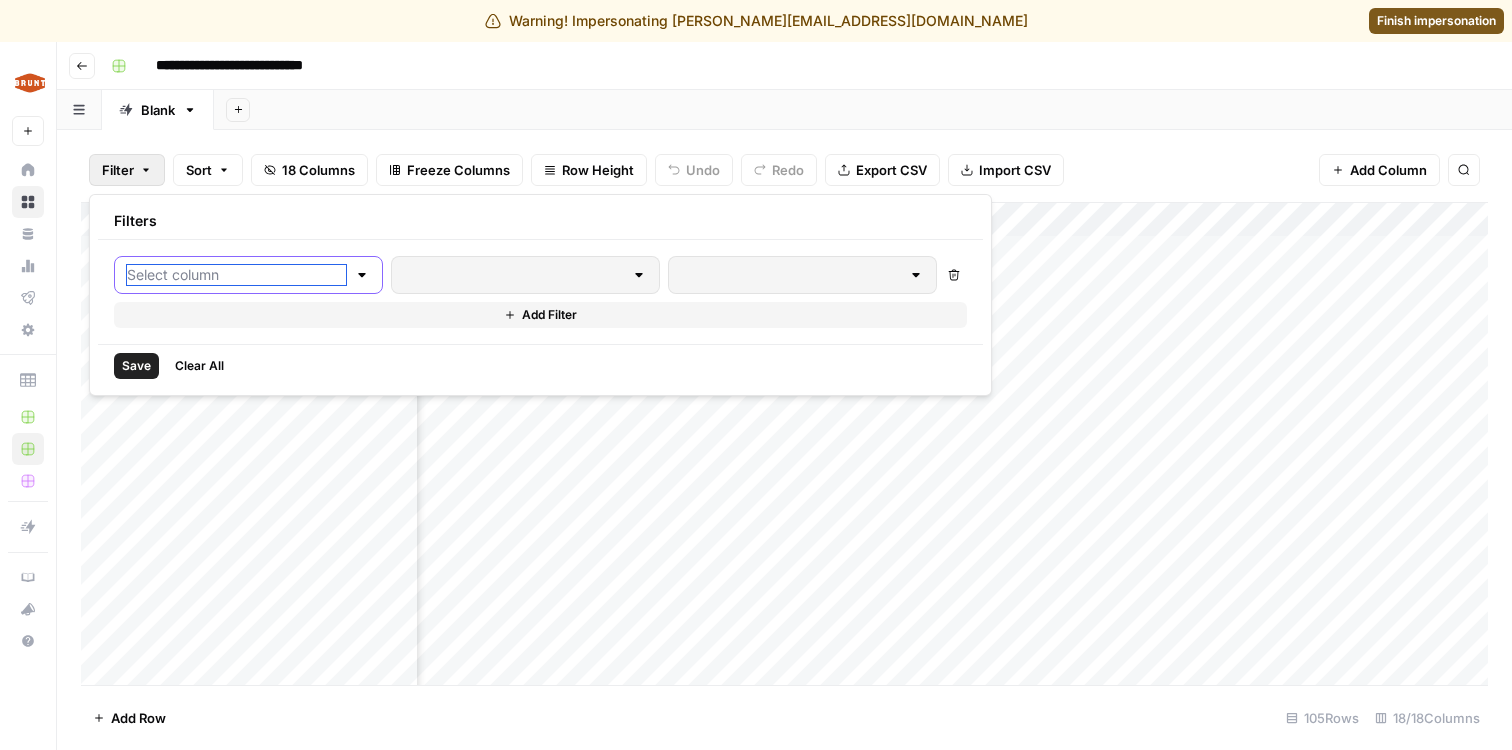click at bounding box center (236, 275) 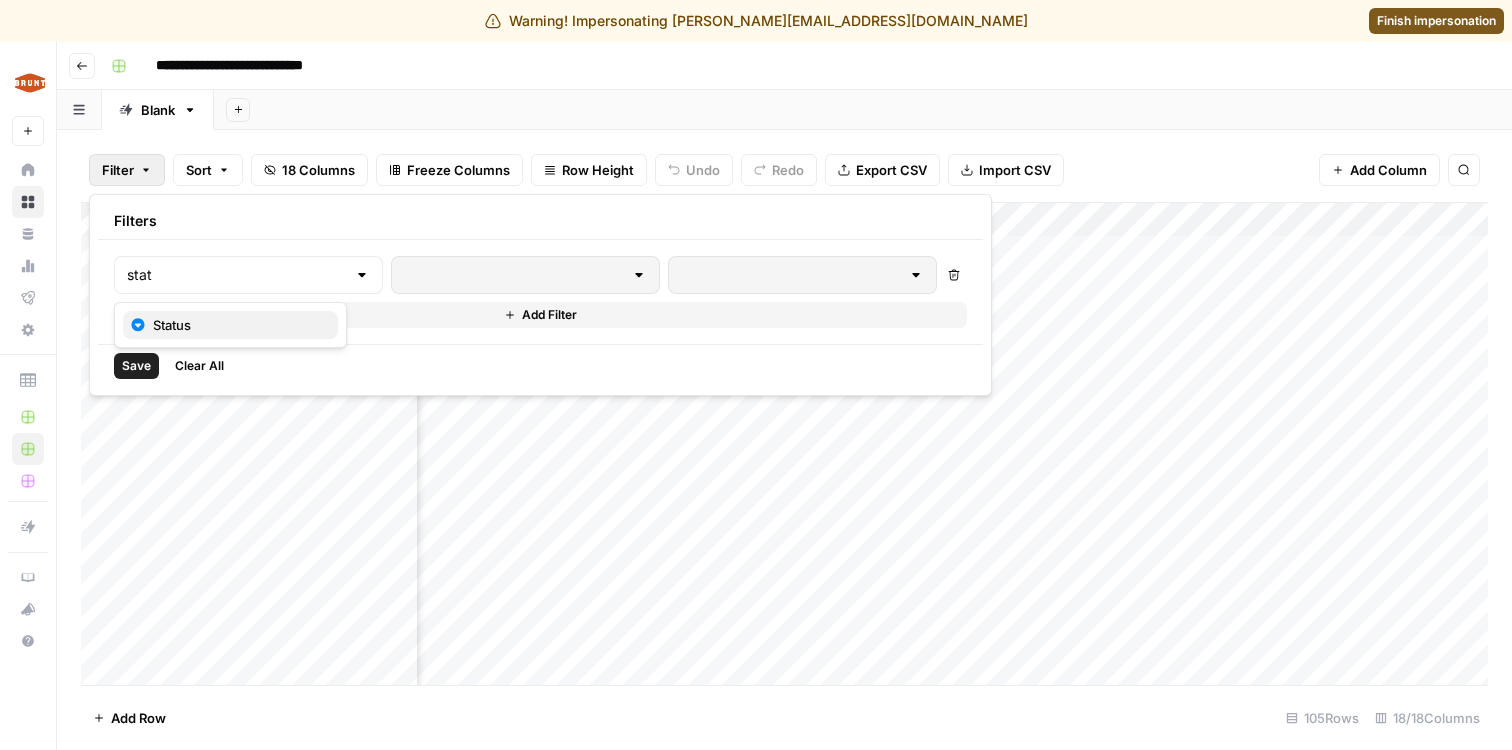 click on "Status" at bounding box center [230, 325] 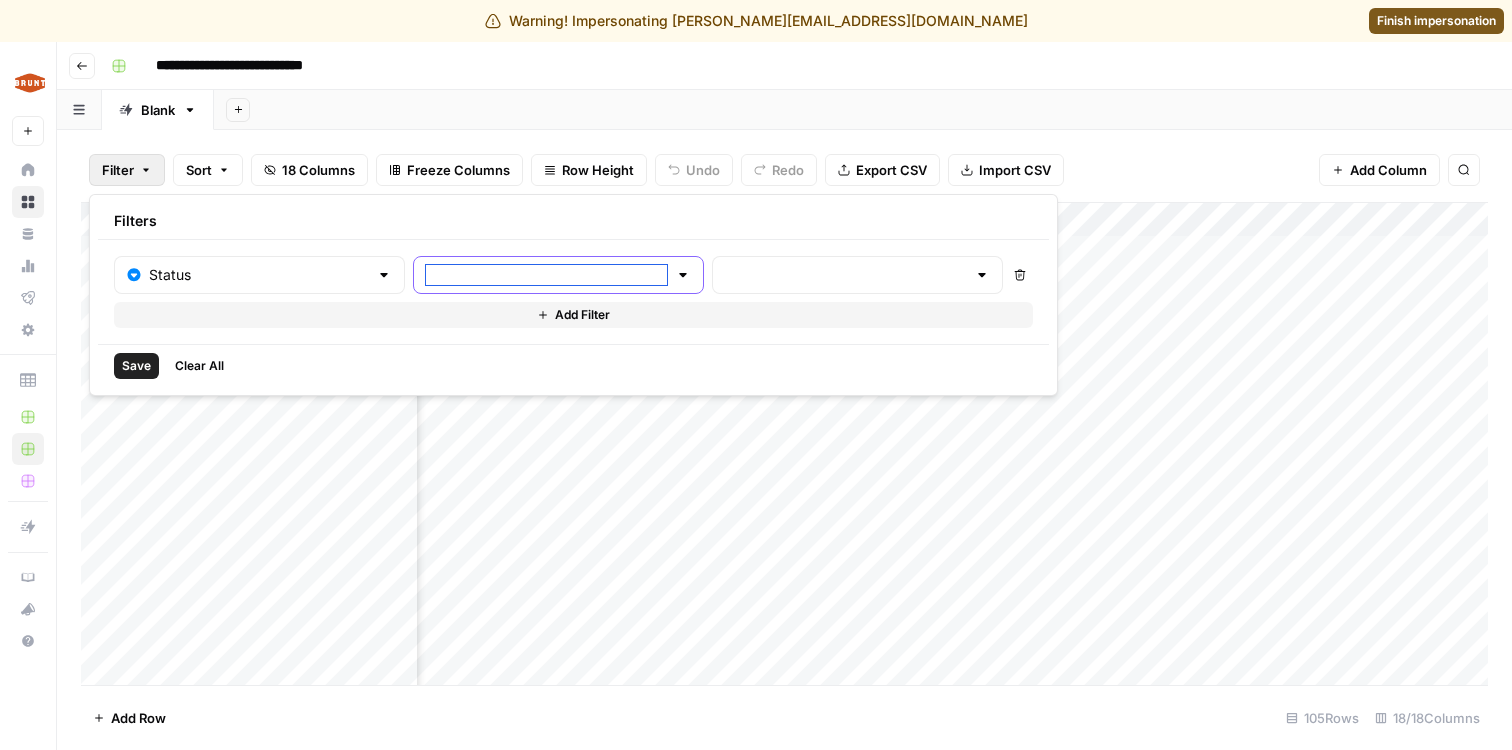 click at bounding box center (546, 275) 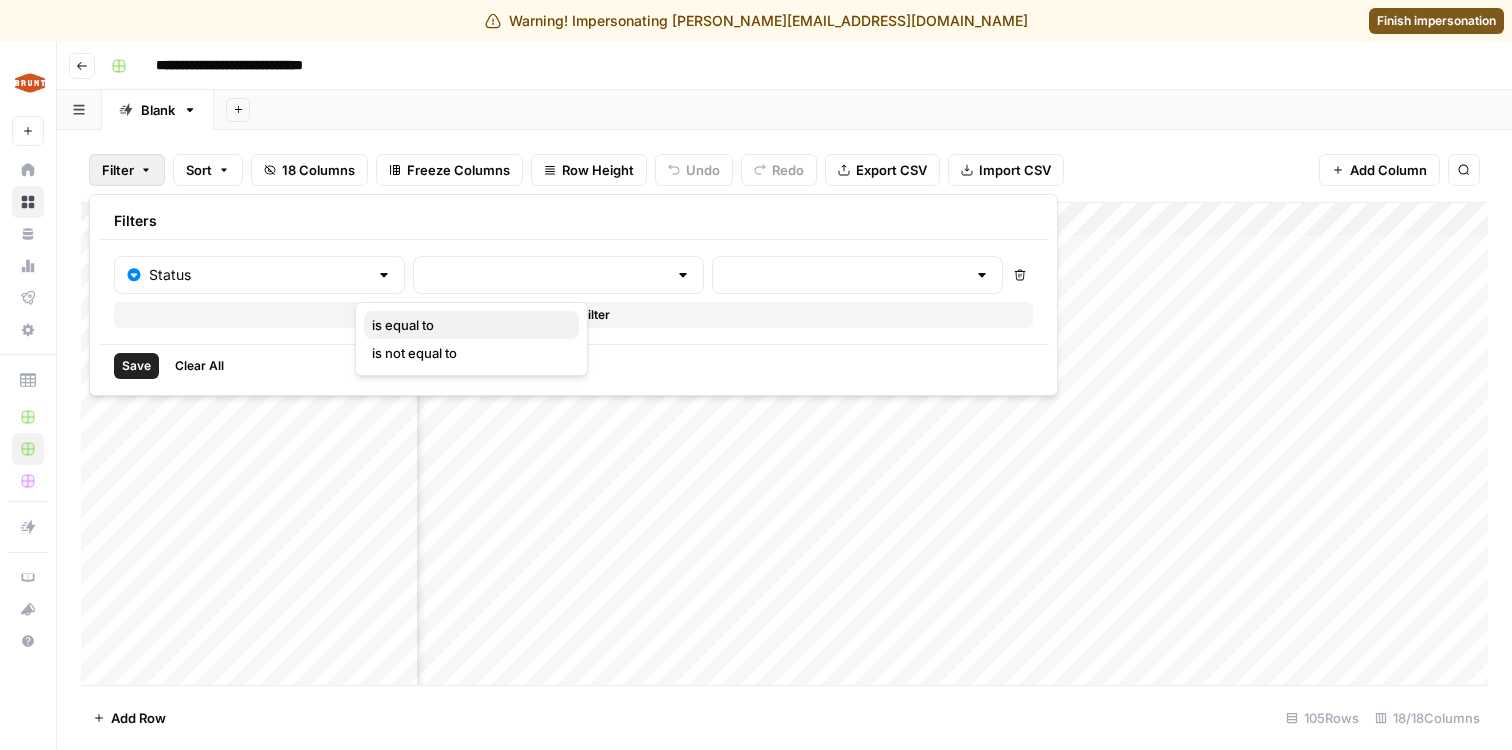 click on "is equal to" at bounding box center (471, 325) 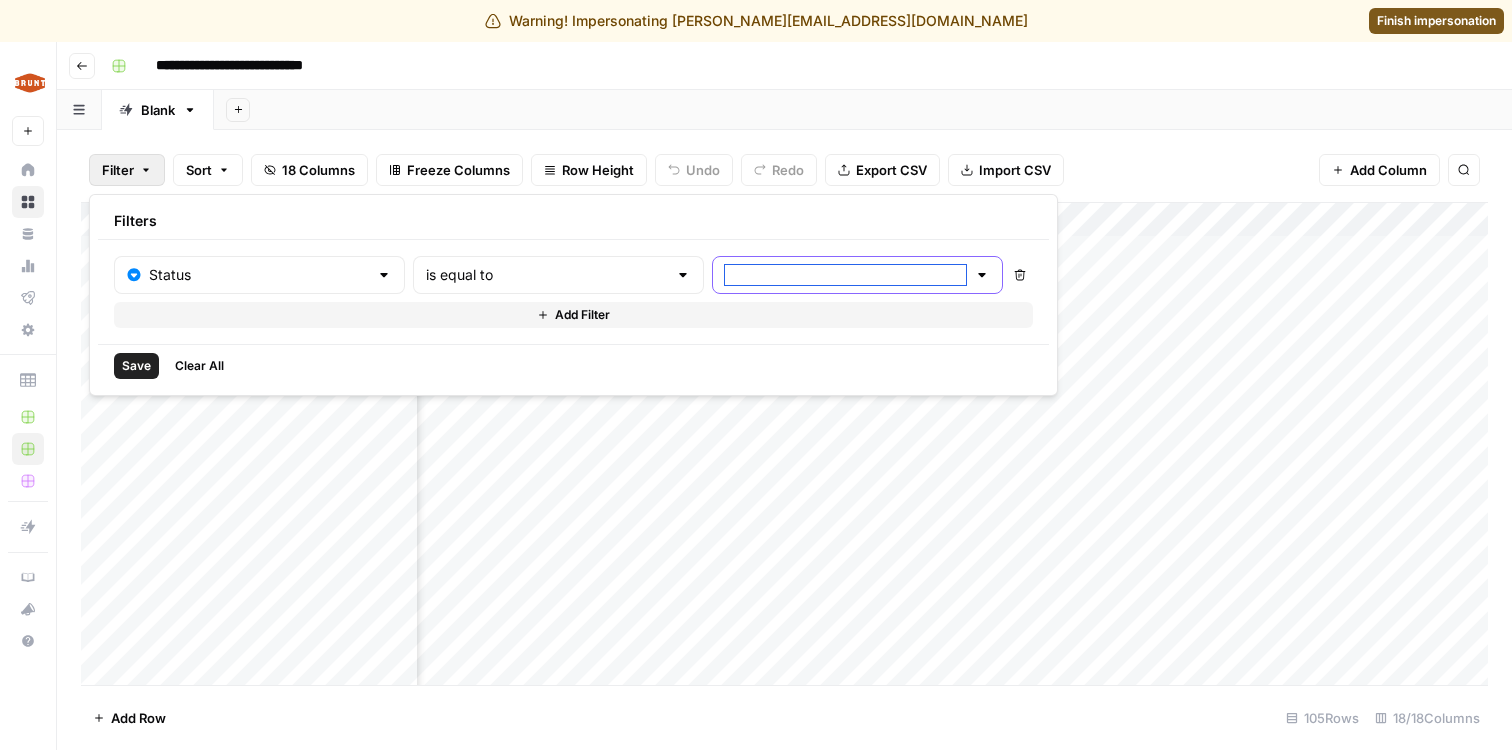 click at bounding box center [845, 275] 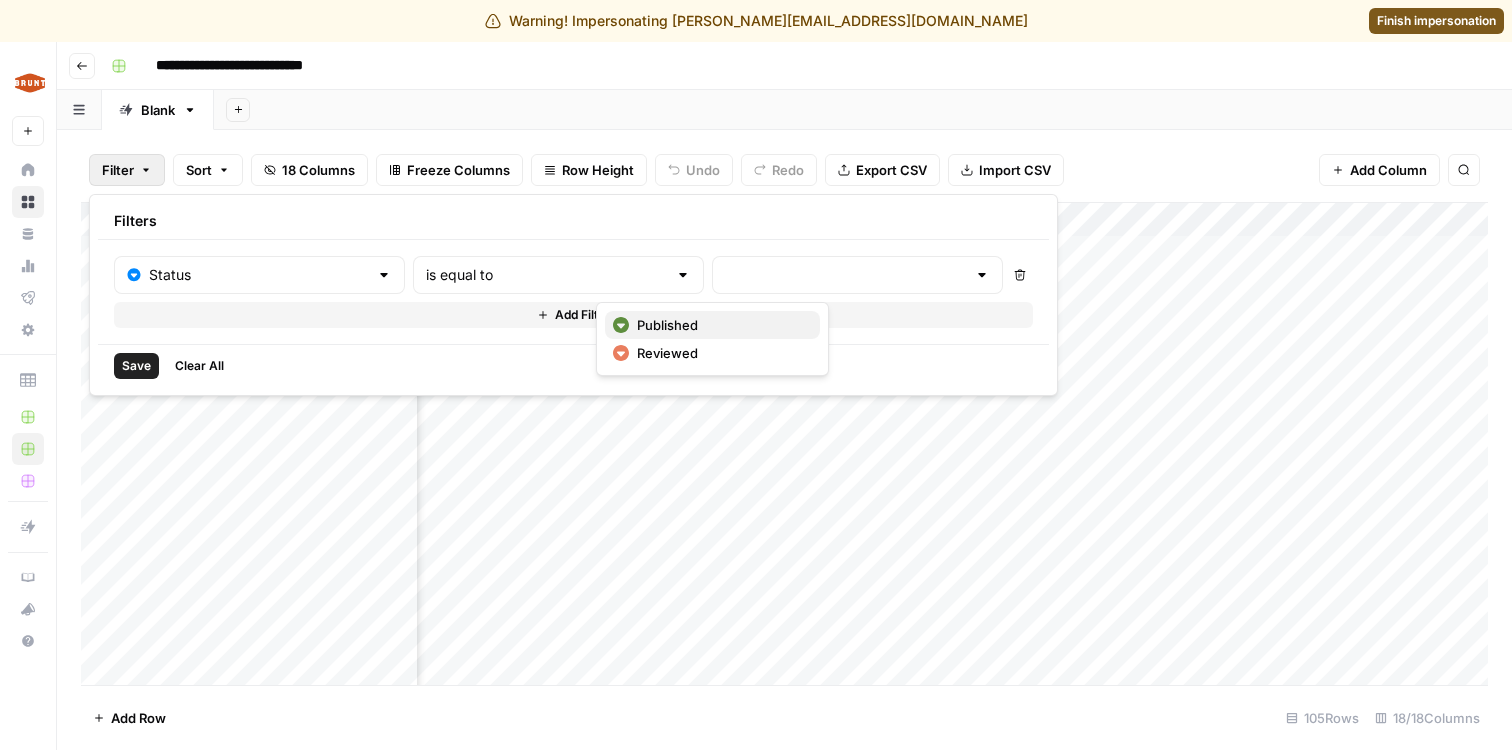 click on "Published" at bounding box center [667, 325] 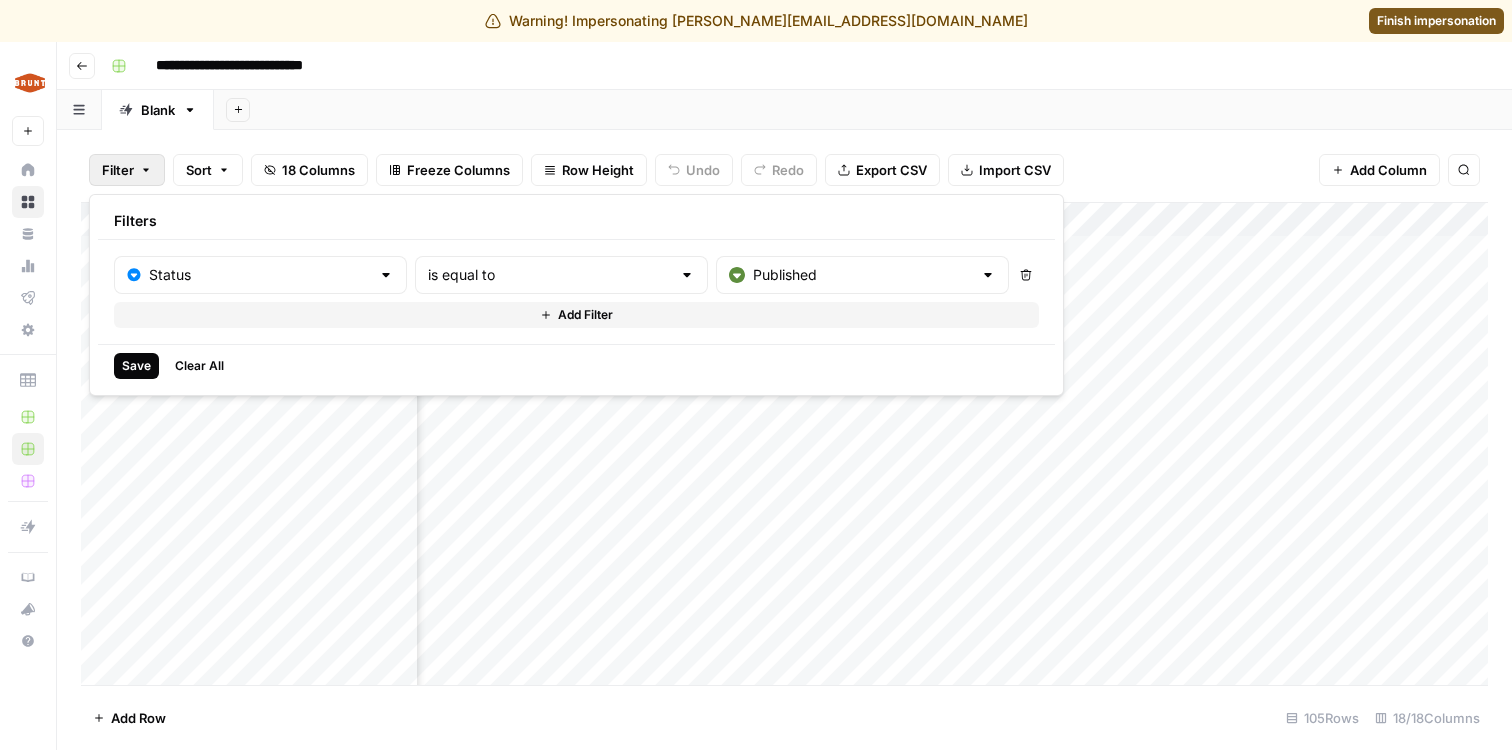 click on "Save" at bounding box center (136, 366) 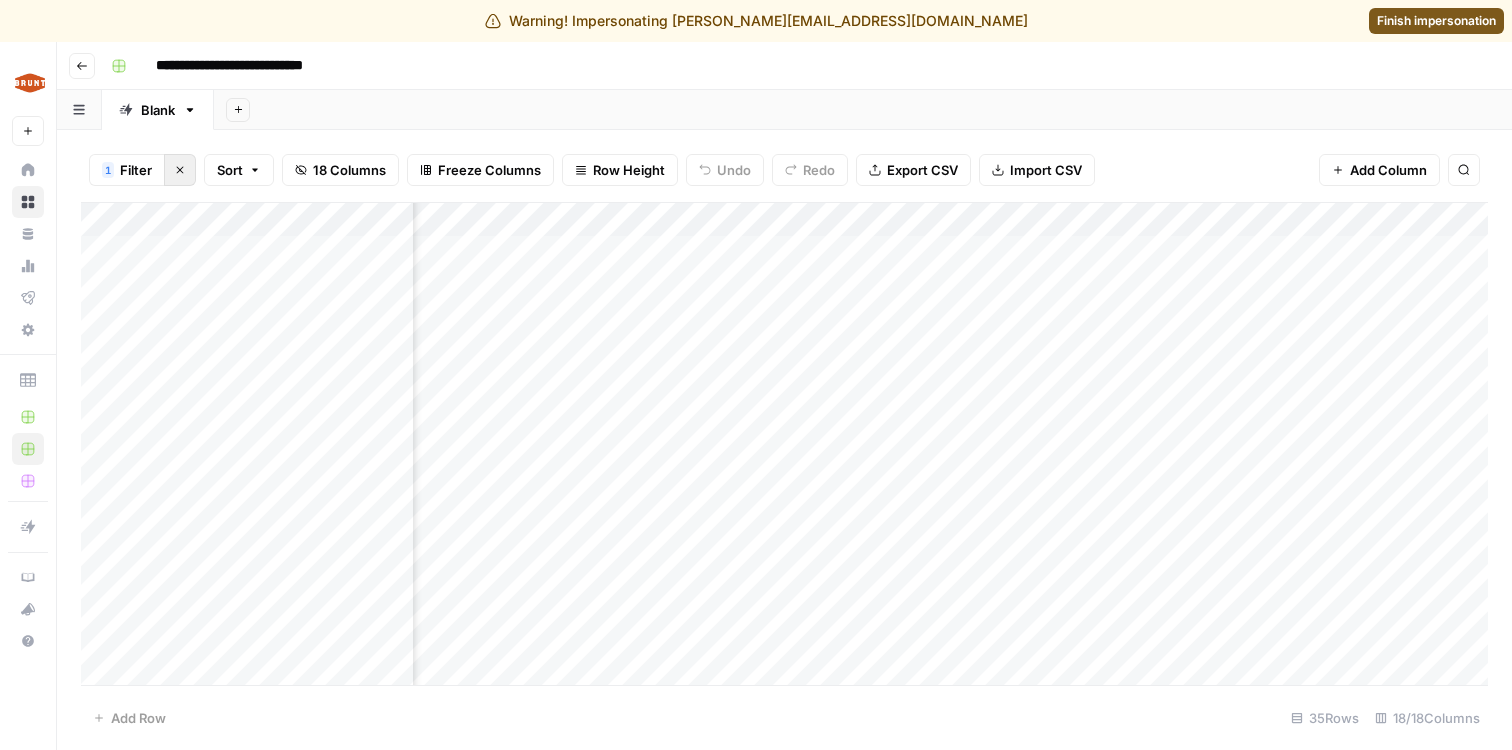 click on "Clear filters" at bounding box center (180, 170) 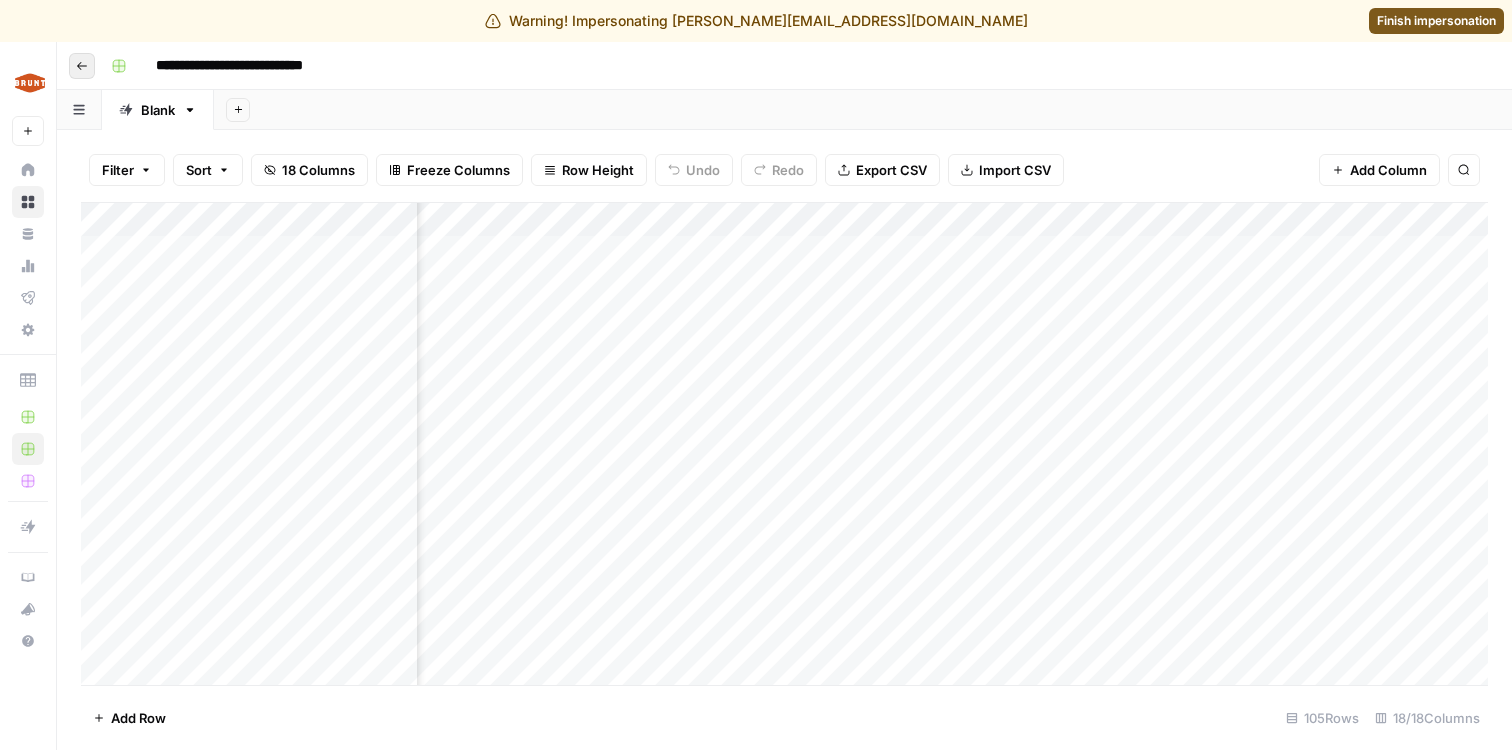 click 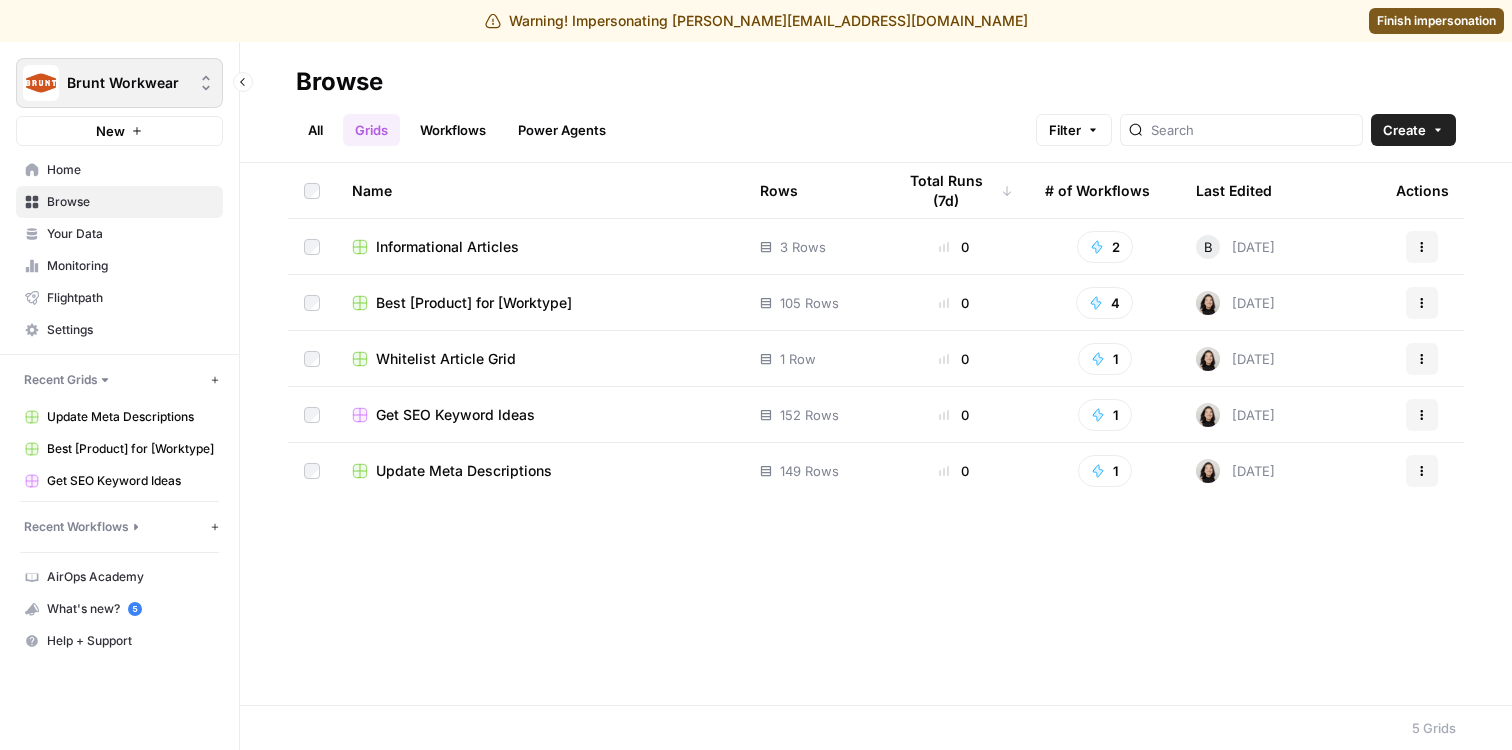 click on "Brunt Workwear" at bounding box center (127, 83) 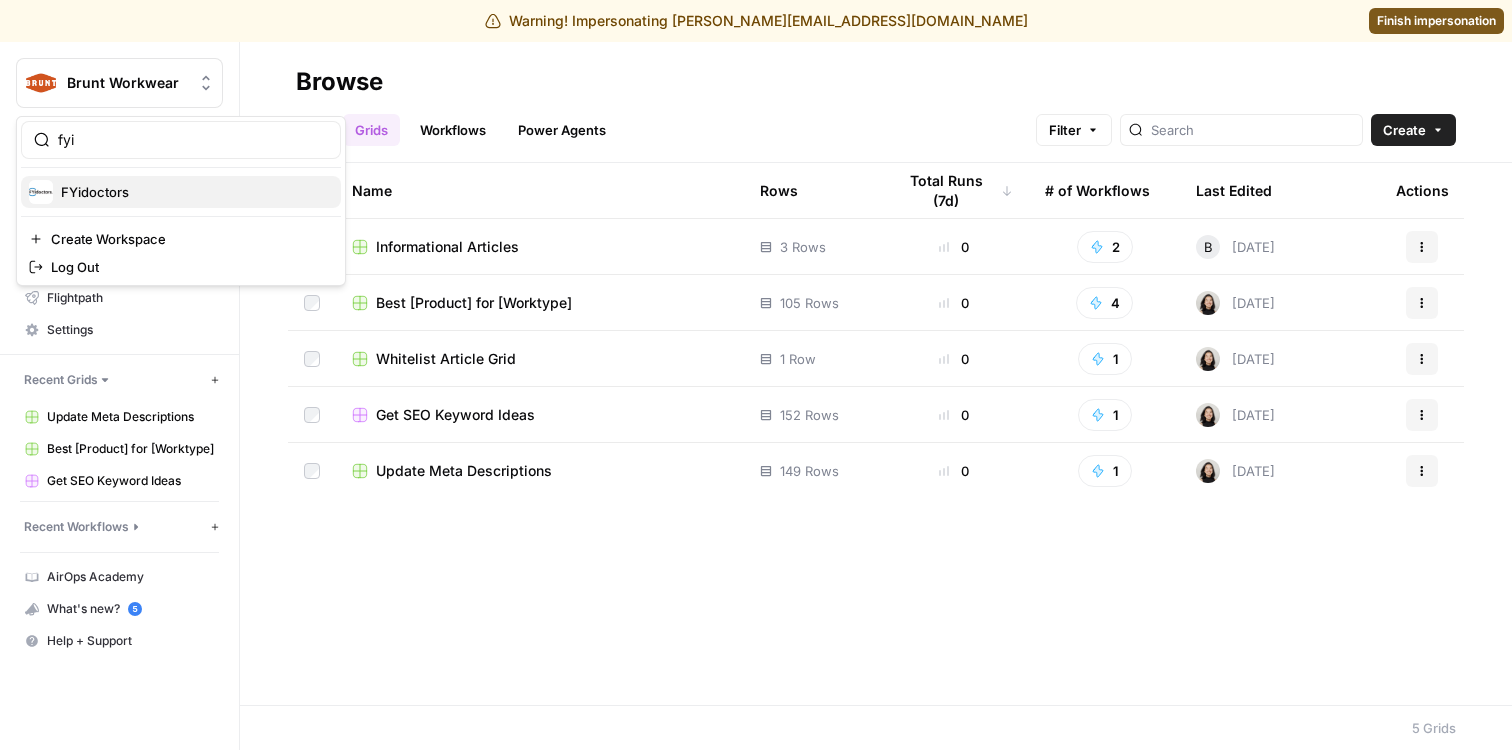 type on "fyi" 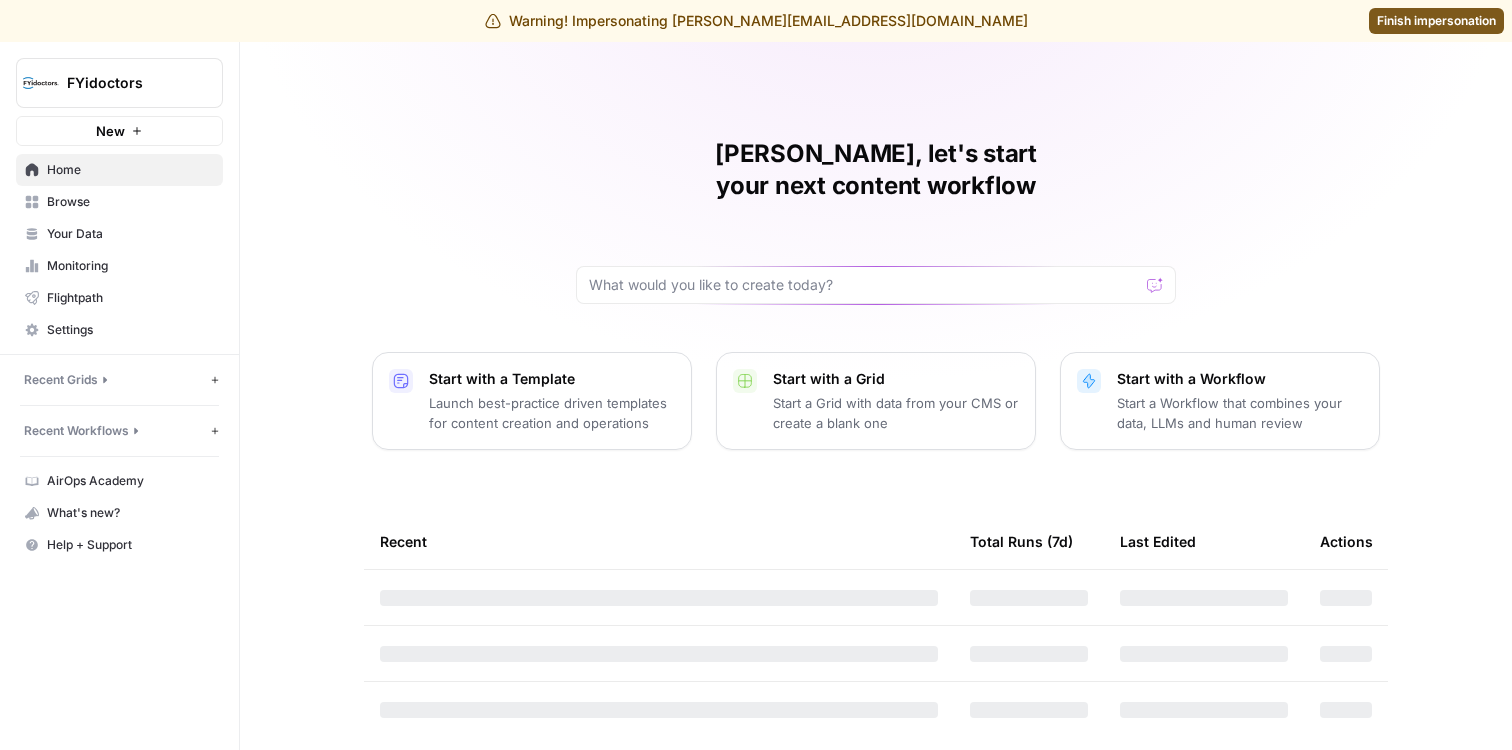 scroll, scrollTop: 0, scrollLeft: 0, axis: both 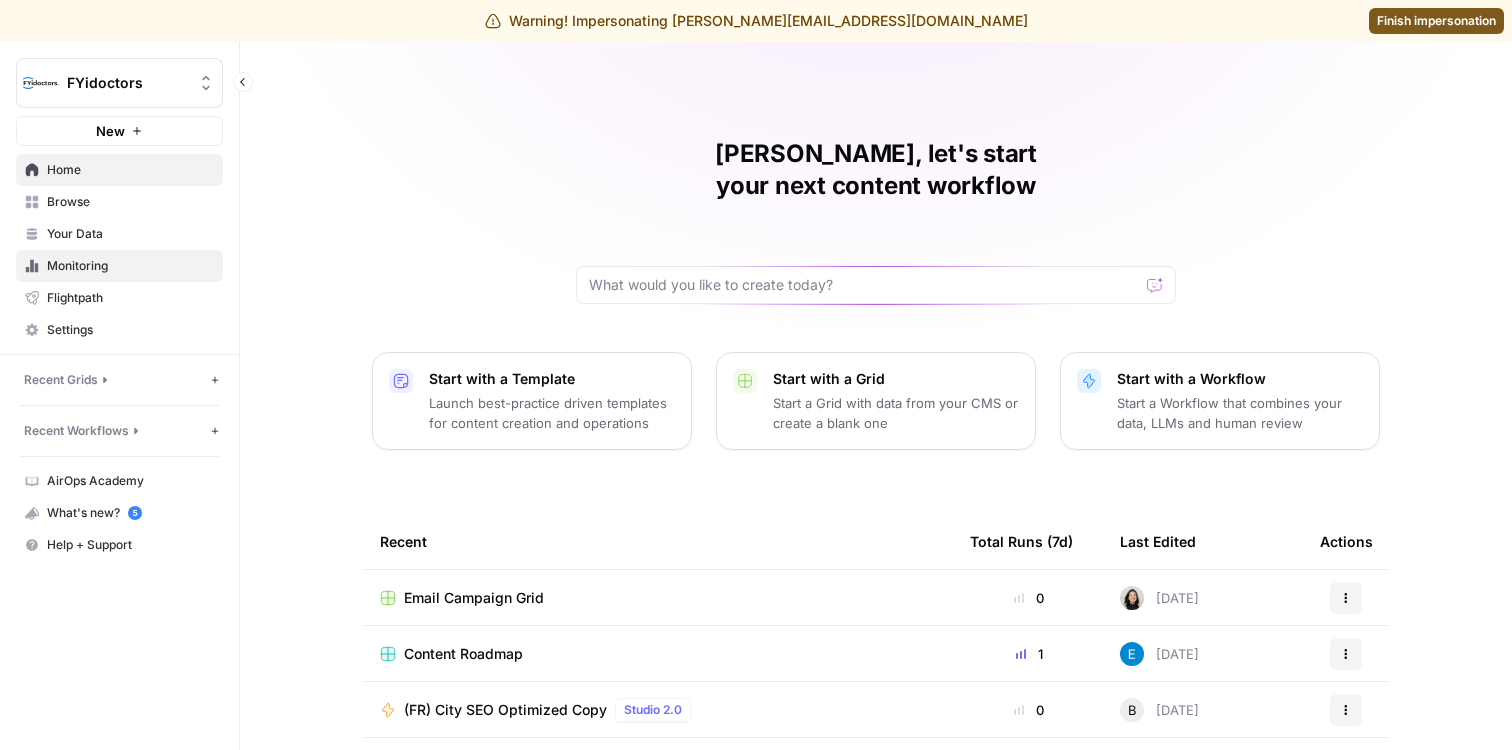 click on "Monitoring" at bounding box center [130, 266] 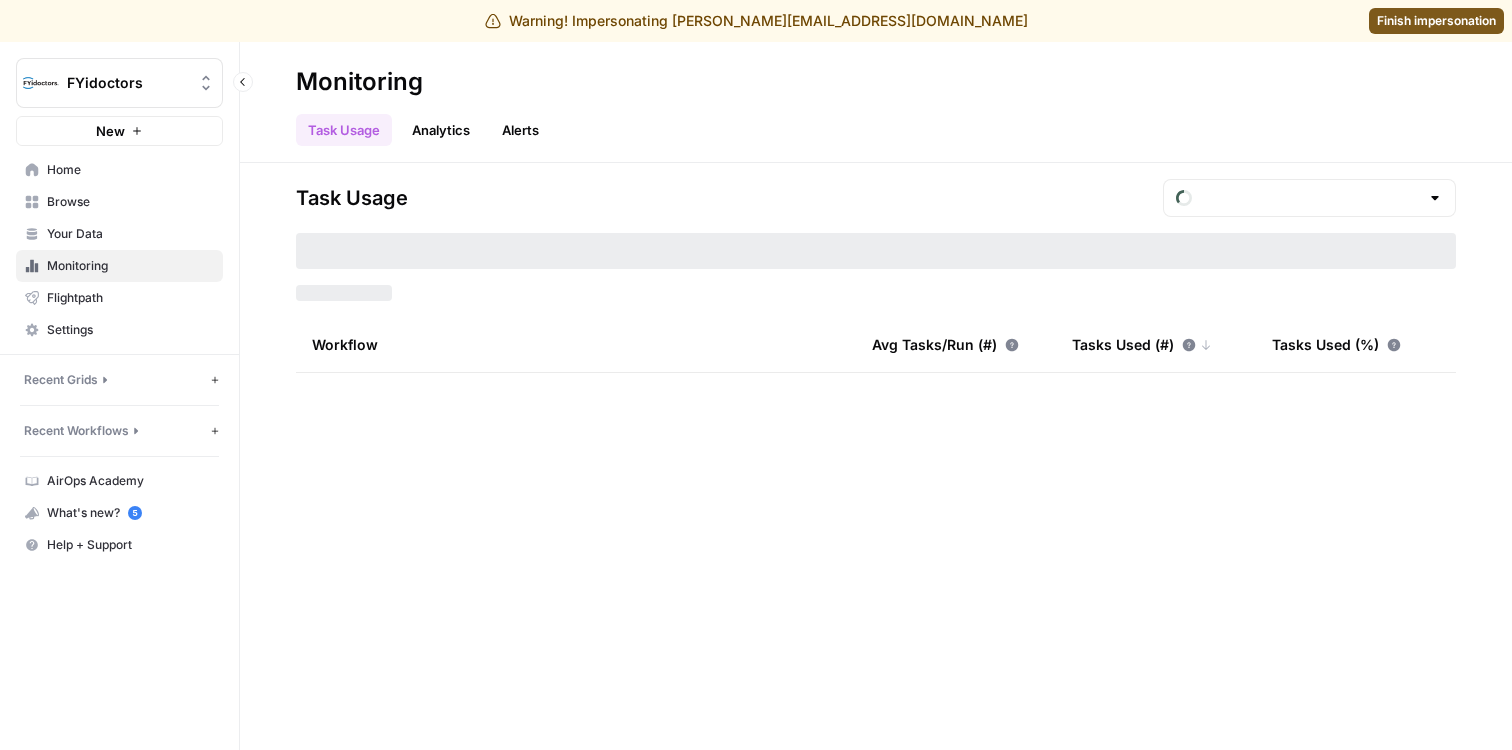 type on "June  Tasks" 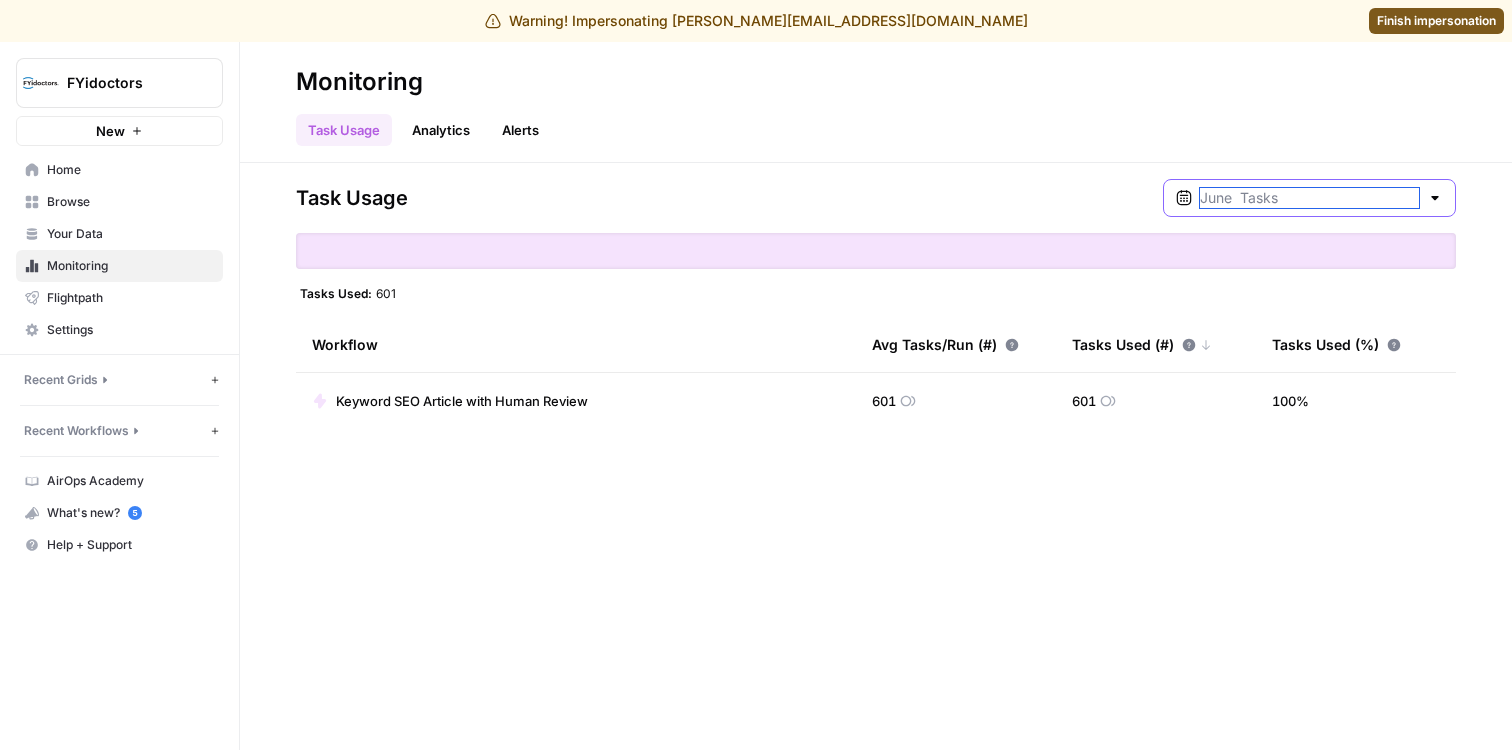 click at bounding box center (1309, 198) 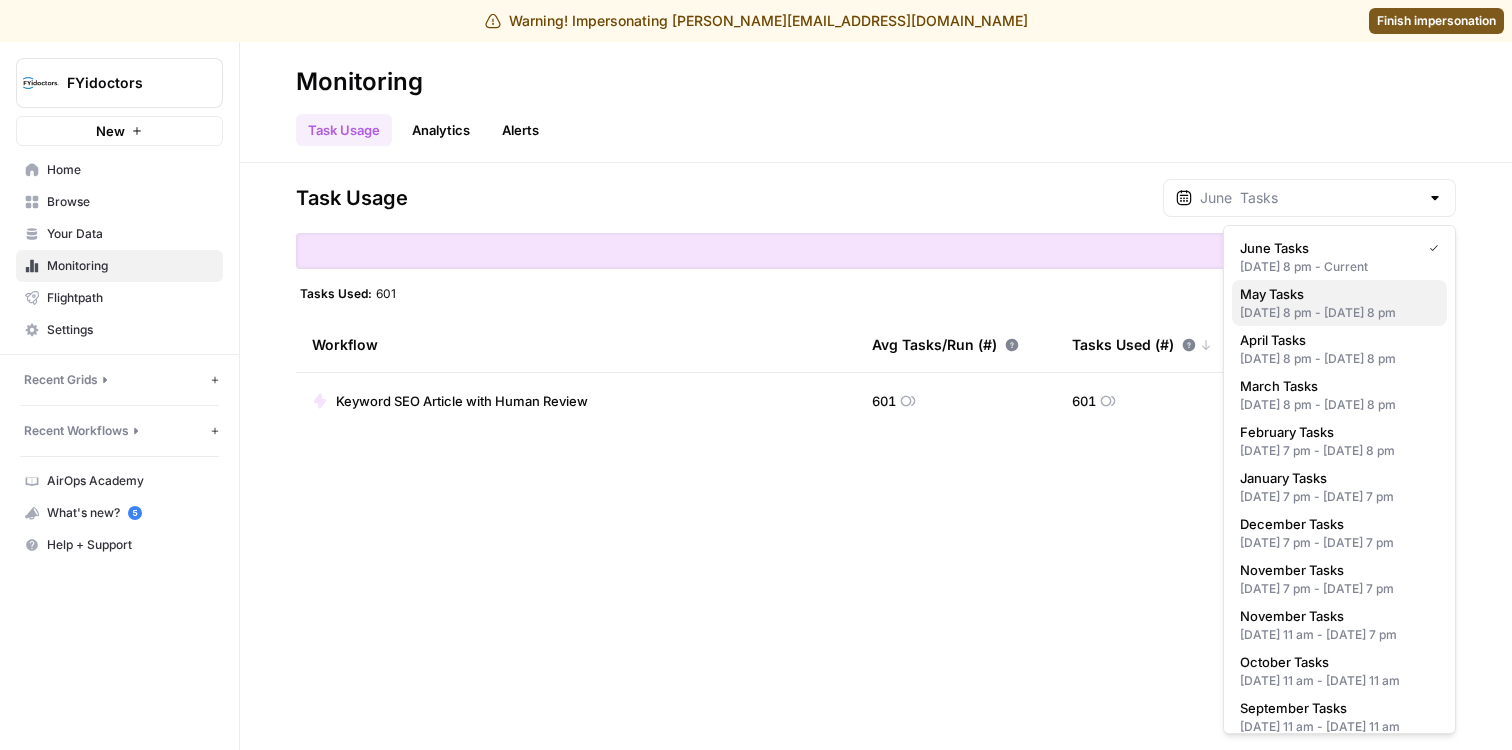 click on "[DATE] 8 pm - [DATE] 8 pm" at bounding box center [1339, 313] 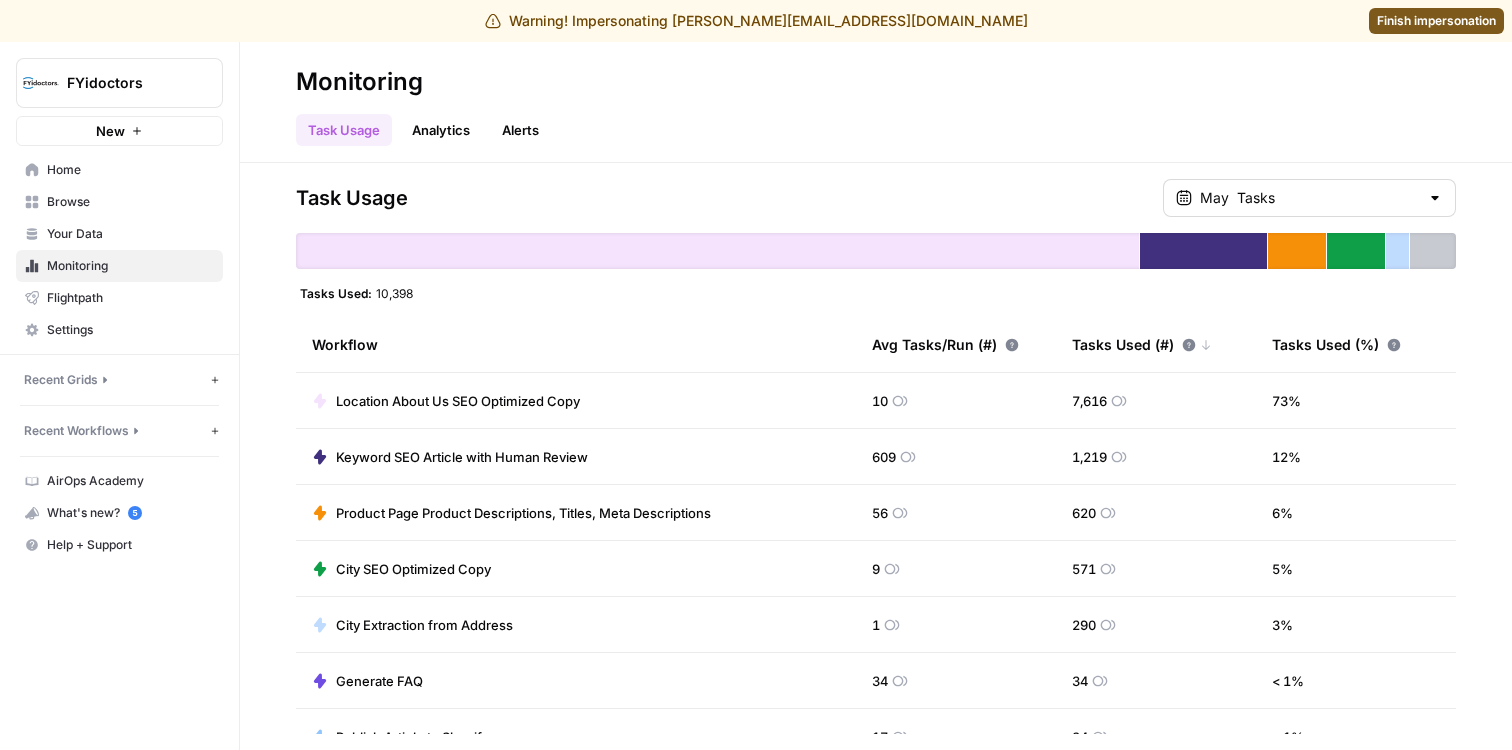 click on "May  Tasks" at bounding box center [1309, 198] 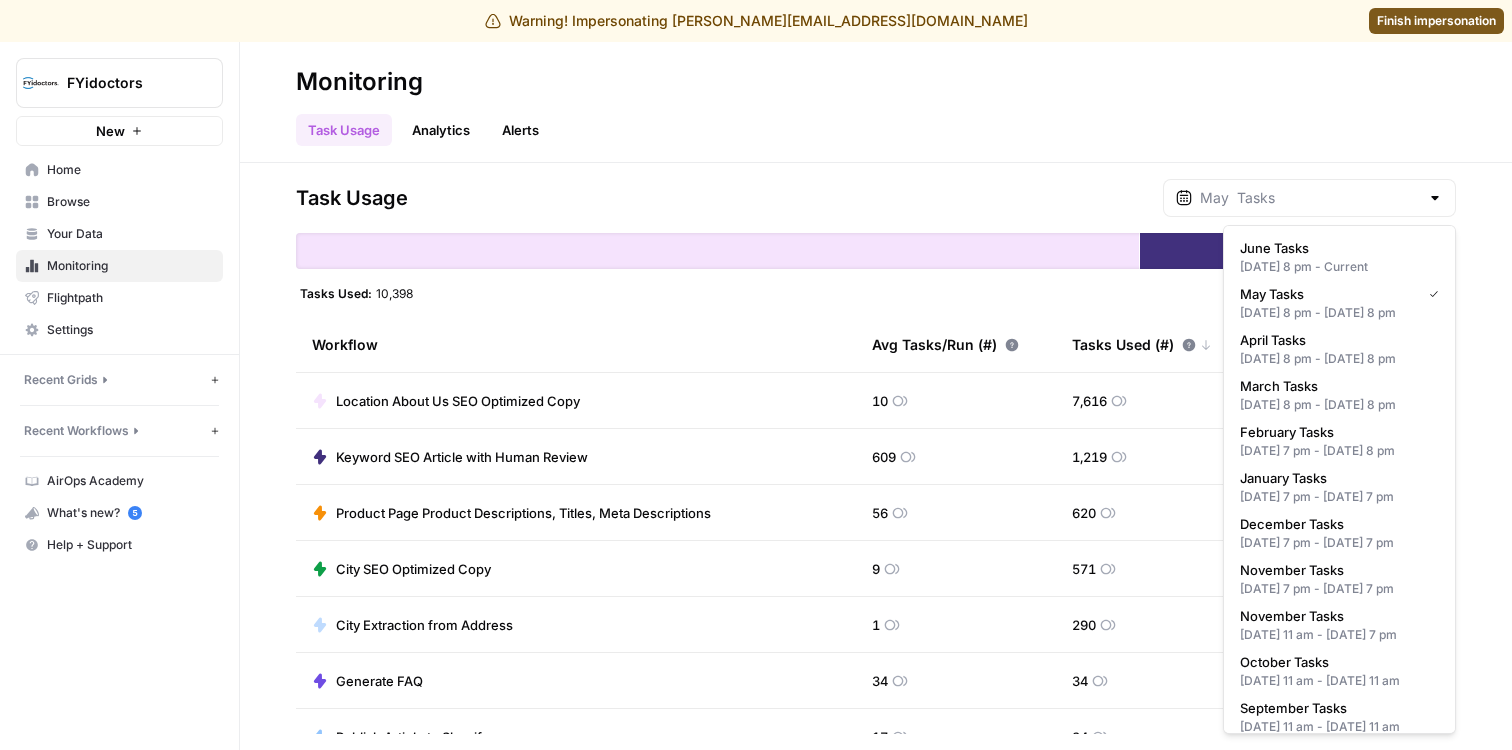 type on "May  Tasks" 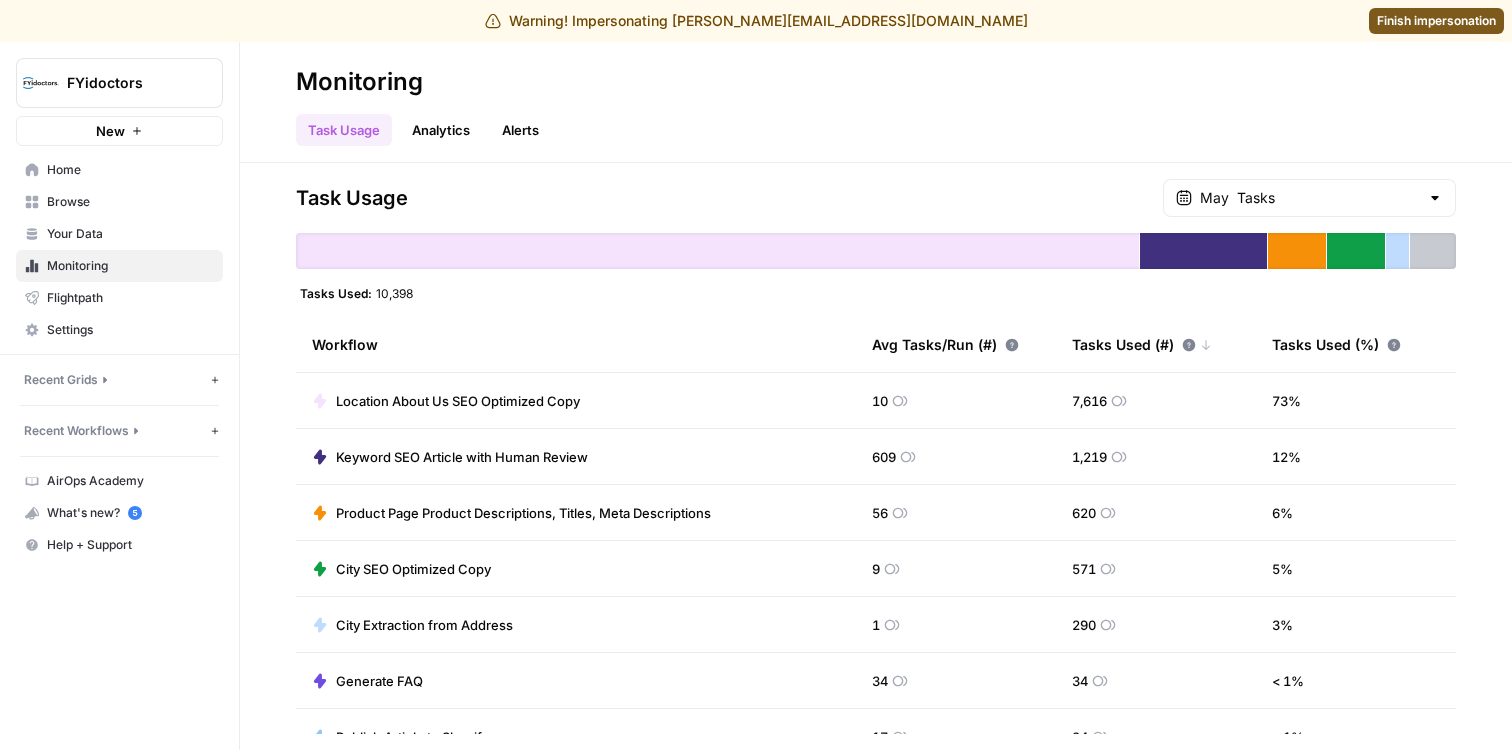 click on "Task Usage May  Tasks Tasks Used: 10,398 Workflow Avg Tasks/Run (#) Tasks Used (#) Tasks Used (%) Location About Us SEO Optimized Copy 10   7,616 73 % Keyword SEO Article with Human Review 609   1,219 12 % Product Page Product Descriptions, Titles, Meta Descriptions 56   620 6 % City SEO Optimized Copy 9   571 5 % City Extraction from Address 1   290 3 % Generate FAQ 34   34 < 1 % Publish Article to Shopify 17   34 < 1 %" at bounding box center [876, 456] 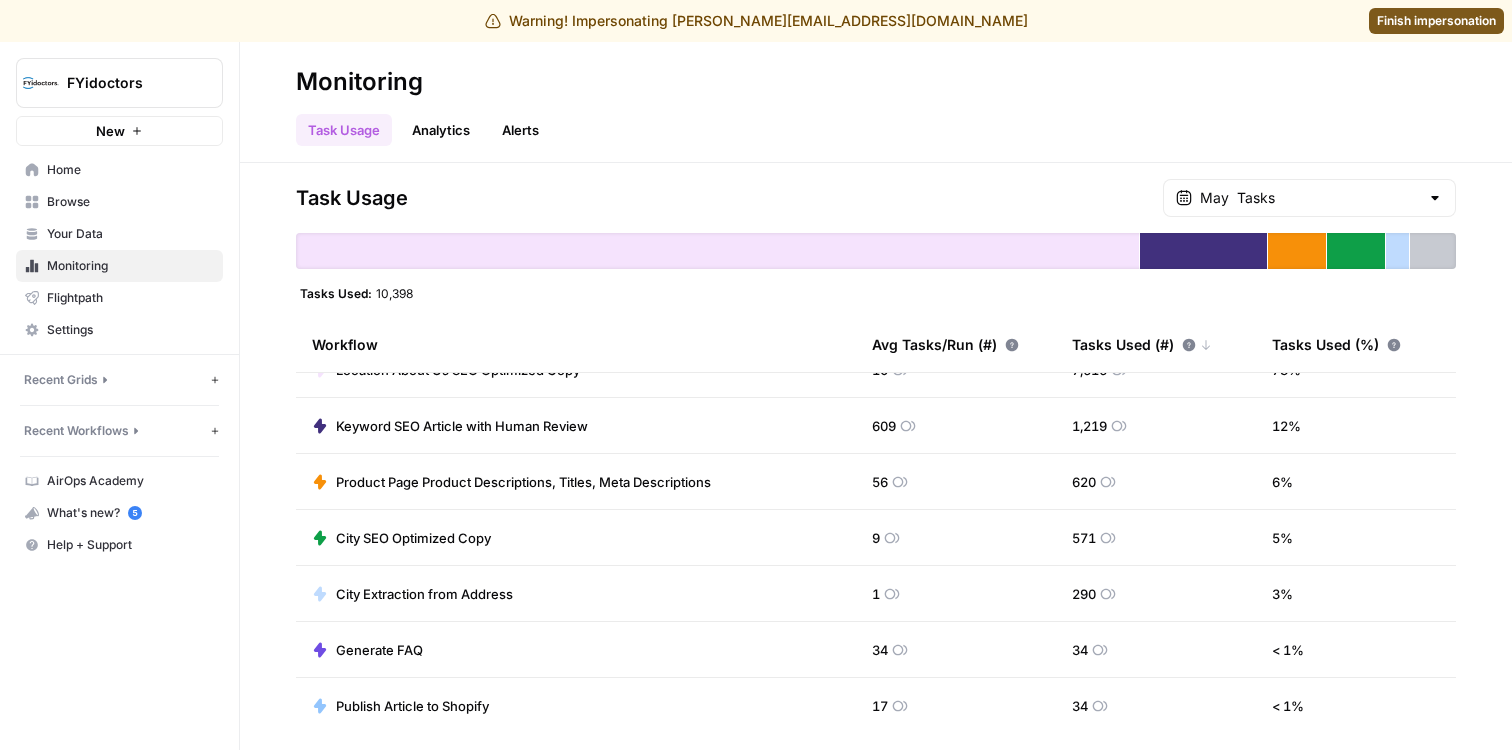 scroll, scrollTop: 0, scrollLeft: 0, axis: both 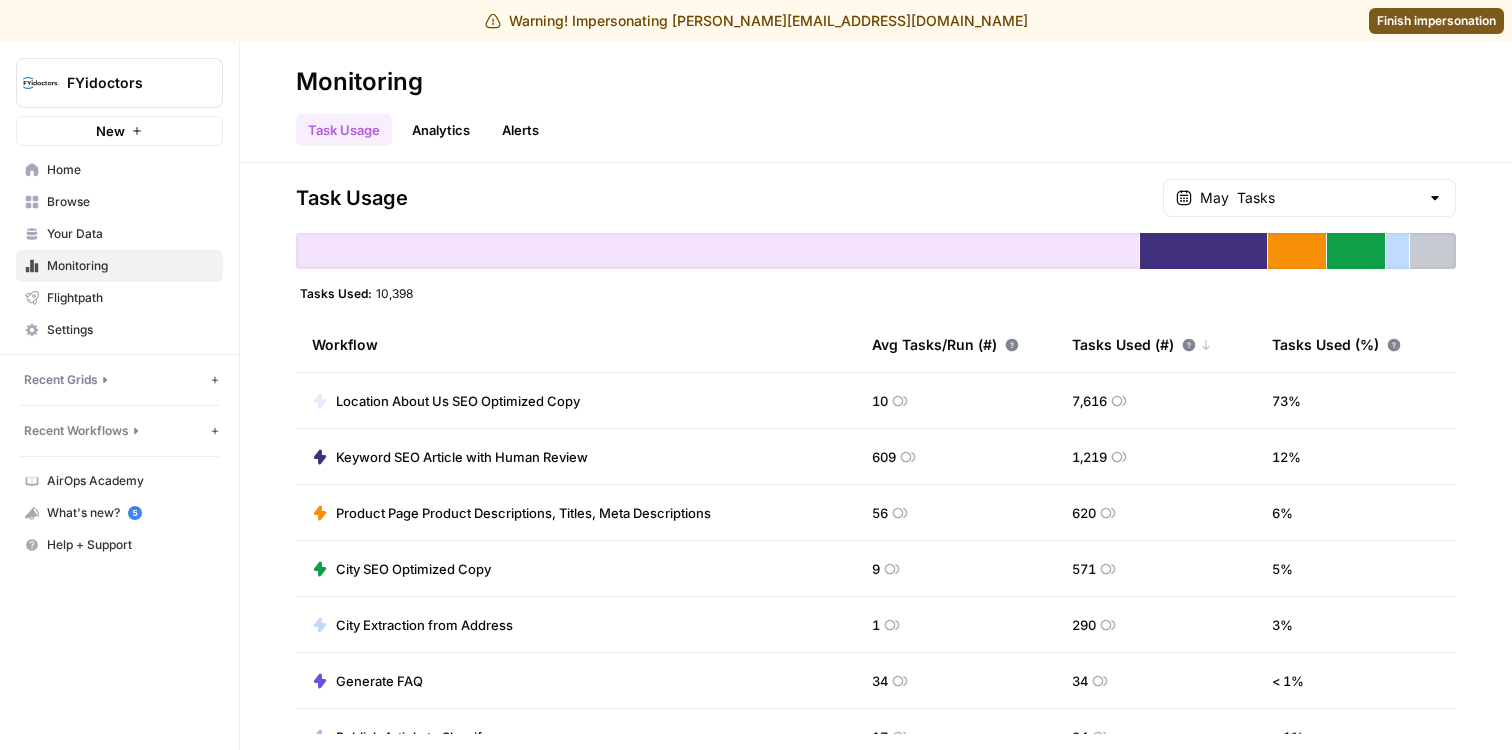 click on "Keyword SEO Article with Human Review 1,219 Tasks" at bounding box center (1203, 192) 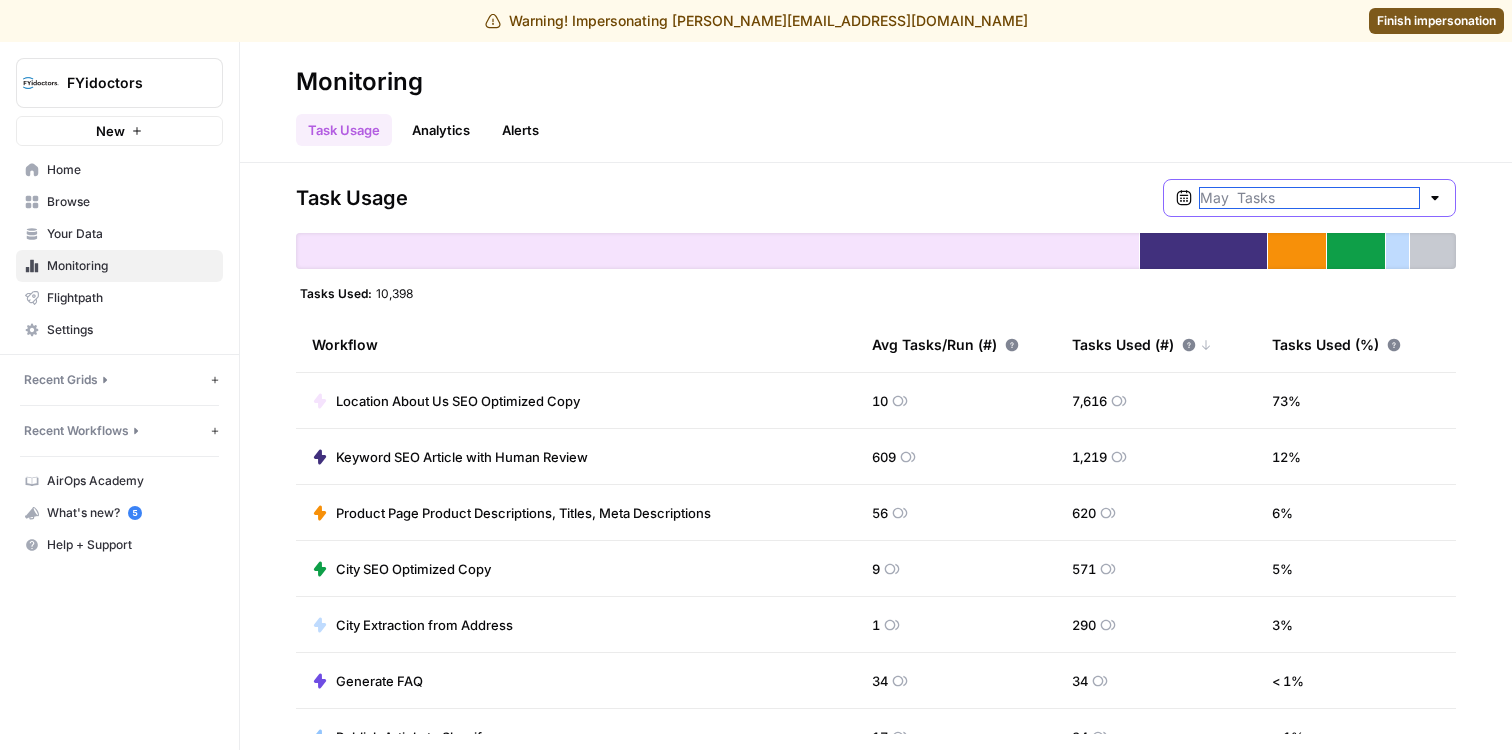 click at bounding box center (1309, 198) 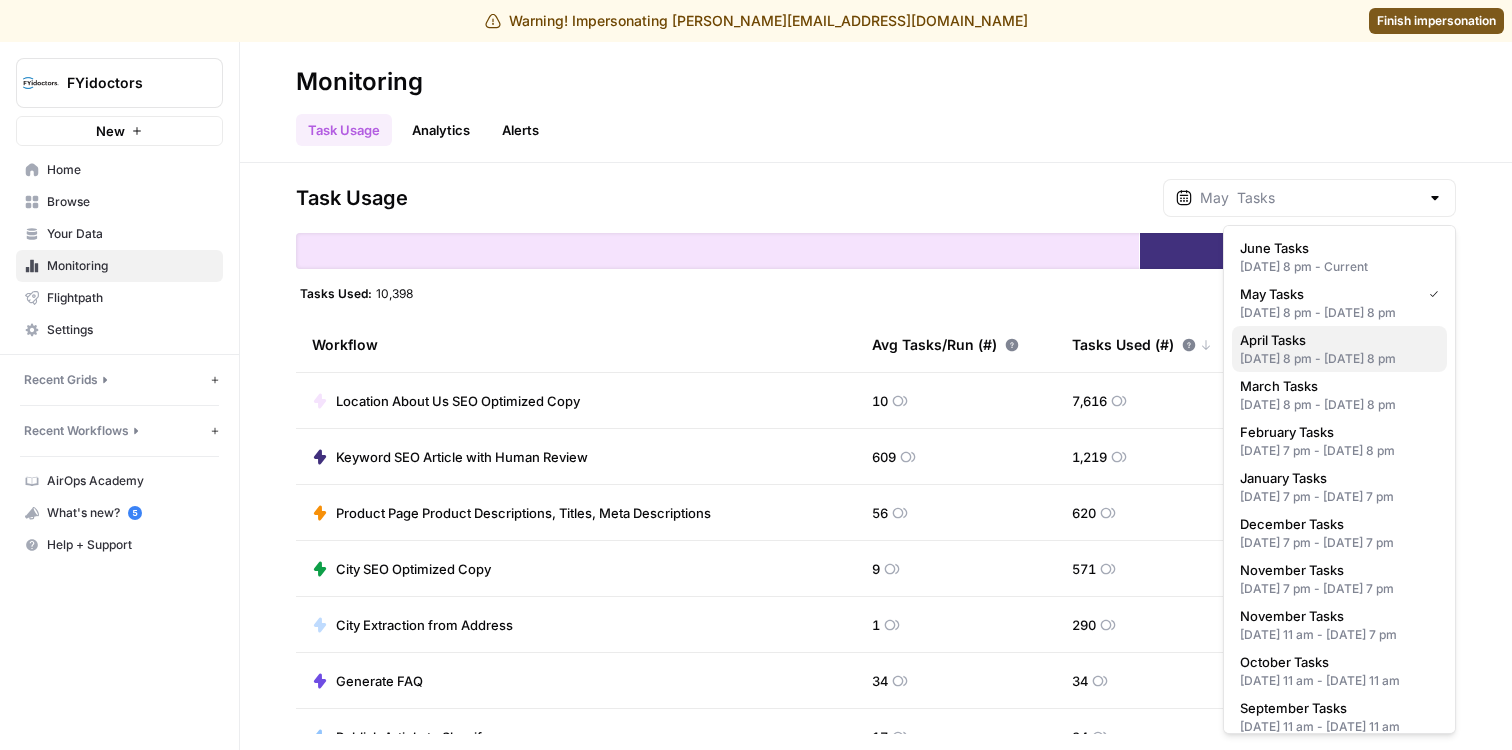 click on "April  Tasks" at bounding box center (1339, 340) 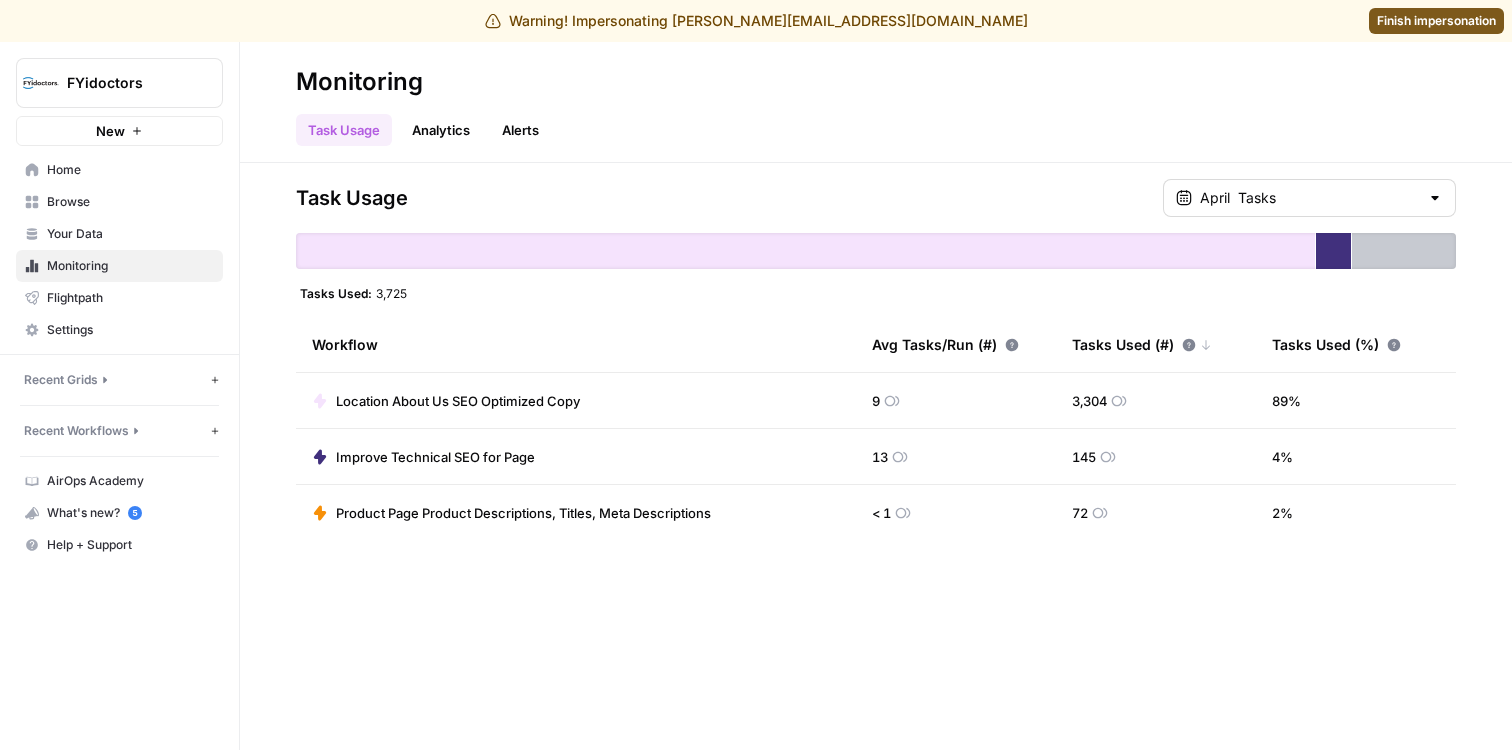 click on "April  Tasks" at bounding box center [1309, 198] 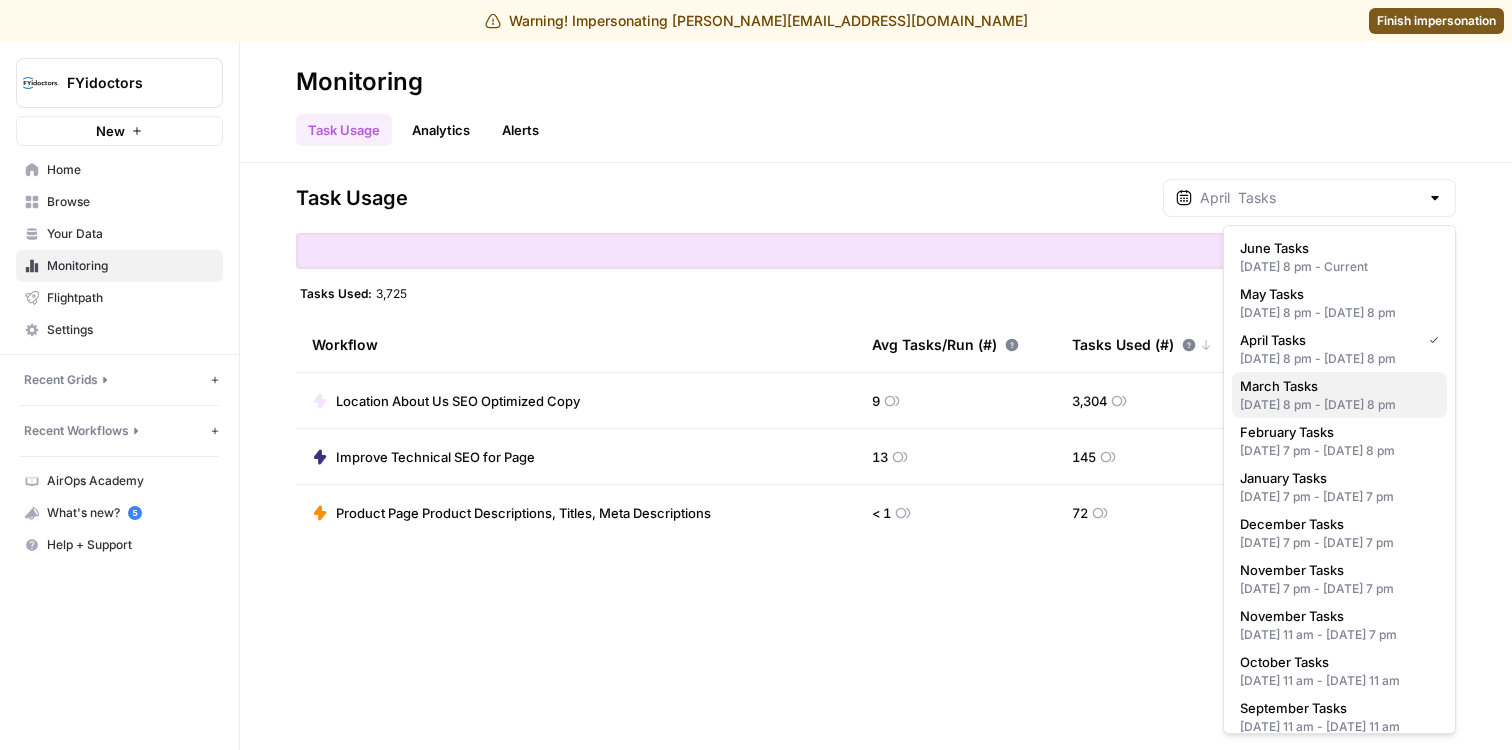 click on "March  Tasks" at bounding box center (1339, 386) 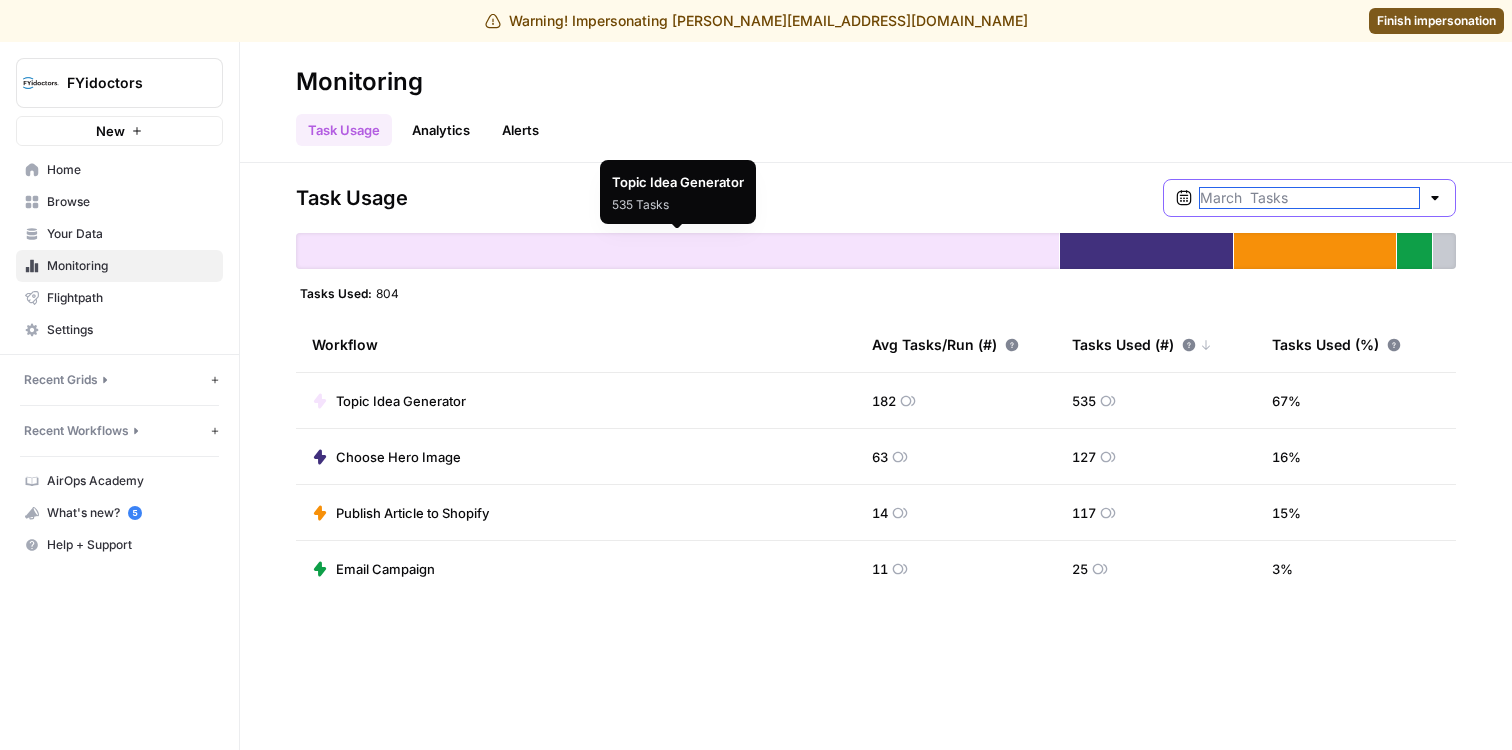click at bounding box center [1309, 198] 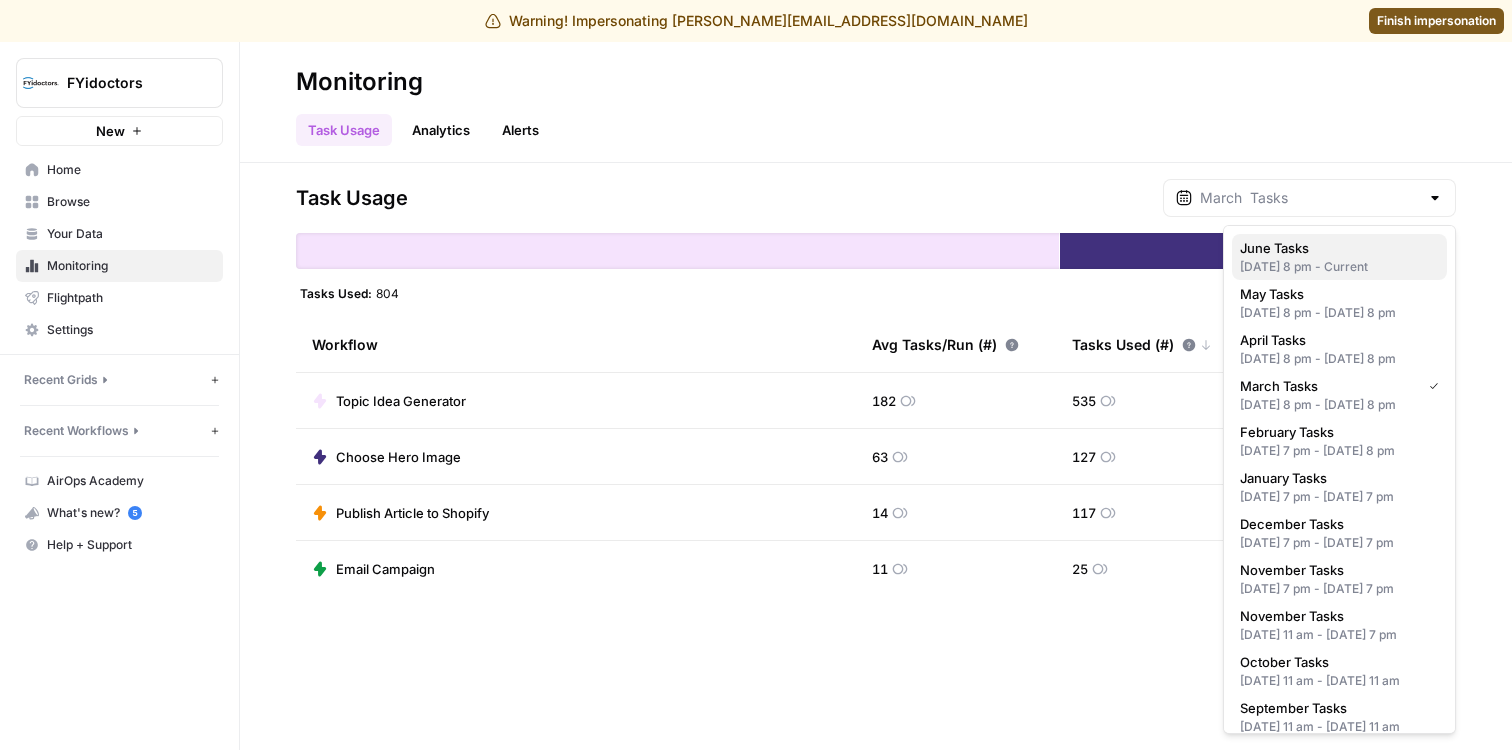 click on "[DATE] 8 pm - Current" at bounding box center (1339, 267) 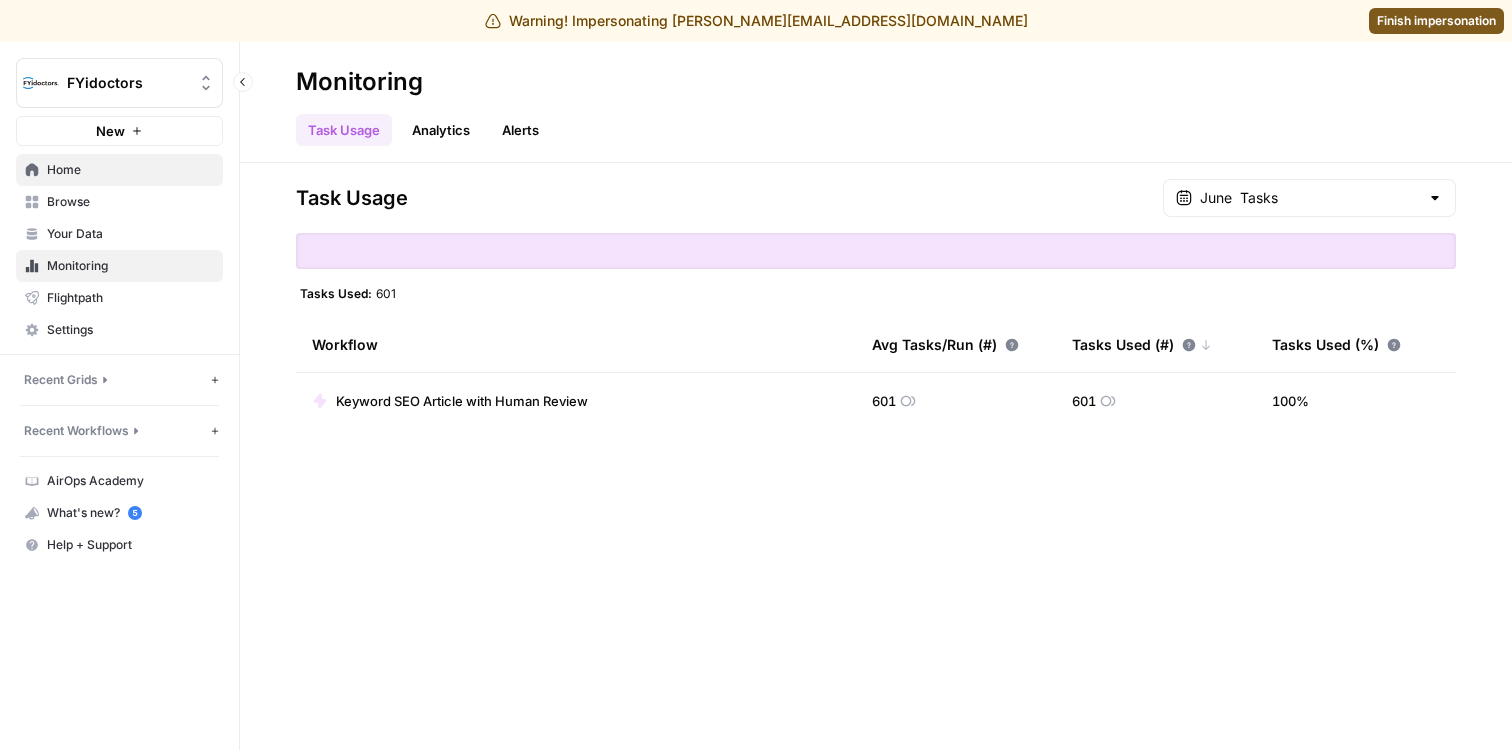click on "Home" at bounding box center [130, 170] 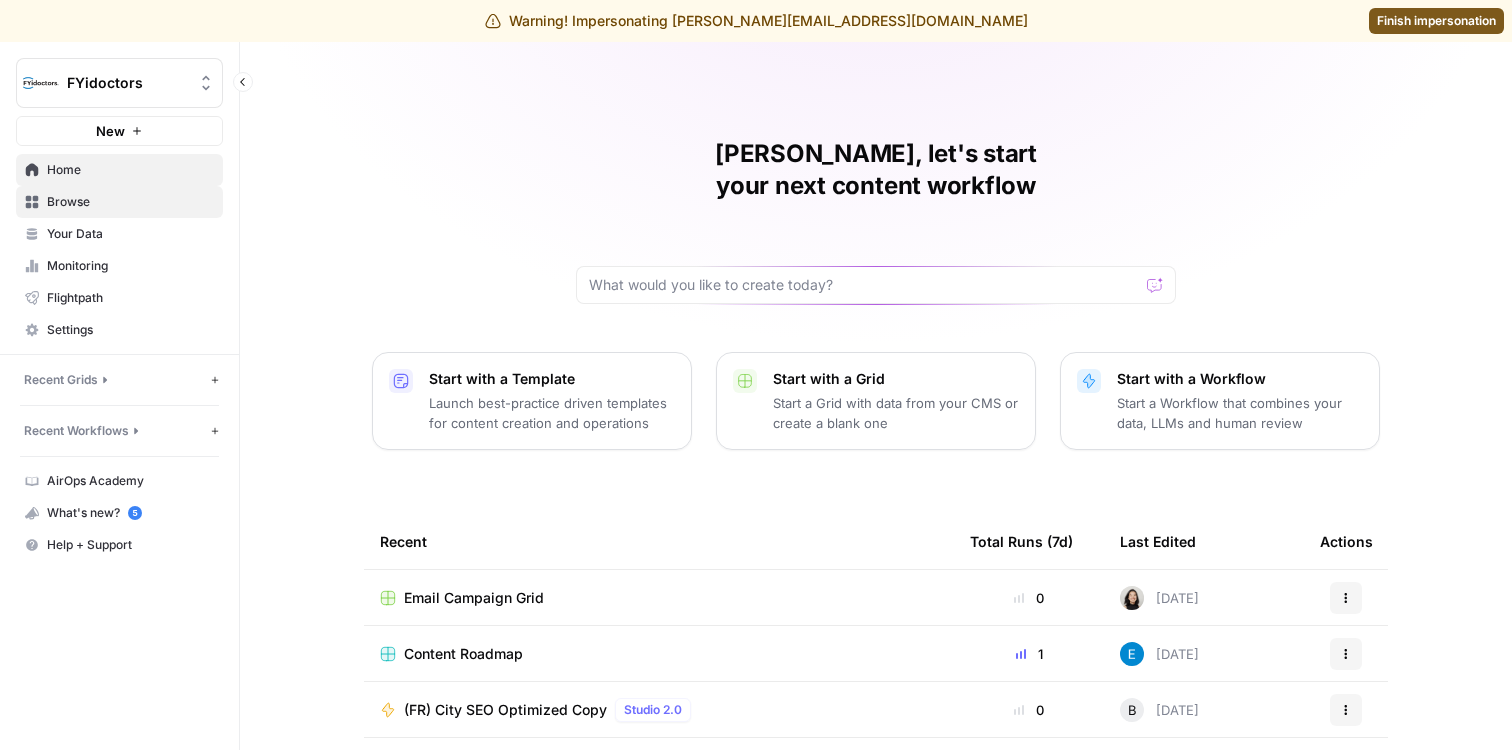 click on "Browse" at bounding box center [130, 202] 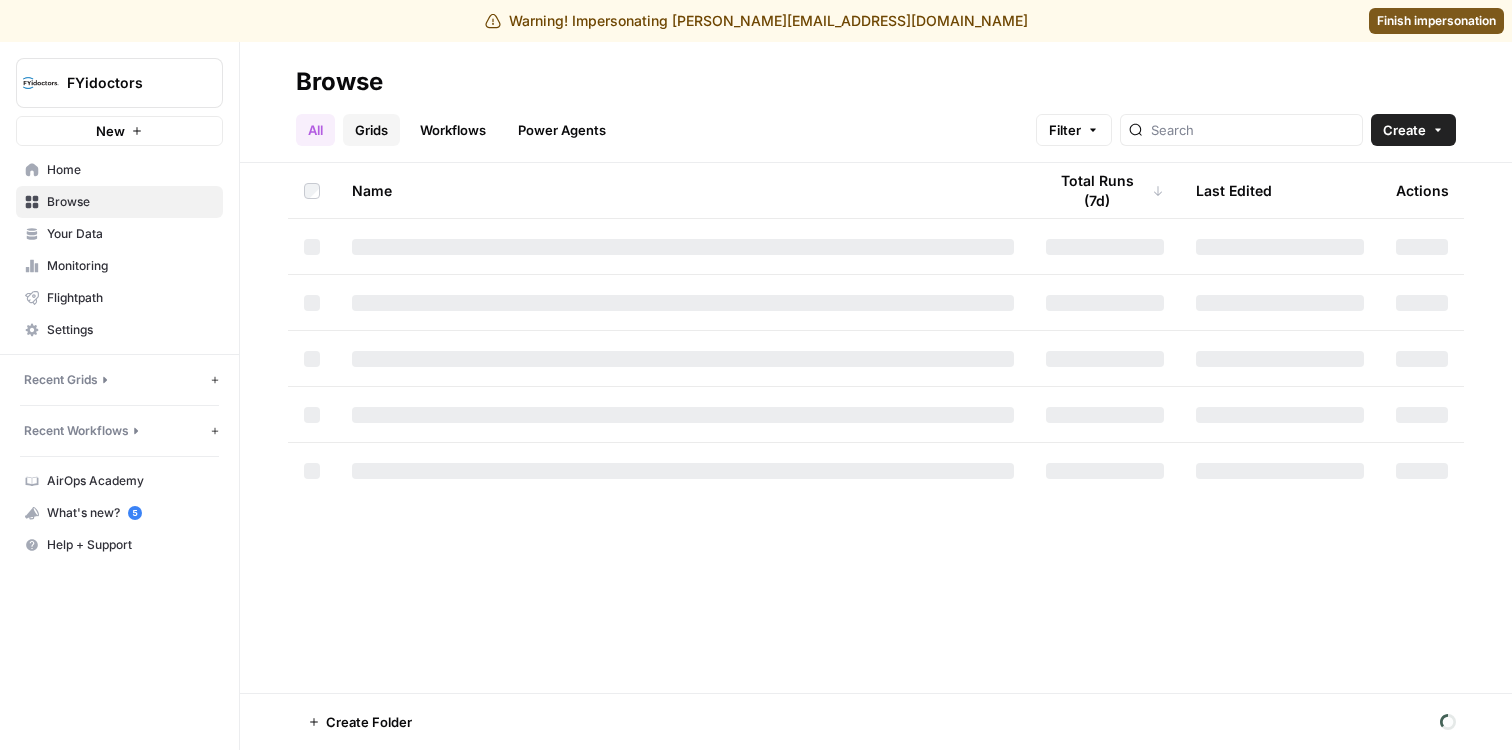 click on "Grids" at bounding box center [371, 130] 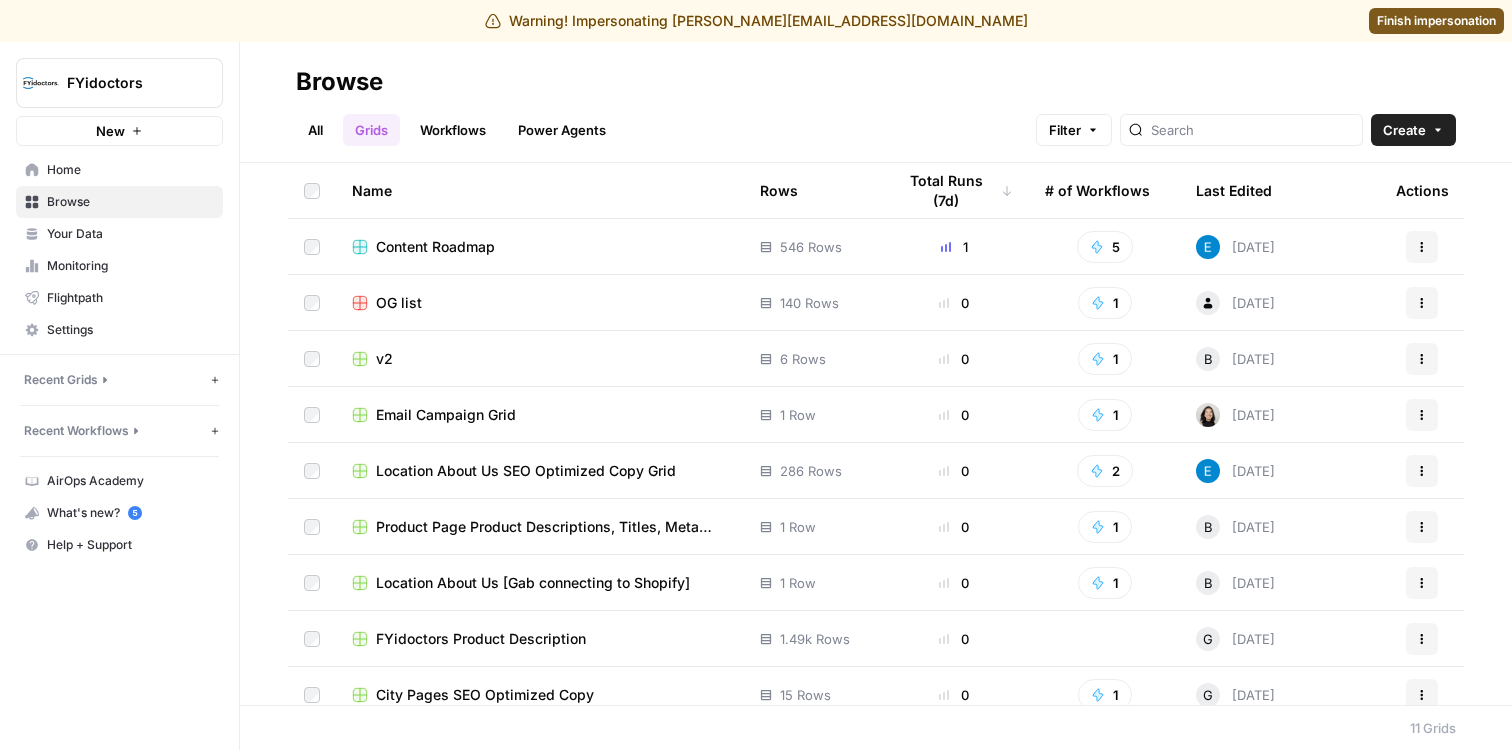 click on "Content Roadmap" at bounding box center (435, 247) 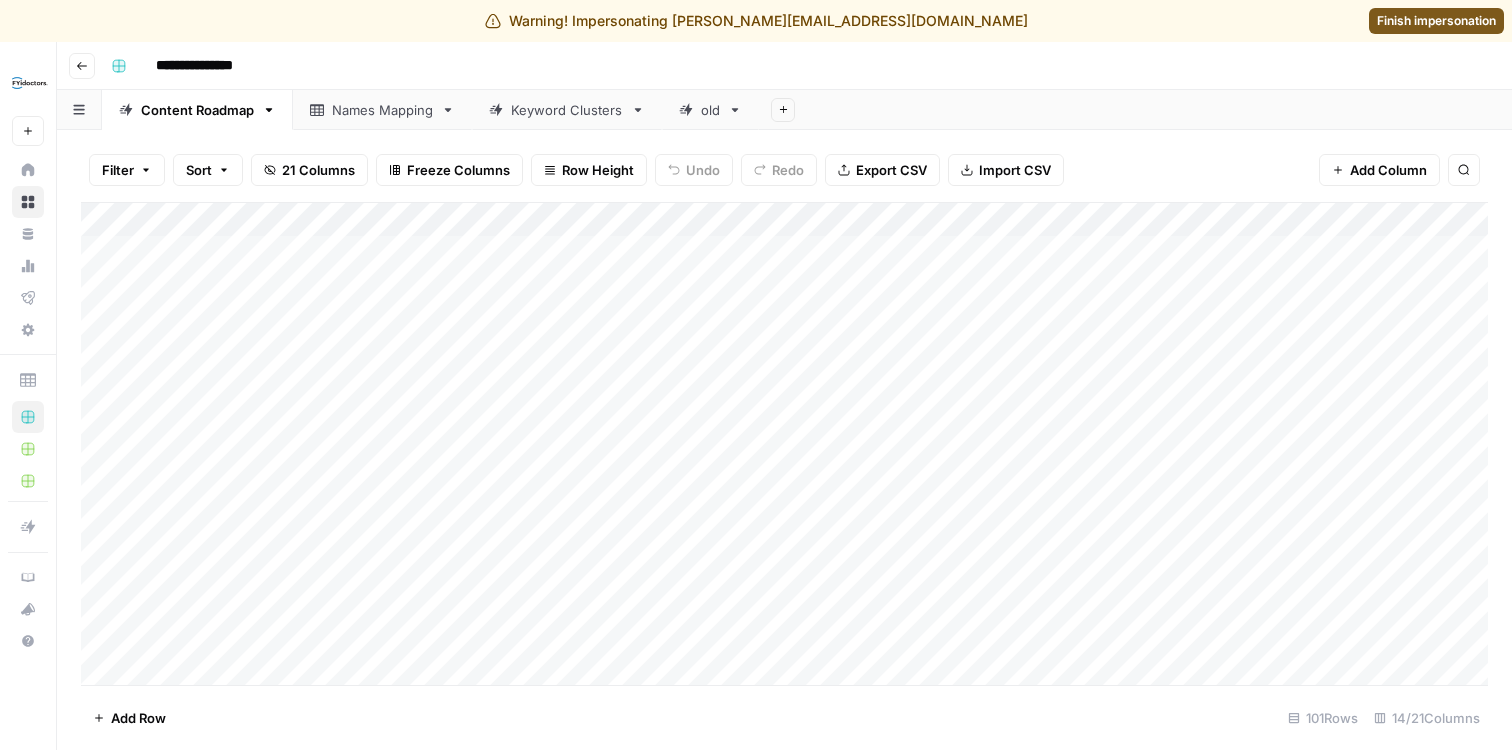 scroll, scrollTop: 0, scrollLeft: 0, axis: both 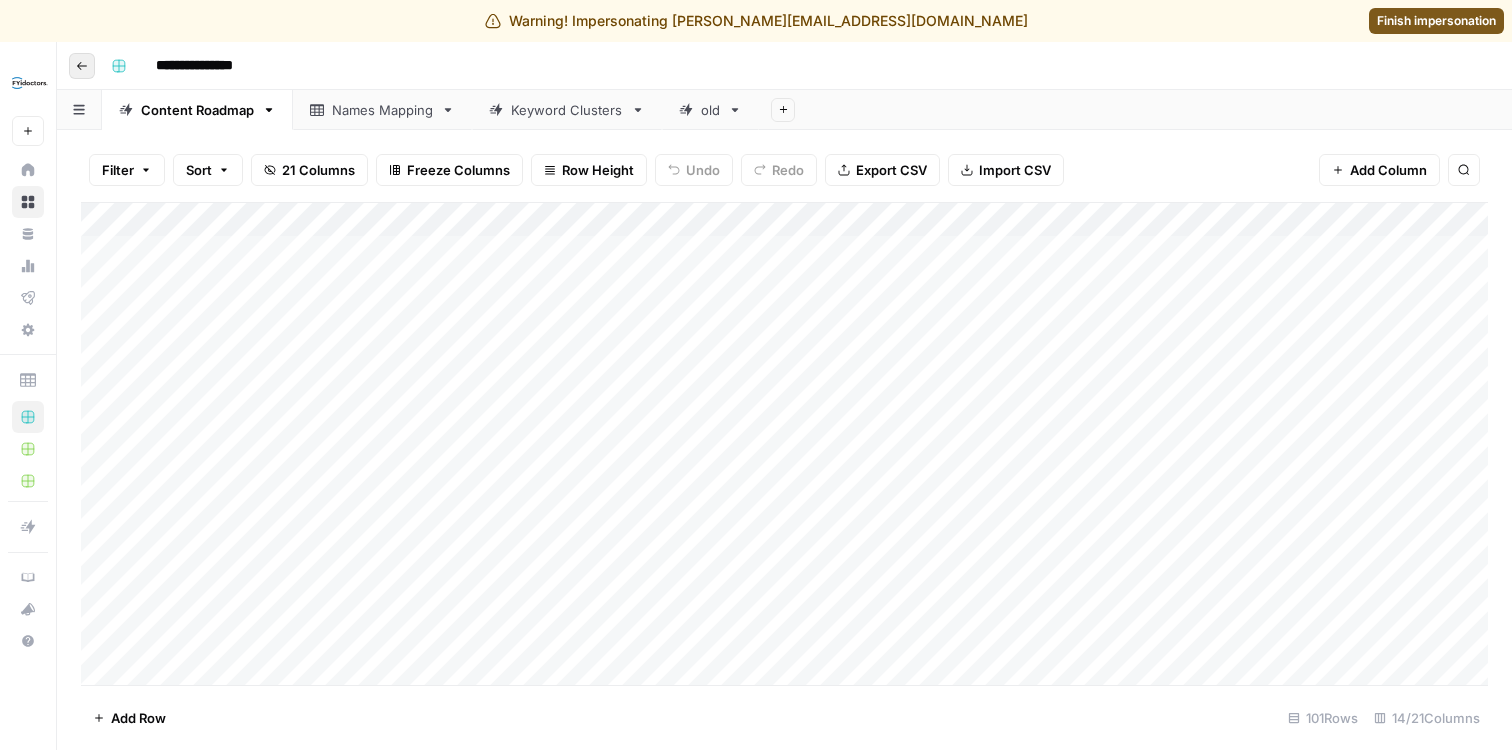 click 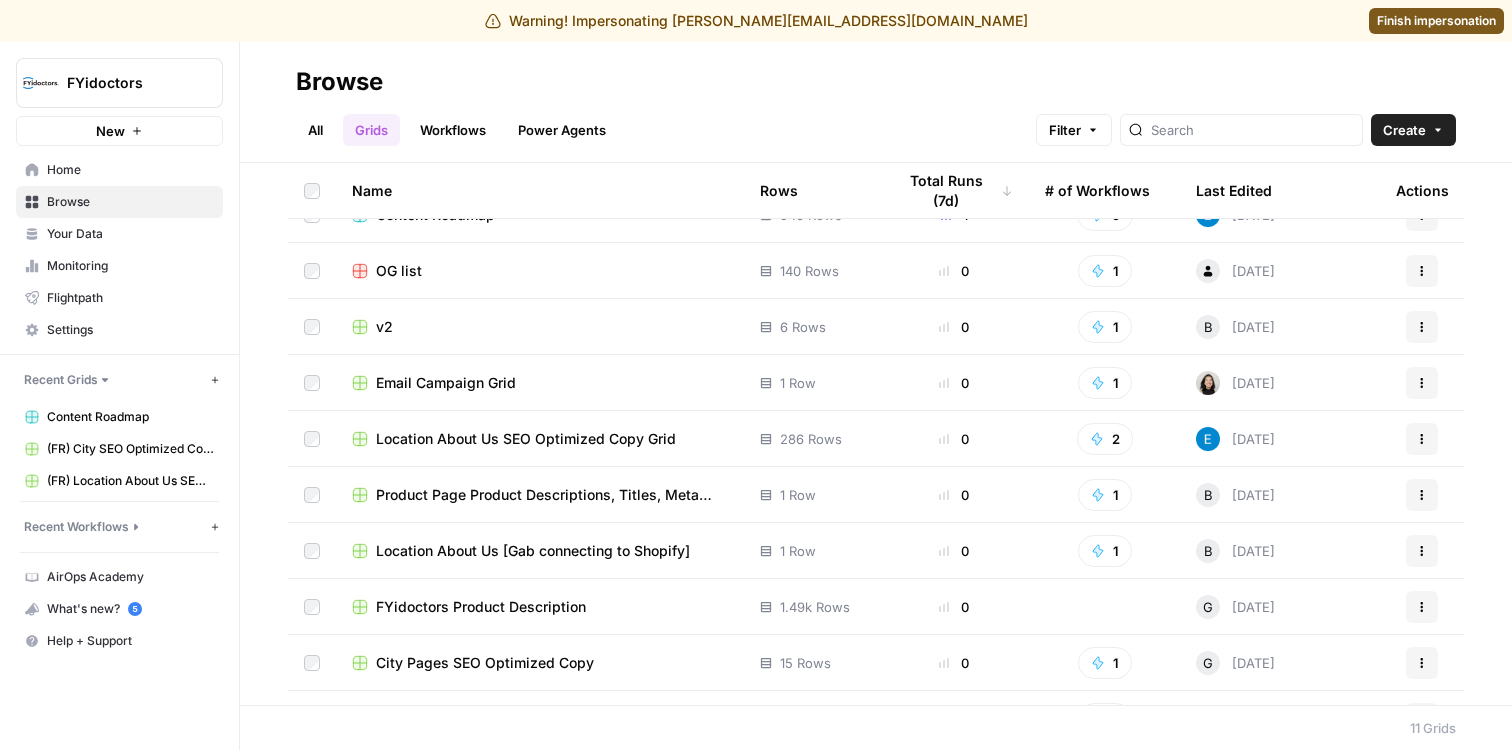 scroll, scrollTop: 0, scrollLeft: 0, axis: both 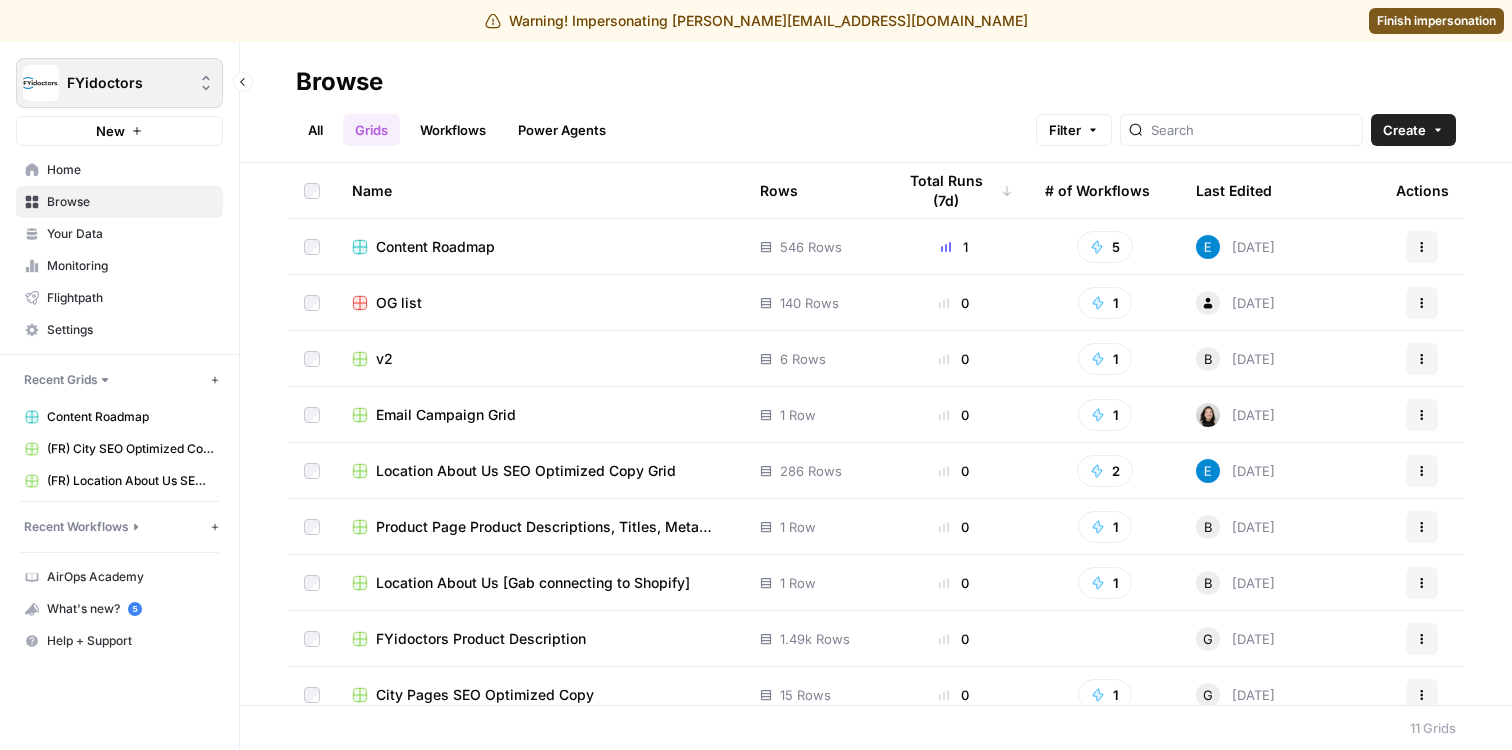 click on "FYidoctors" at bounding box center [127, 83] 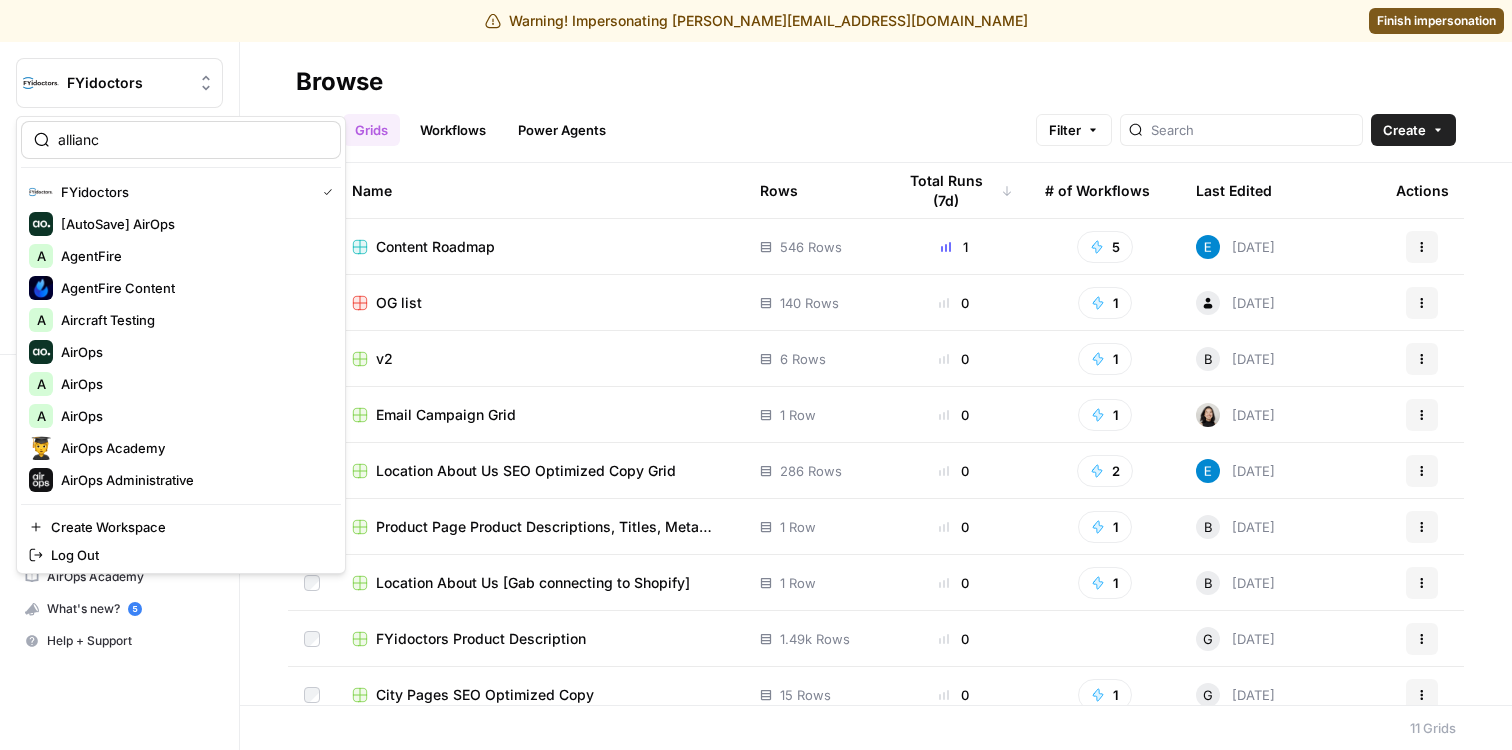 type on "alliance" 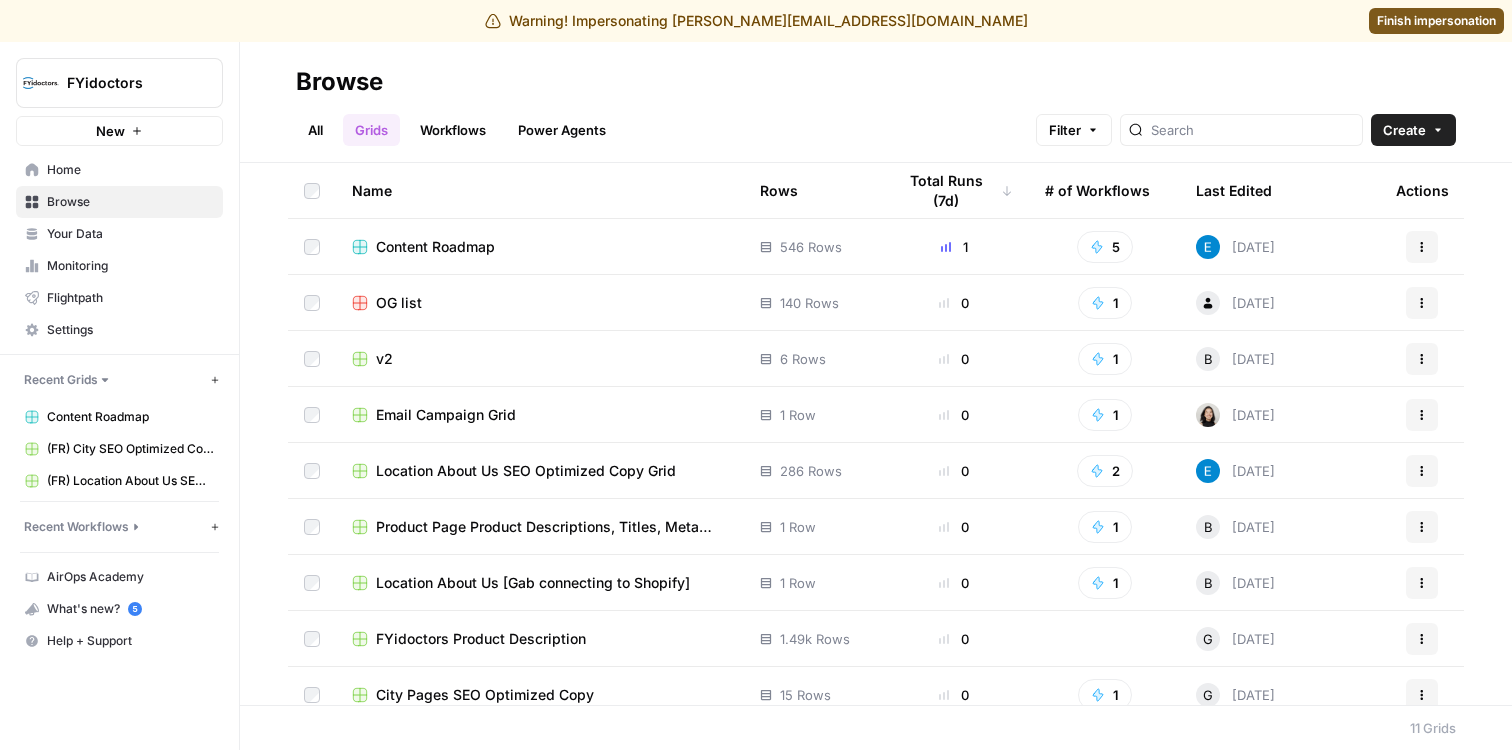 click on "Browse All Grids Workflows Power Agents Filter Create" at bounding box center [876, 102] 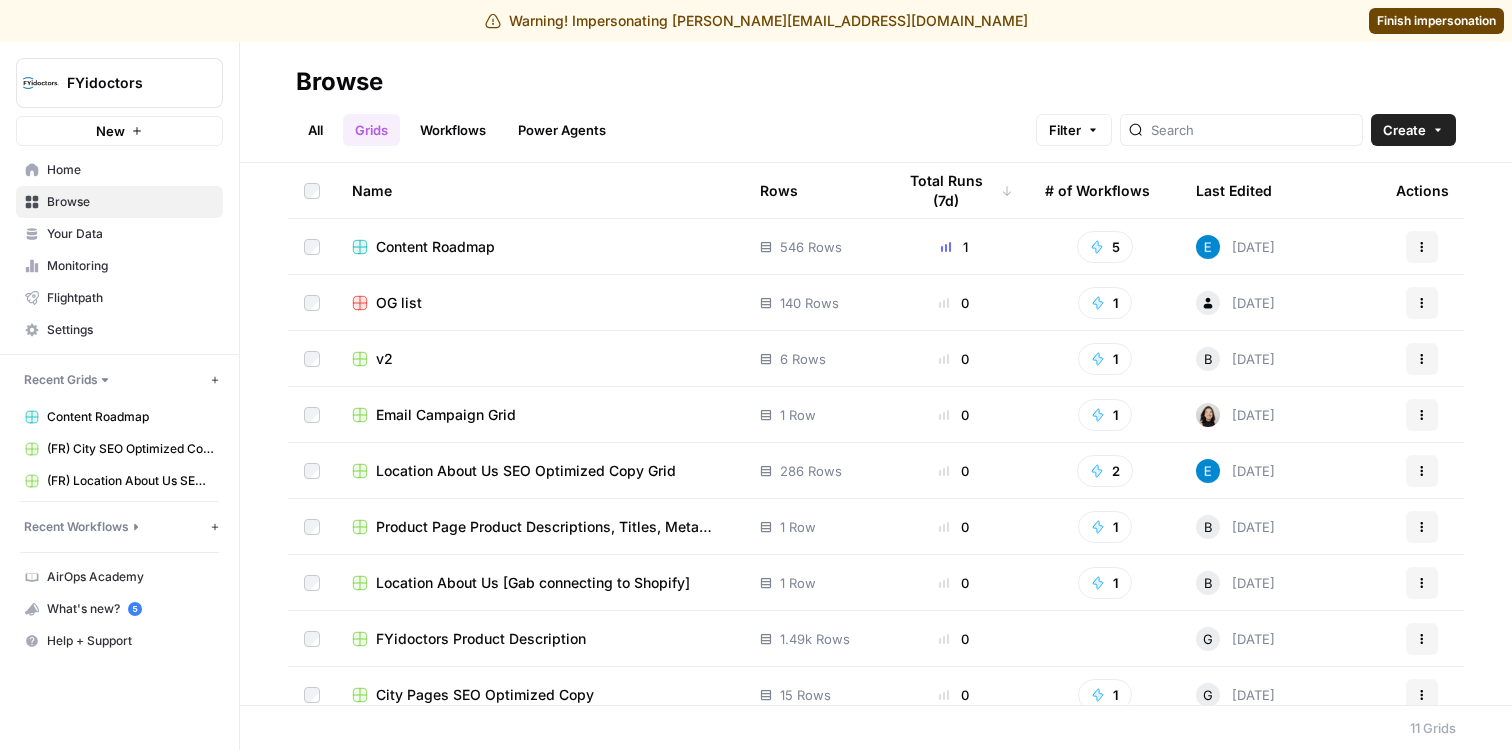 click on "Finish impersonation" at bounding box center [1436, 21] 